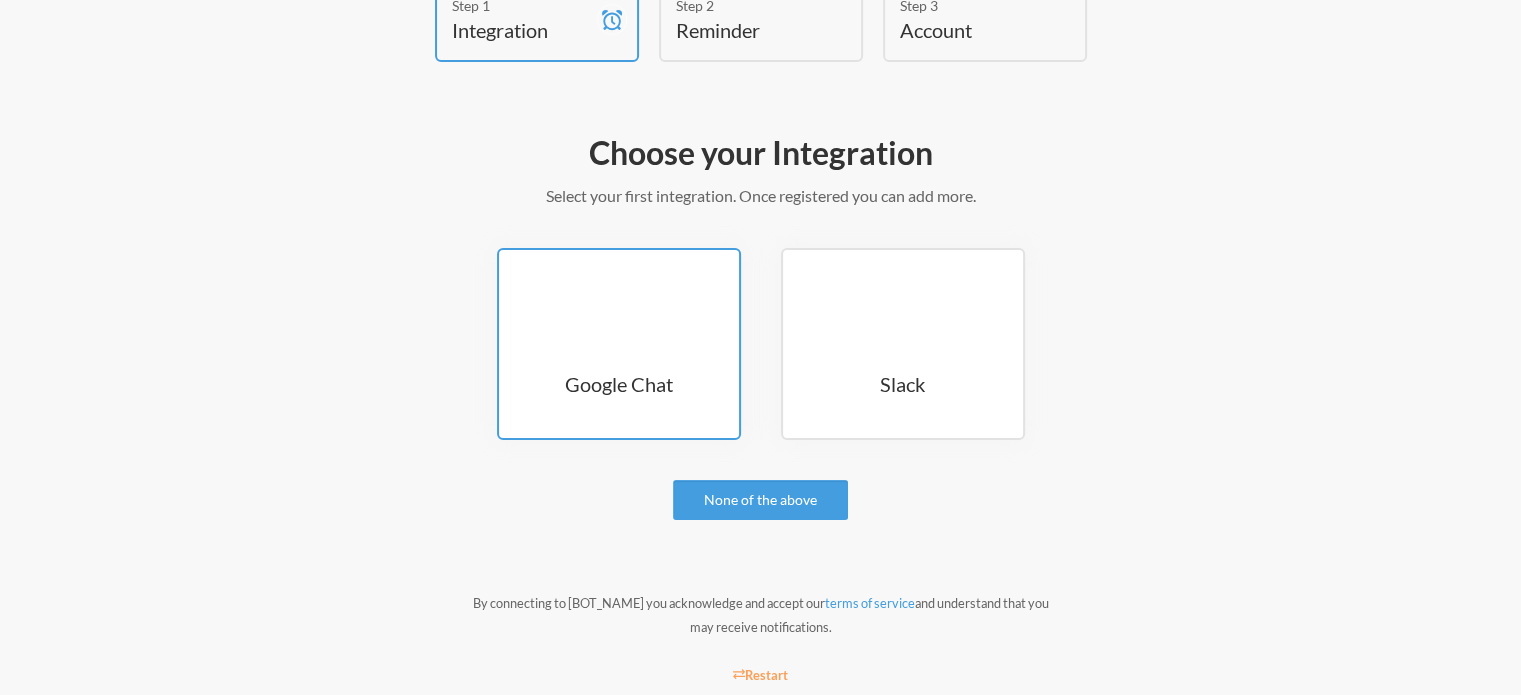 scroll, scrollTop: 66, scrollLeft: 0, axis: vertical 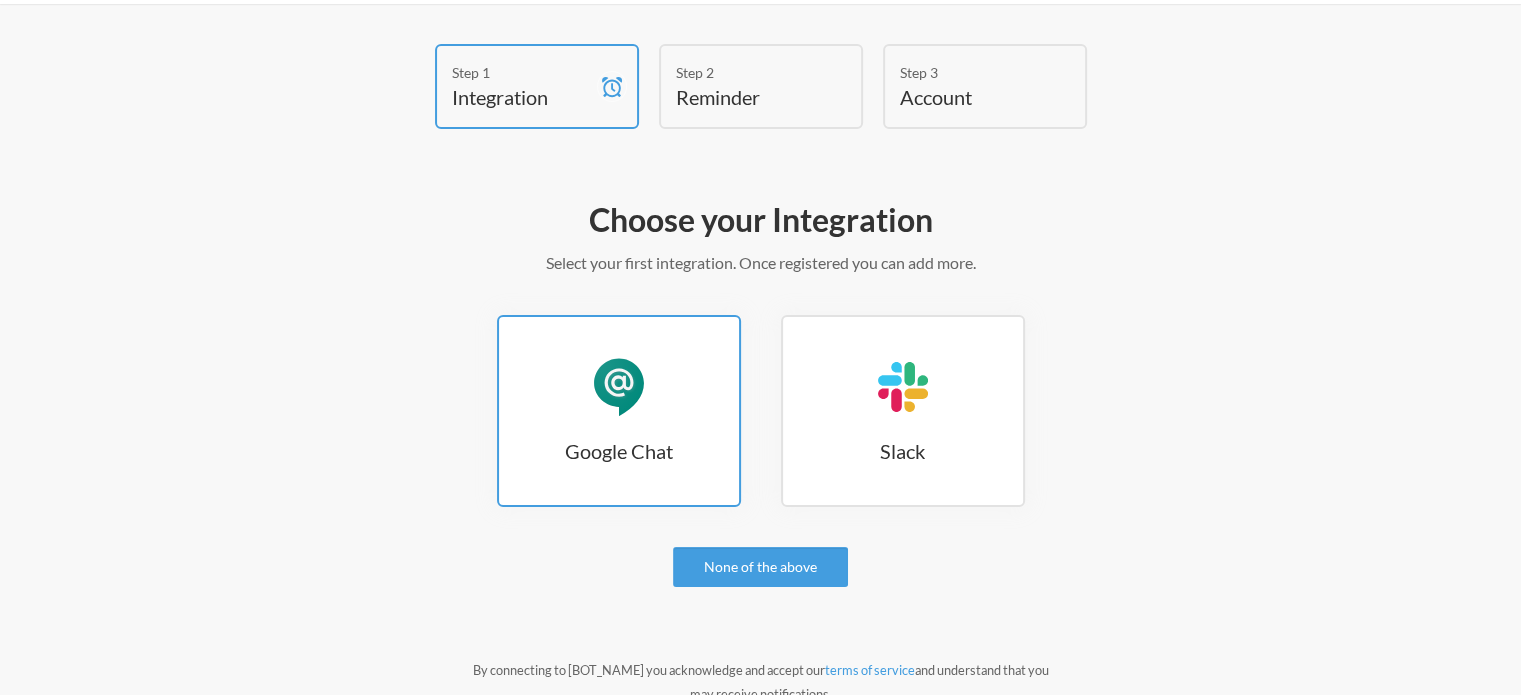 click on "Google Chat   Google Chat" at bounding box center [619, 411] 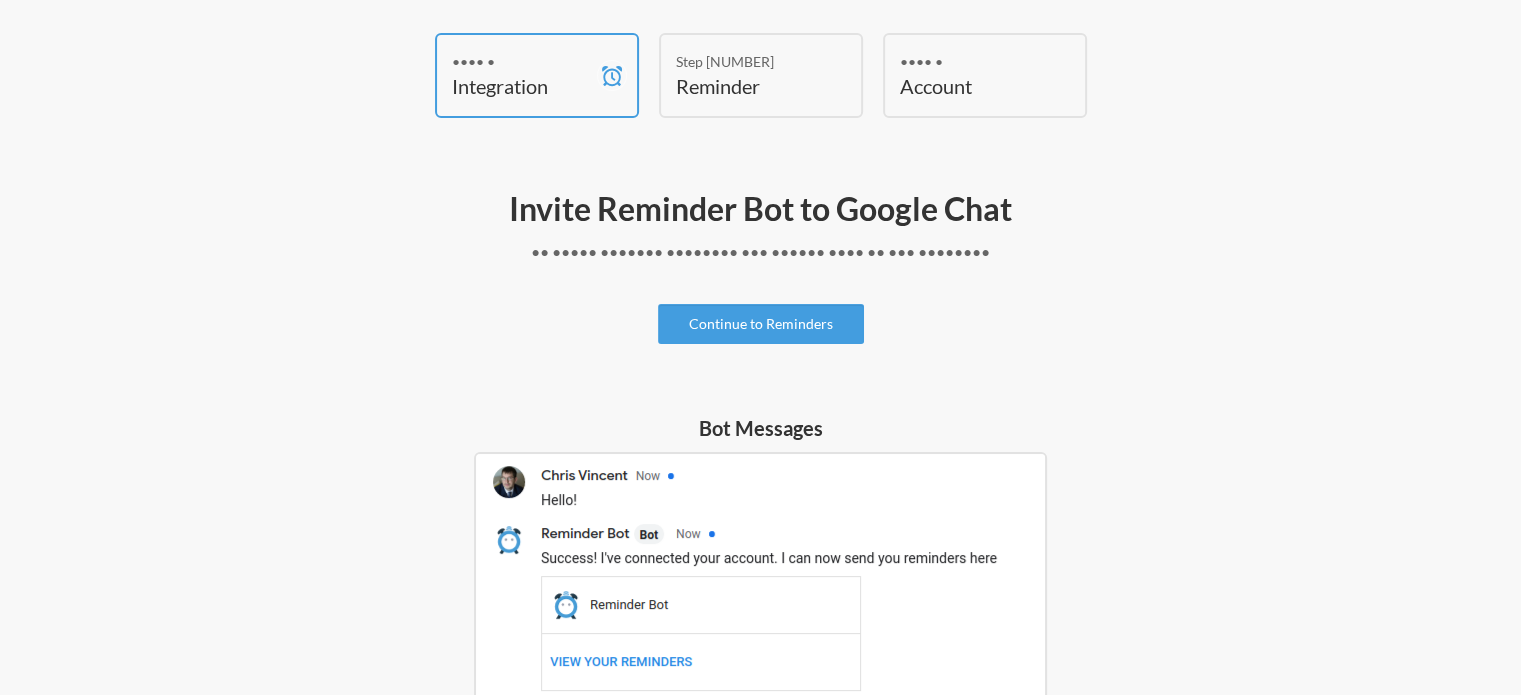 scroll, scrollTop: 0, scrollLeft: 0, axis: both 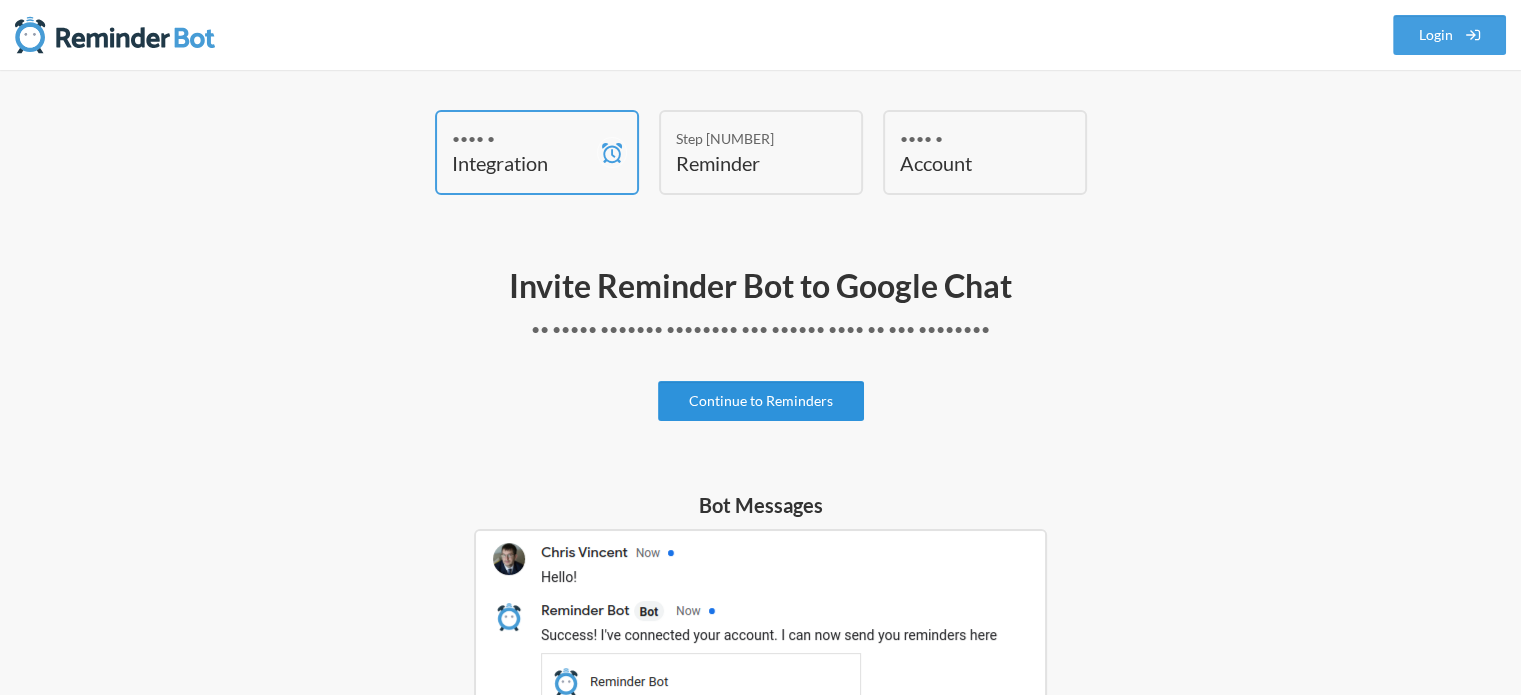 click on "Continue to Reminders" at bounding box center [761, 401] 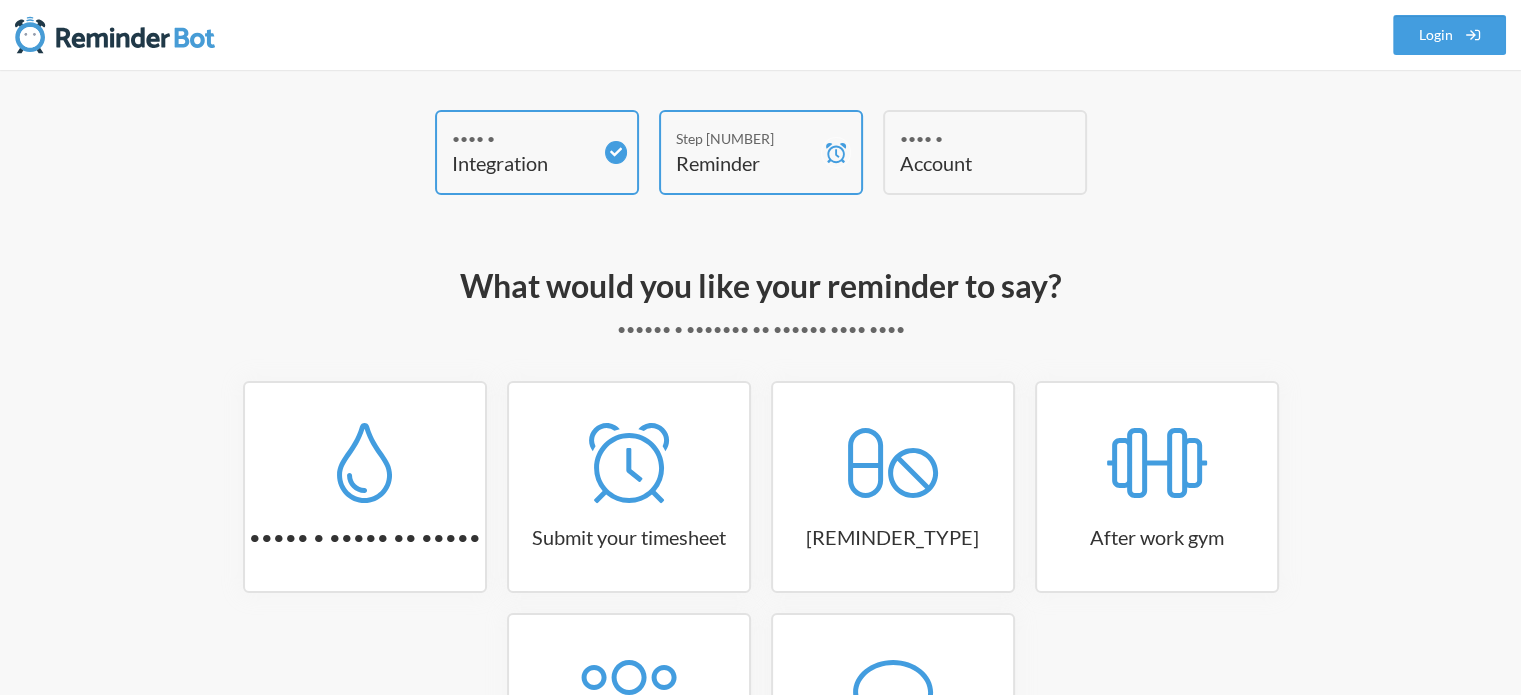 click on "Submit your timesheet" at bounding box center [365, 487] 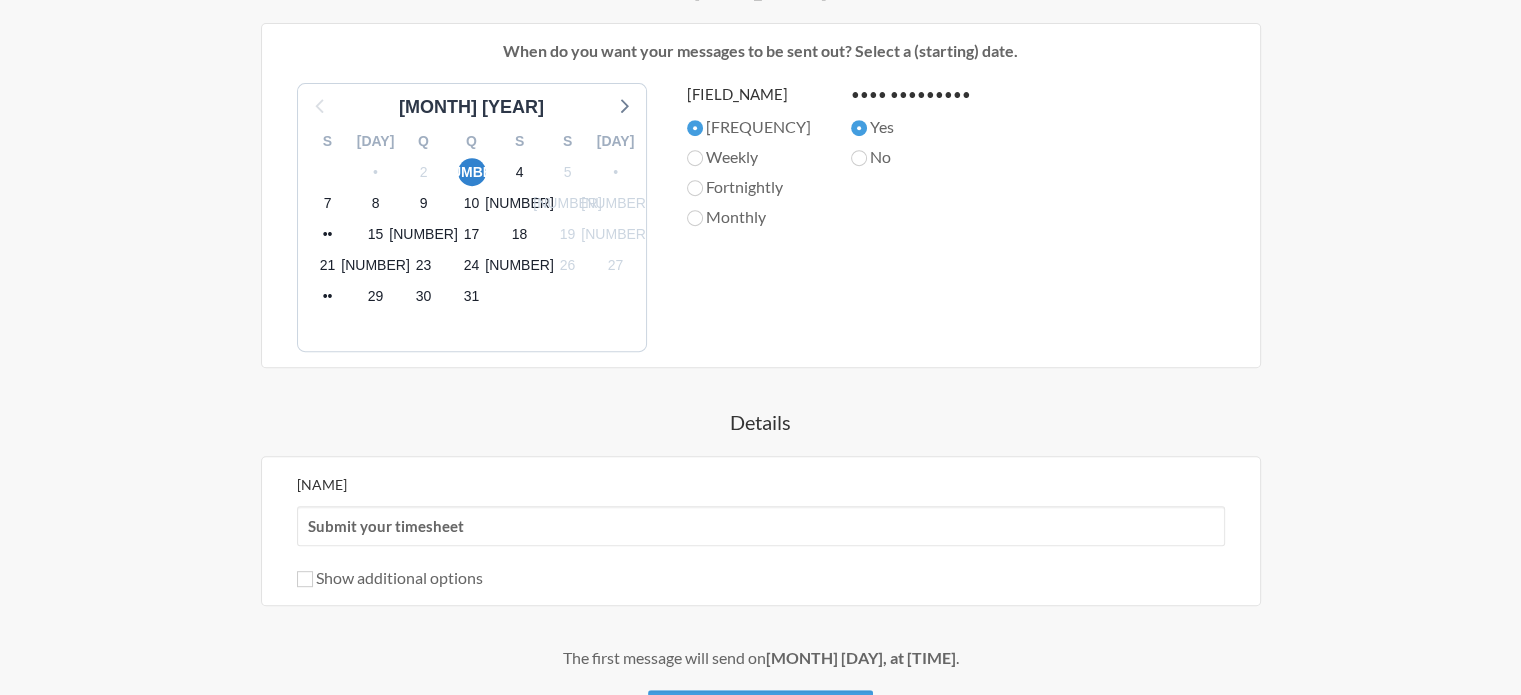 scroll, scrollTop: 1013, scrollLeft: 0, axis: vertical 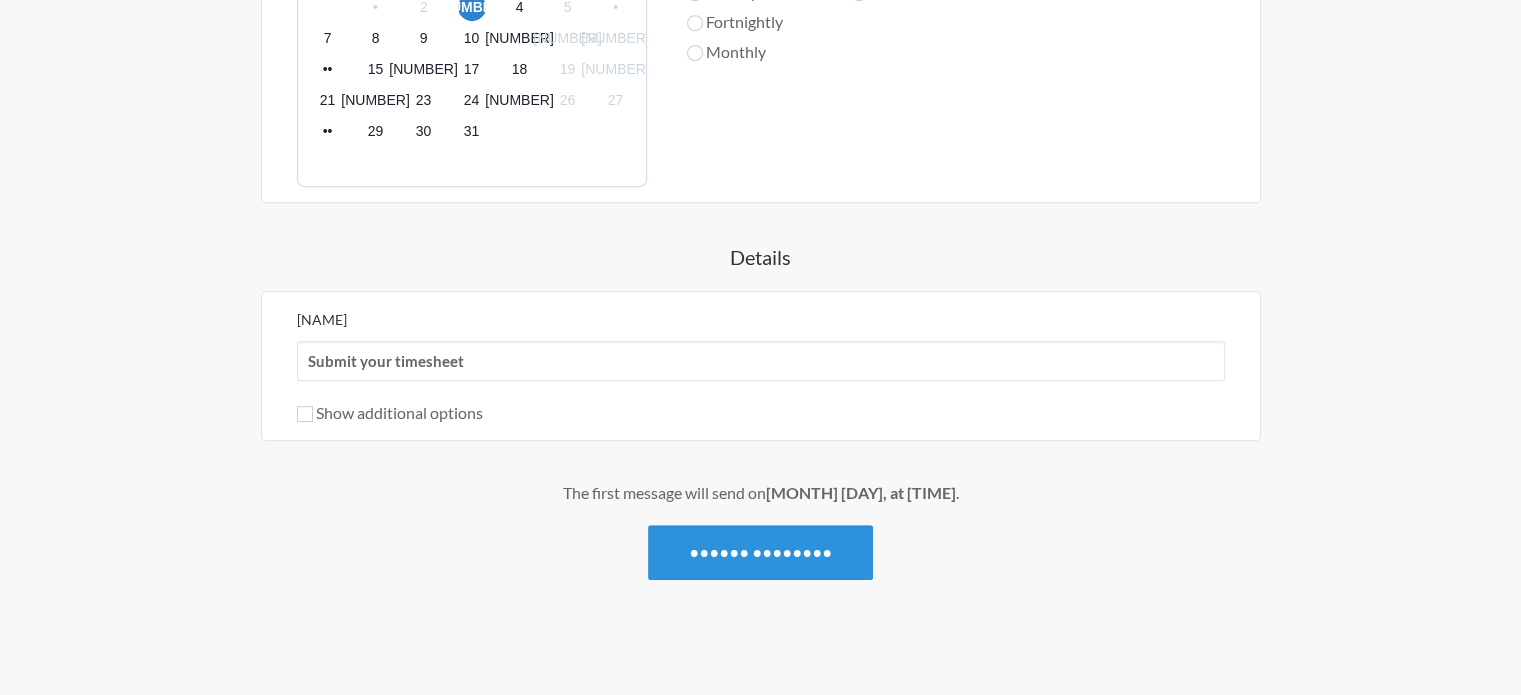 click on "•••••• ••••••••" at bounding box center (760, 552) 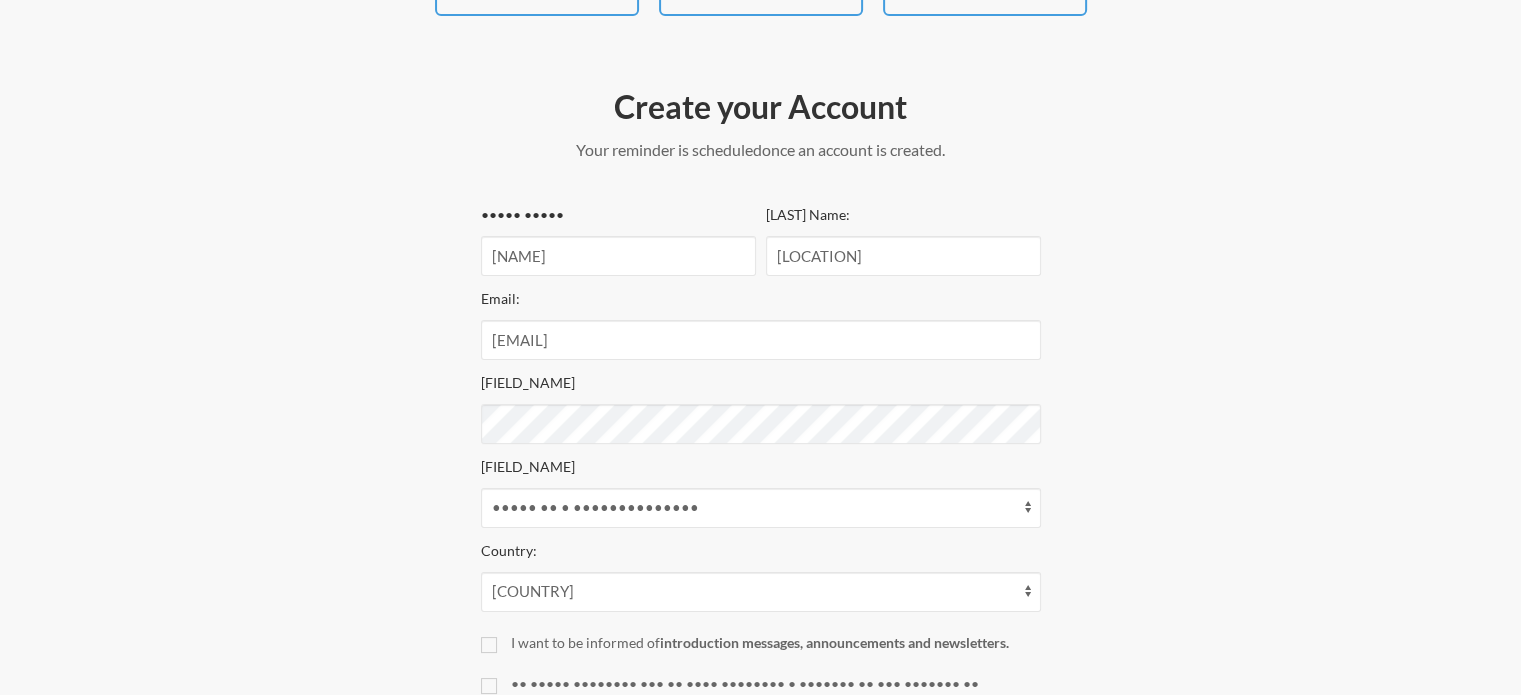 scroll, scrollTop: 200, scrollLeft: 0, axis: vertical 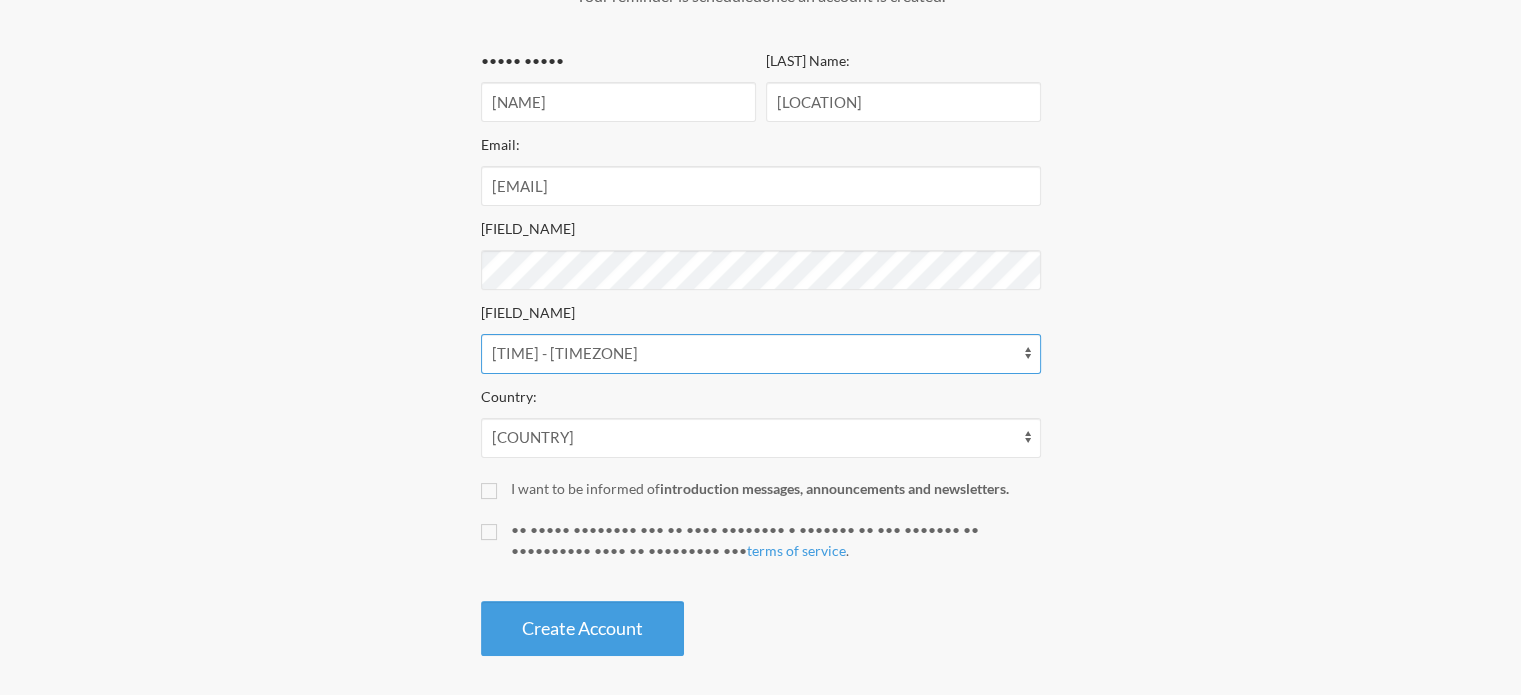click on "••••• •• • •••••••••••••• ••••• •• • ••••••••••••••••• ••••• •• • ••••••••••• ••••• •• • •••••••••••• ••••• •• • •••••••••• ••••• •• • ••••••••• ••••• •• • •••••••••••• ••••• •• • ••••••••••• ••••• •• • ••••••••••••• ••••• •• • ••••••••••• ••••• •• • •••••••••••• ••••• •• • ••••••••••••••••• ••••• •• • •••••••••••••• ••••• •• • •••••••••••••••••• ••••• •• • •••••••••••• ••••• •• • ••••••••••••• ••••• •• • ••••••••••••••• ••••• •• • •••••••••••••••• ••••• •• • ••••••••••••••• ••••• •• • •••••••••••••• ••••• •• • •••••••••••••••••••• ••••• •• • ••••••••••••••••••• ••••• •• • •••••••••••••••••• ••••• •• • ••••••••••••••••••• ••••• •• • ••••••••••••••• ••••• •• • ••••••••••••••• ••••• •• • ••••••••••••••••• ••••• •• • •••••••••••••••••• ••••• •• • •••••••••••••• ••••• •• • ••••••••••••• ••••• •• • ••••••••••••••••••••• ••••• •• • ••••••••••••••••• ••••• •• • •••••••••••••••••• ••••• •• • •••••••••••••• ••••• •• • •••••••••••••••• ••••• •• • ••••••••••••••••••• ••••• •• • ••••••••••••••••• •••• •• • ••••••••••••••" at bounding box center [761, 354] 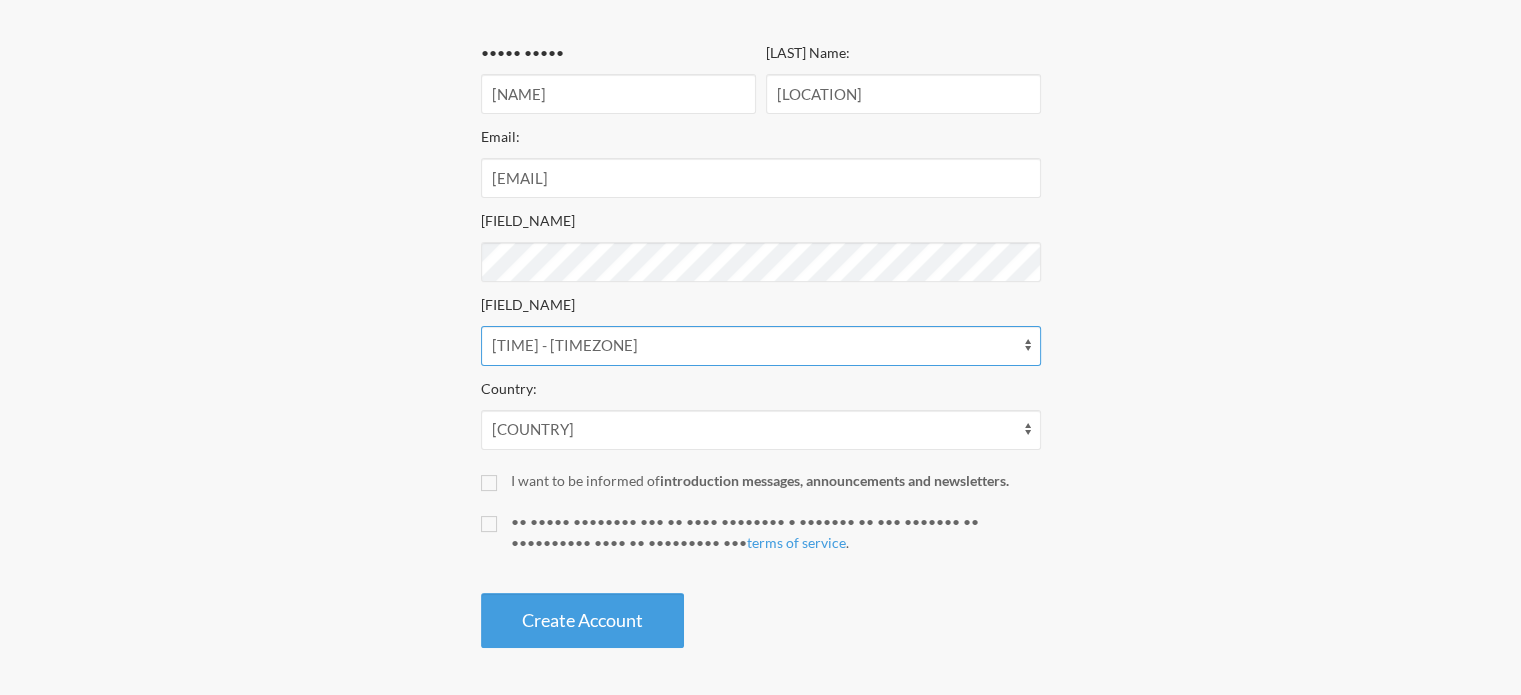 scroll, scrollTop: 343, scrollLeft: 0, axis: vertical 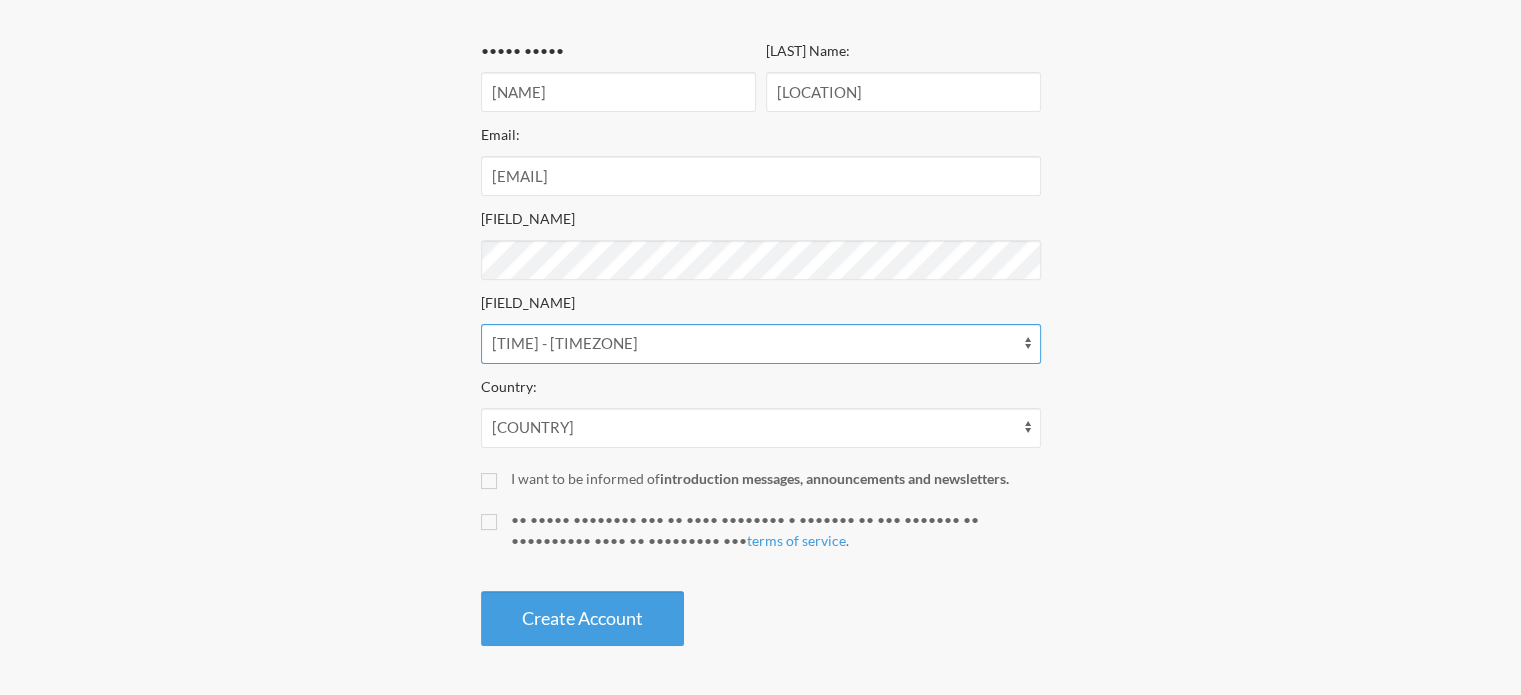 click on "••••• •• • •••••••••••••• ••••• •• • ••••••••••••••••• ••••• •• • ••••••••••• ••••• •• • •••••••••••• ••••• •• • •••••••••• ••••• •• • ••••••••• ••••• •• • •••••••••••• ••••• •• • ••••••••••• ••••• •• • ••••••••••••• ••••• •• • ••••••••••• ••••• •• • •••••••••••• ••••• •• • ••••••••••••••••• ••••• •• • •••••••••••••• ••••• •• • •••••••••••••••••• ••••• •• • •••••••••••• ••••• •• • ••••••••••••• ••••• •• • ••••••••••••••• ••••• •• • •••••••••••••••• ••••• •• • ••••••••••••••• ••••• •• • •••••••••••••• ••••• •• • •••••••••••••••••••• ••••• •• • ••••••••••••••••••• ••••• •• • •••••••••••••••••• ••••• •• • ••••••••••••••••••• ••••• •• • ••••••••••••••• ••••• •• • ••••••••••••••• ••••• •• • ••••••••••••••••• ••••• •• • •••••••••••••••••• ••••• •• • •••••••••••••• ••••• •• • ••••••••••••• ••••• •• • ••••••••••••••••••••• ••••• •• • ••••••••••••••••• ••••• •• • •••••••••••••••••• ••••• •• • •••••••••••••• ••••• •• • •••••••••••••••• ••••• •• • ••••••••••••••••••• ••••• •• • ••••••••••••••••• •••• •• • ••••••••••••••" at bounding box center (761, 344) 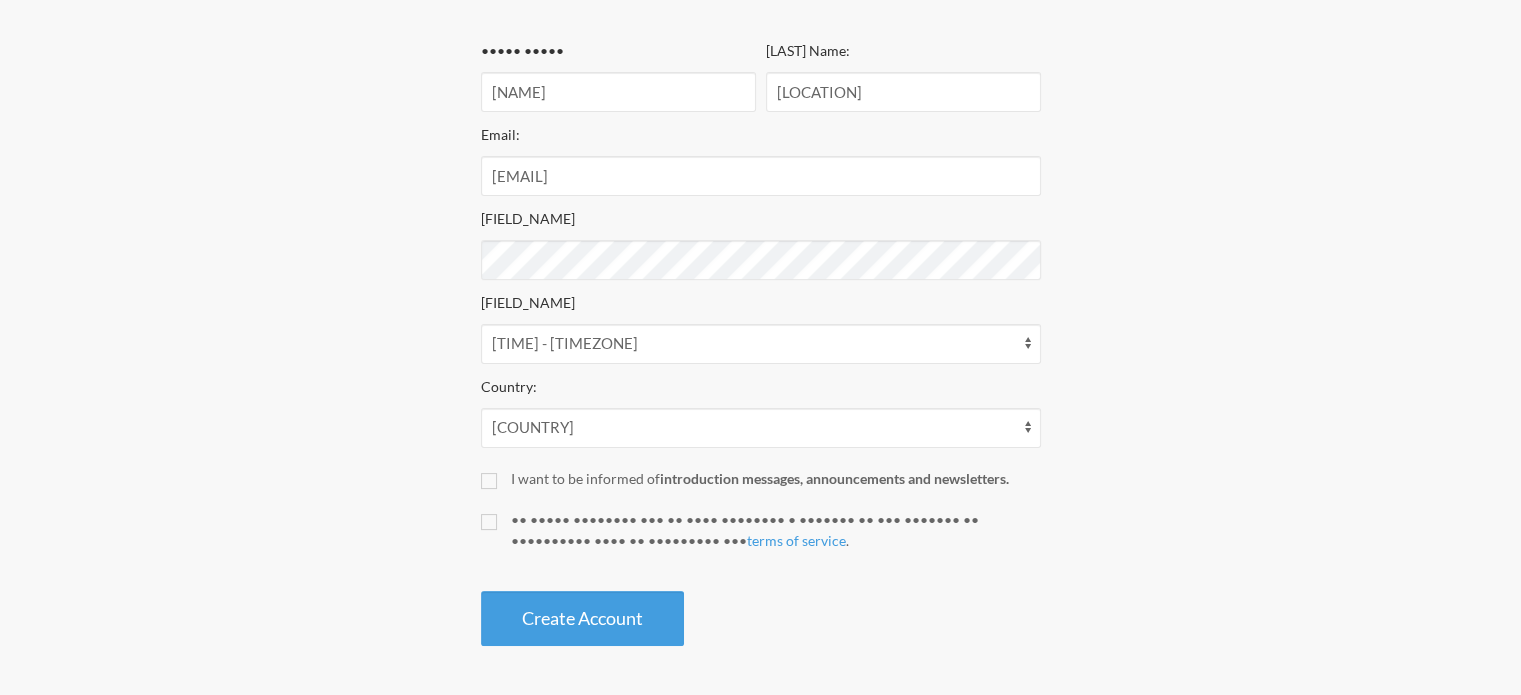 click on "•••• •   •••••••••••       •••• •   ••••••••       •••• •   •••••••       •••••• •••• •••••••   •••• •••••••• •• •••••••••  ••• •••• ••••• •••• •••••  •••• •• ••••••• •• ••••••••     •••• •••••••••••• •••••••• • • ••• ••••••   ••••• •••••• ••• •••• •  ••••• ••• ••••• • ••••••  •• ••• ••• •• ••• ••••• •   ••••• ••••• •••••••••• ••••• ••• ••••• • •••••• •••• • •• •••••••• ••••••••••  •• ••• ••• •• •••• ••••• •   ••• ••••••• •••• •••• ••• ••••••• • ••••••••
•••••• •• ••• •••••
•• ••• ••••••••• •••• ••••••••••   ••••• •••••     ••••   •••• •••••     •••••• ••••••   ••••••     •••••••••••••••••••••••••   •••••••••       •••••••••   ••••• •• • •••••••••••••• ••••• •• • ••••••••••••••••• ••••• •• • ••••••••••• ••••• •• • •••••••••••• ••••• •• • •••••••••• ••••• •• • ••••••••• ••••• •• • •••••••••••• ••••• •• • ••••••••••• ••••• •• • ••••••••••••• ••••• •• • ••••••••••• ••••• •• • •••••••••••• ••••• •• • •••••••••••••••••" at bounding box center (0, 0) 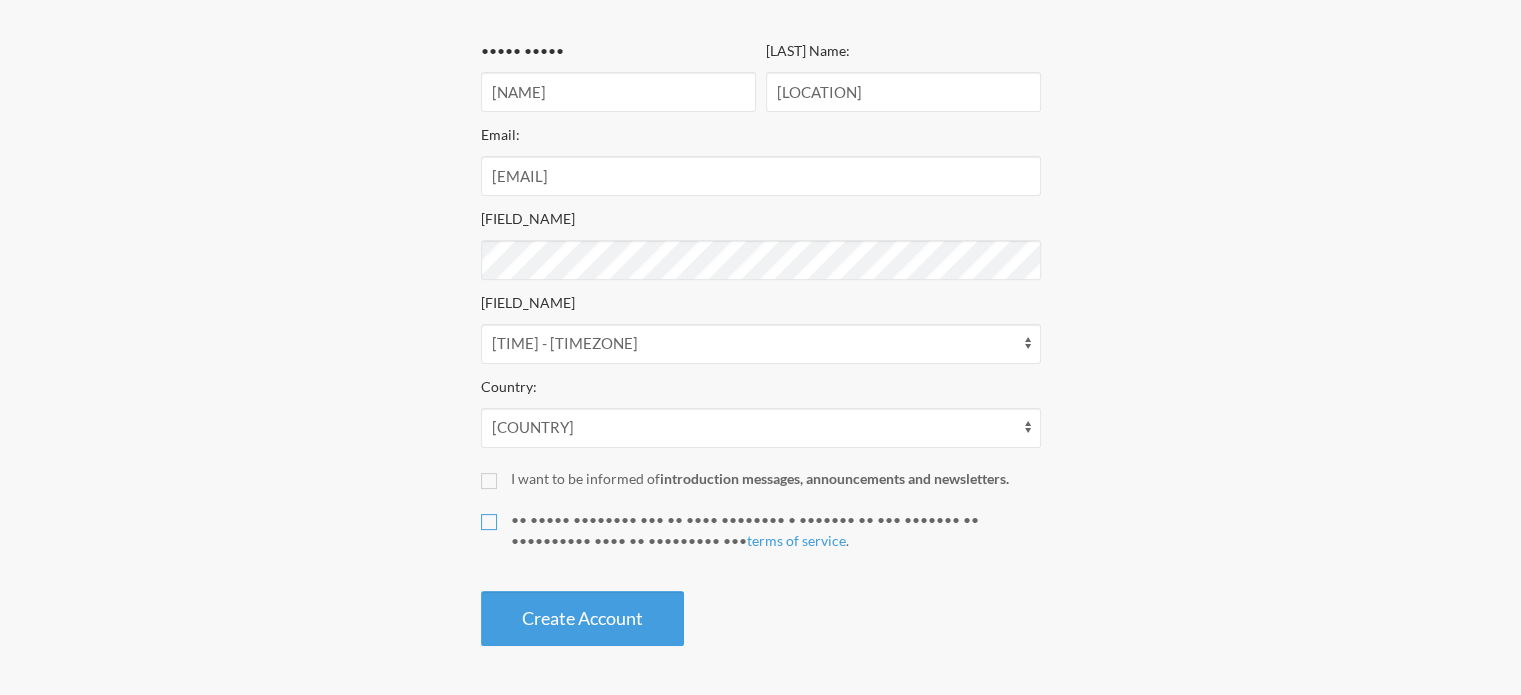 click on "•• ••••• •••••••• ••• •• •••• •••••••• • ••••••• •• ••• ••••••• •• •••••••••• •••• •• ••••••••• •••  ••••• •• ••••••• •" at bounding box center (489, 522) 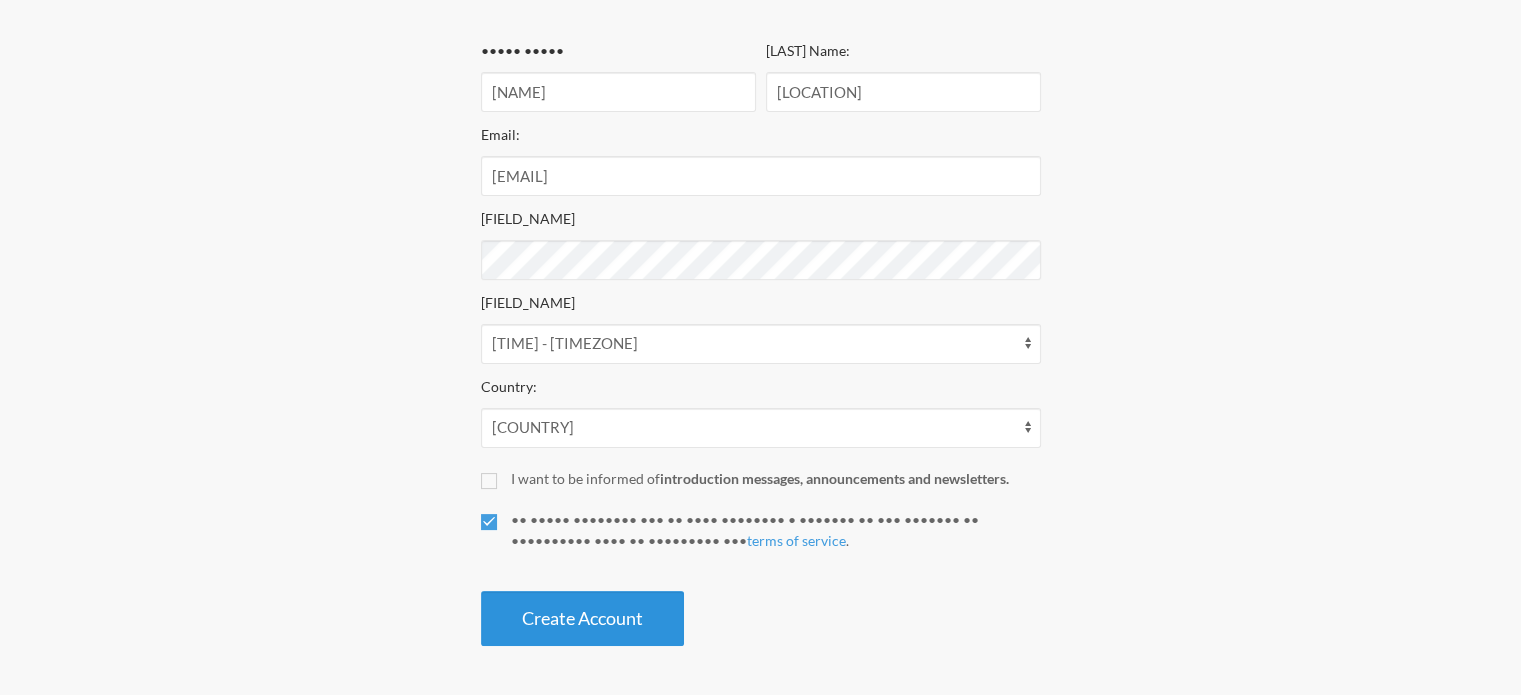 click on "Create Account" at bounding box center [582, 618] 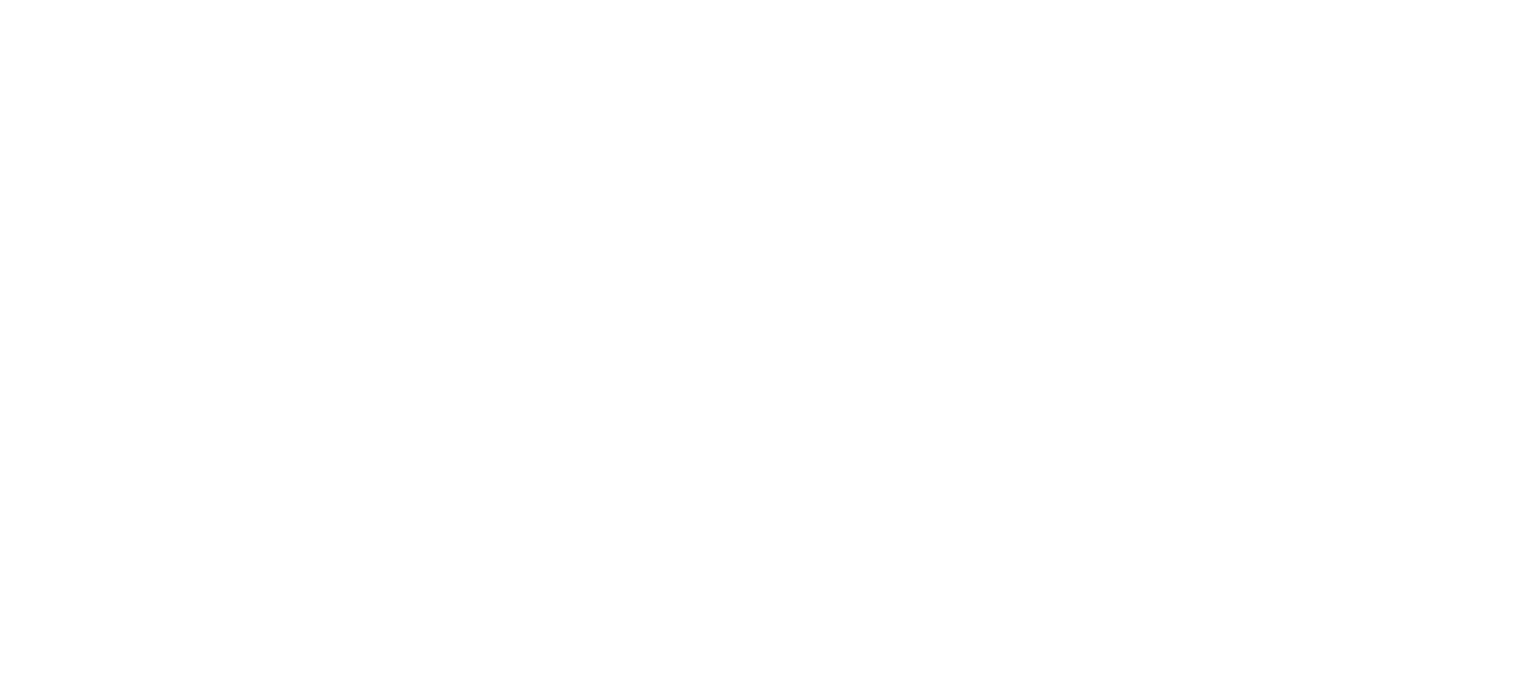 scroll, scrollTop: 0, scrollLeft: 0, axis: both 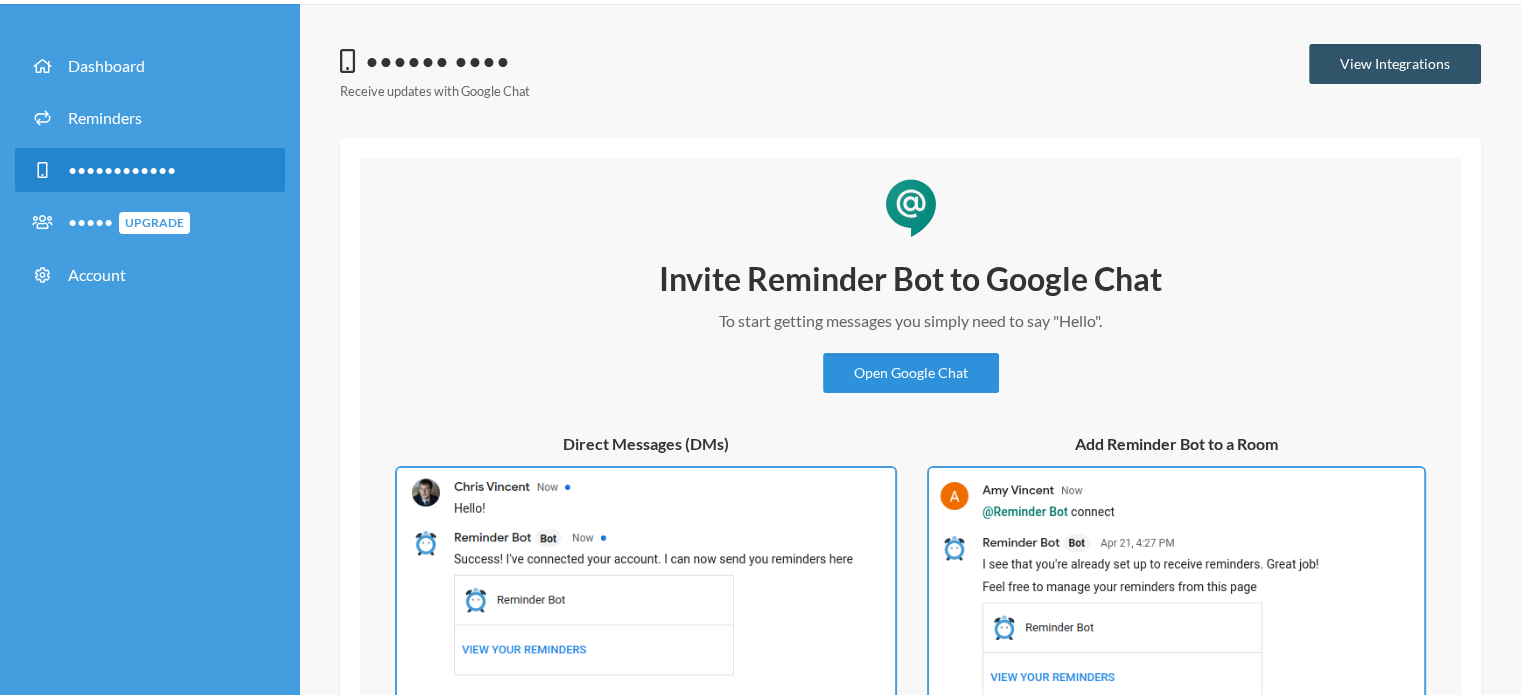 click on "Open Google Chat" at bounding box center [911, 373] 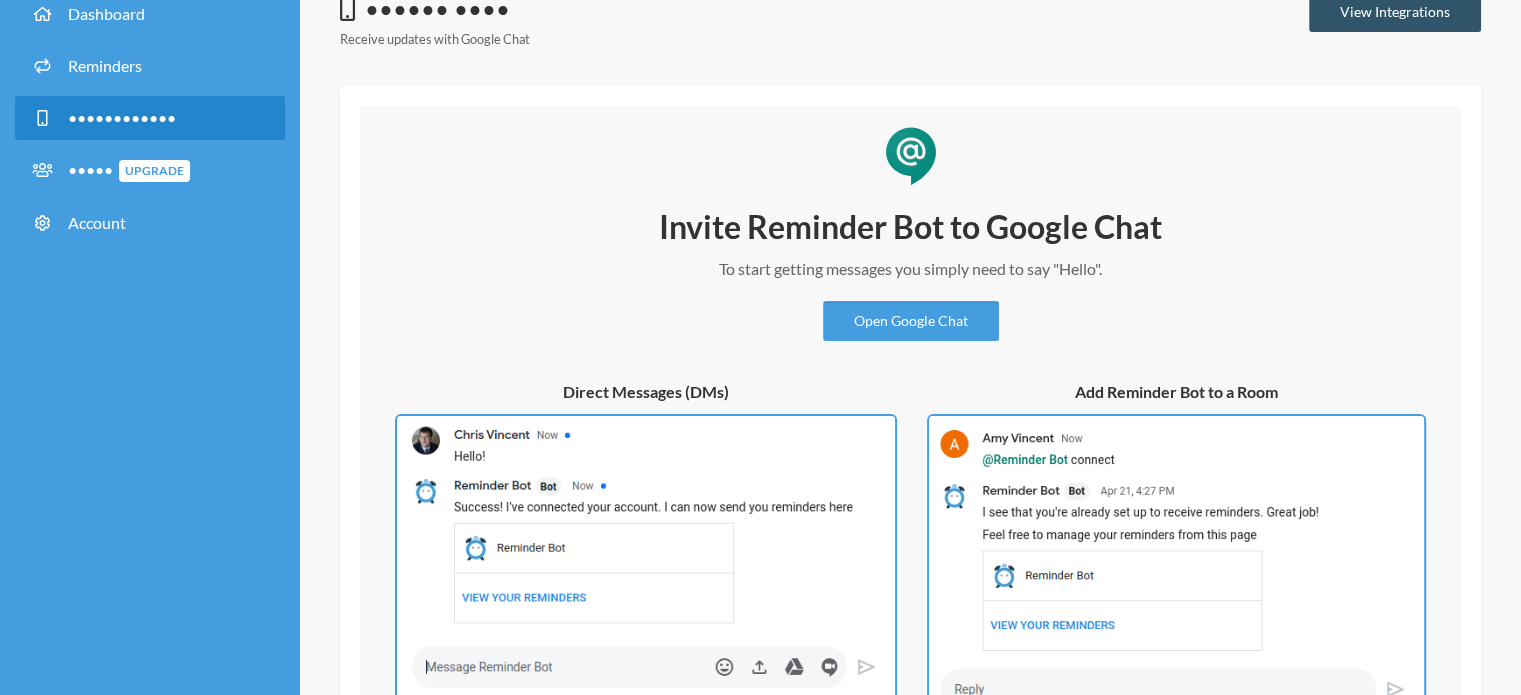scroll, scrollTop: 133, scrollLeft: 0, axis: vertical 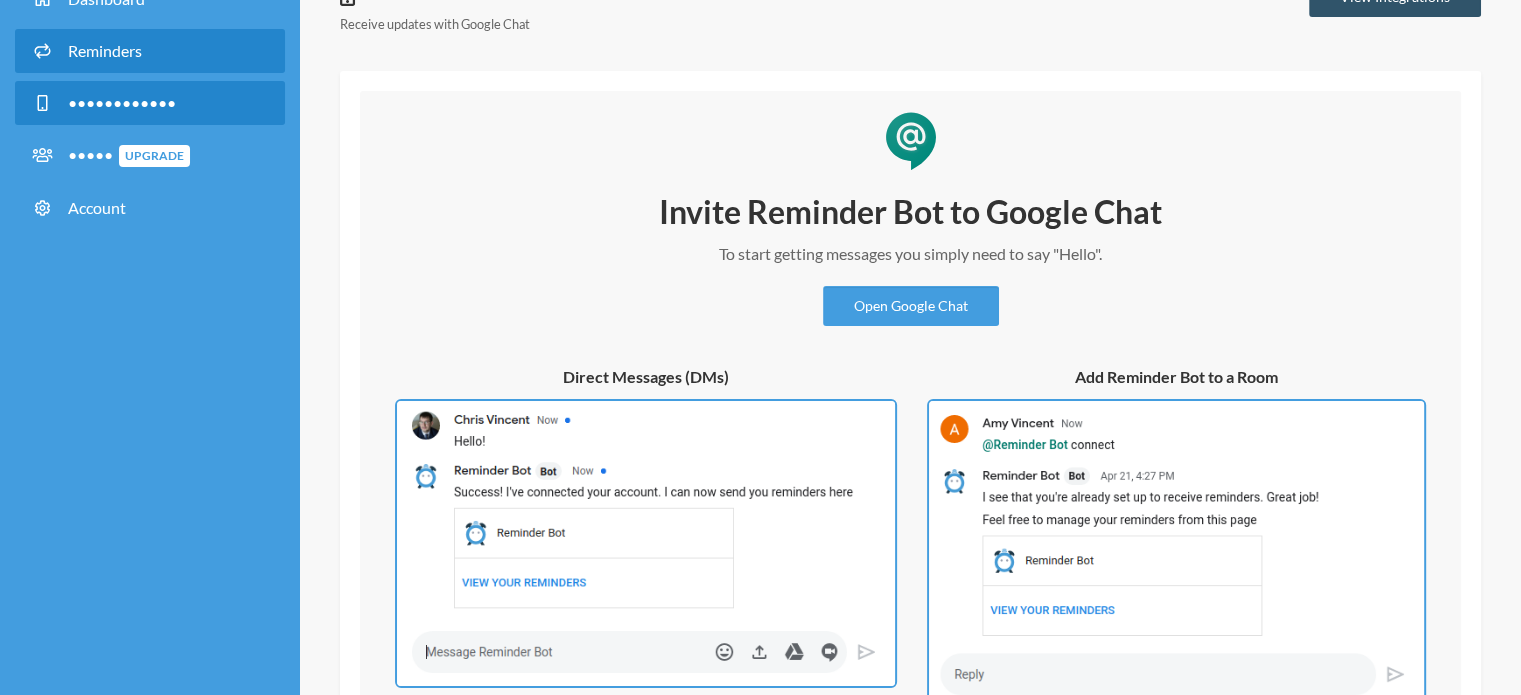 click on "Reminders" at bounding box center [150, 51] 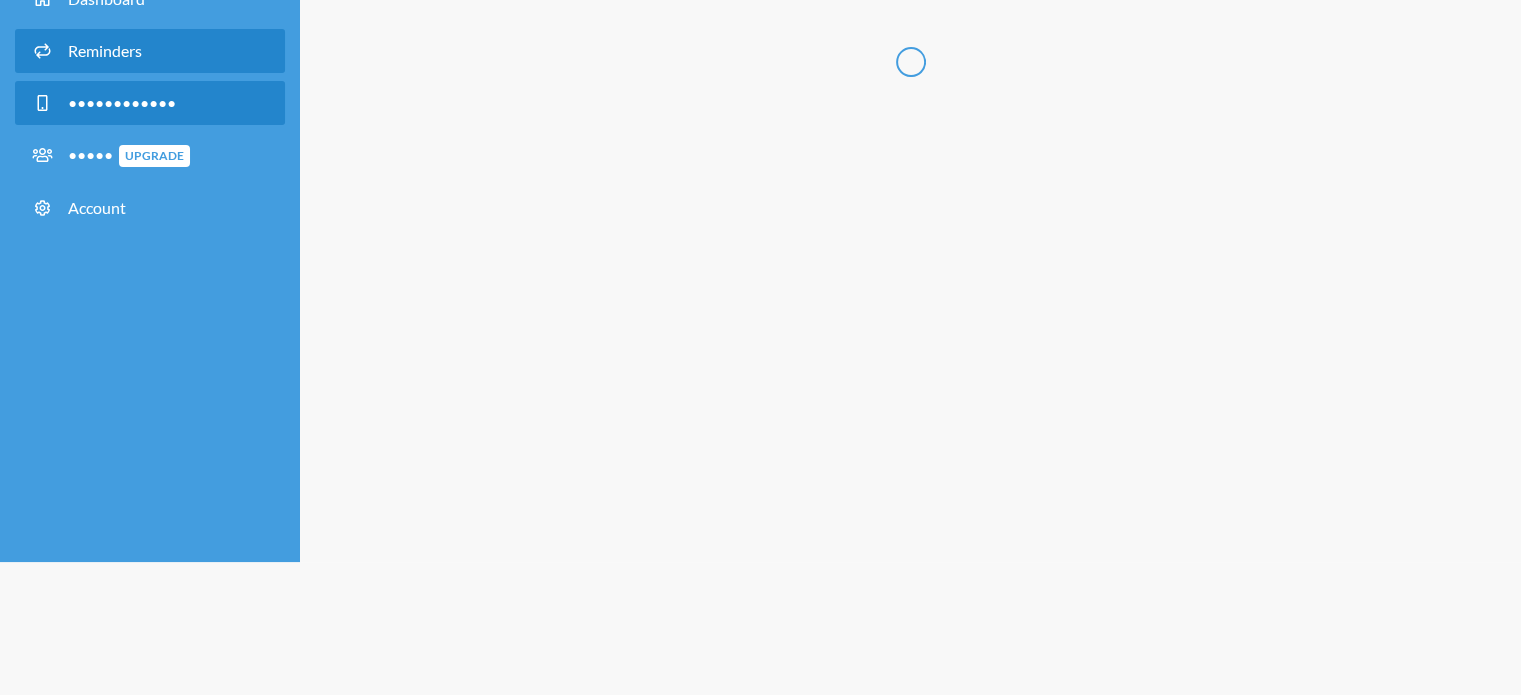 scroll, scrollTop: 0, scrollLeft: 0, axis: both 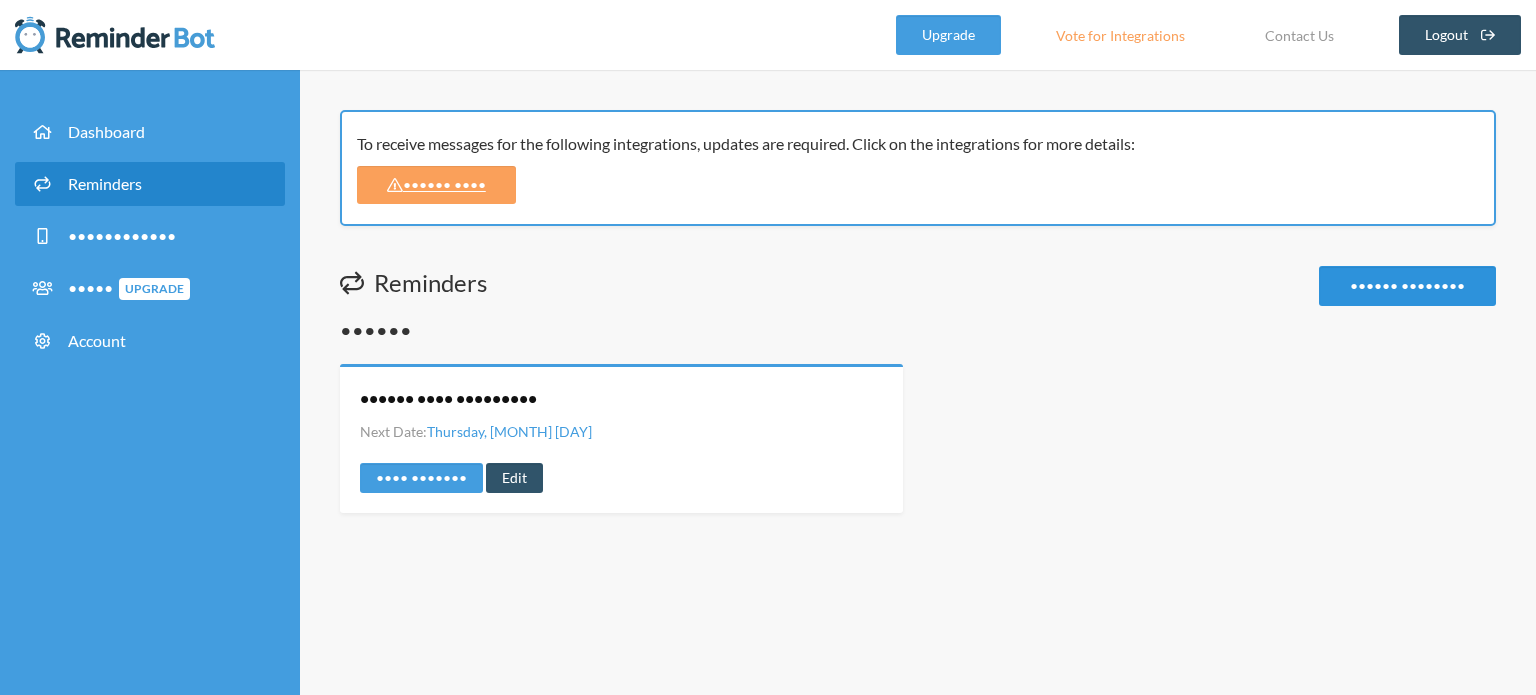click on "Create Reminder" at bounding box center [1407, 286] 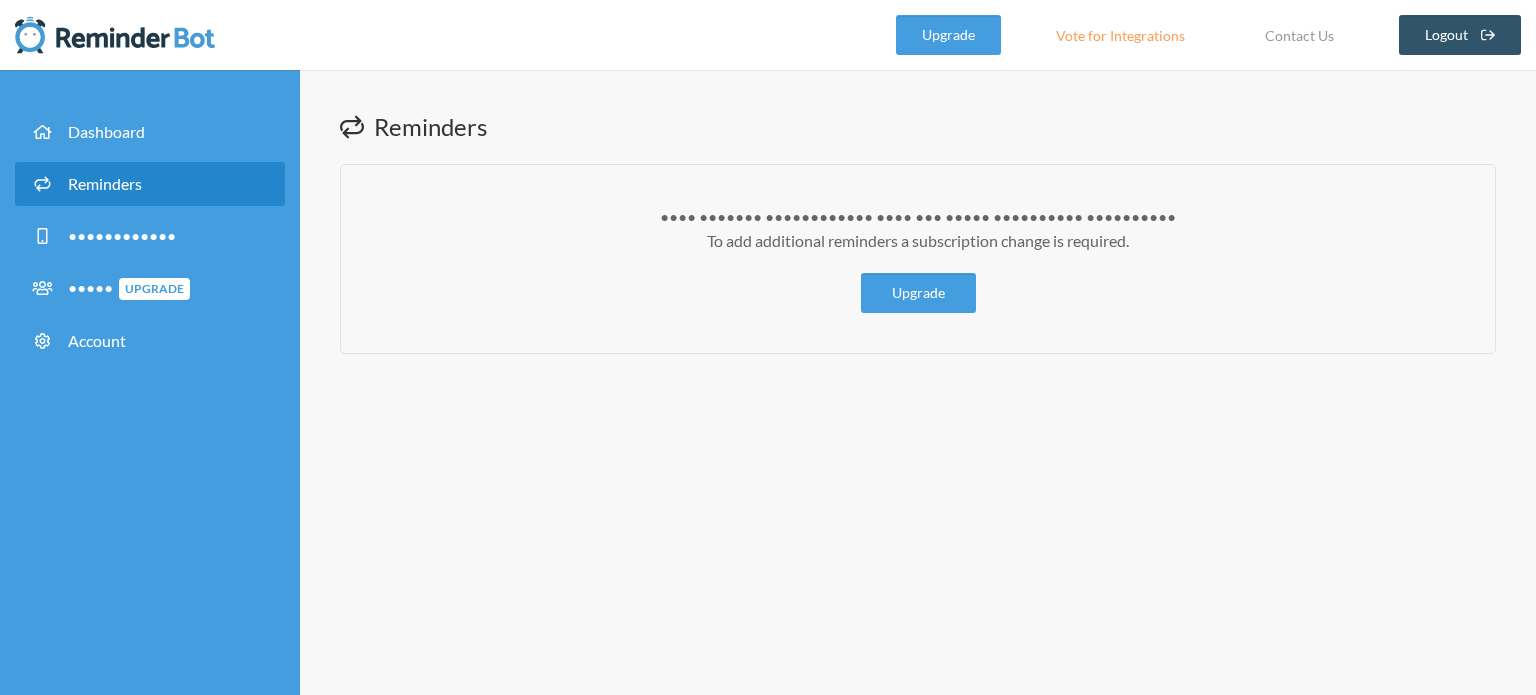 click on "Reminders" at bounding box center [105, 183] 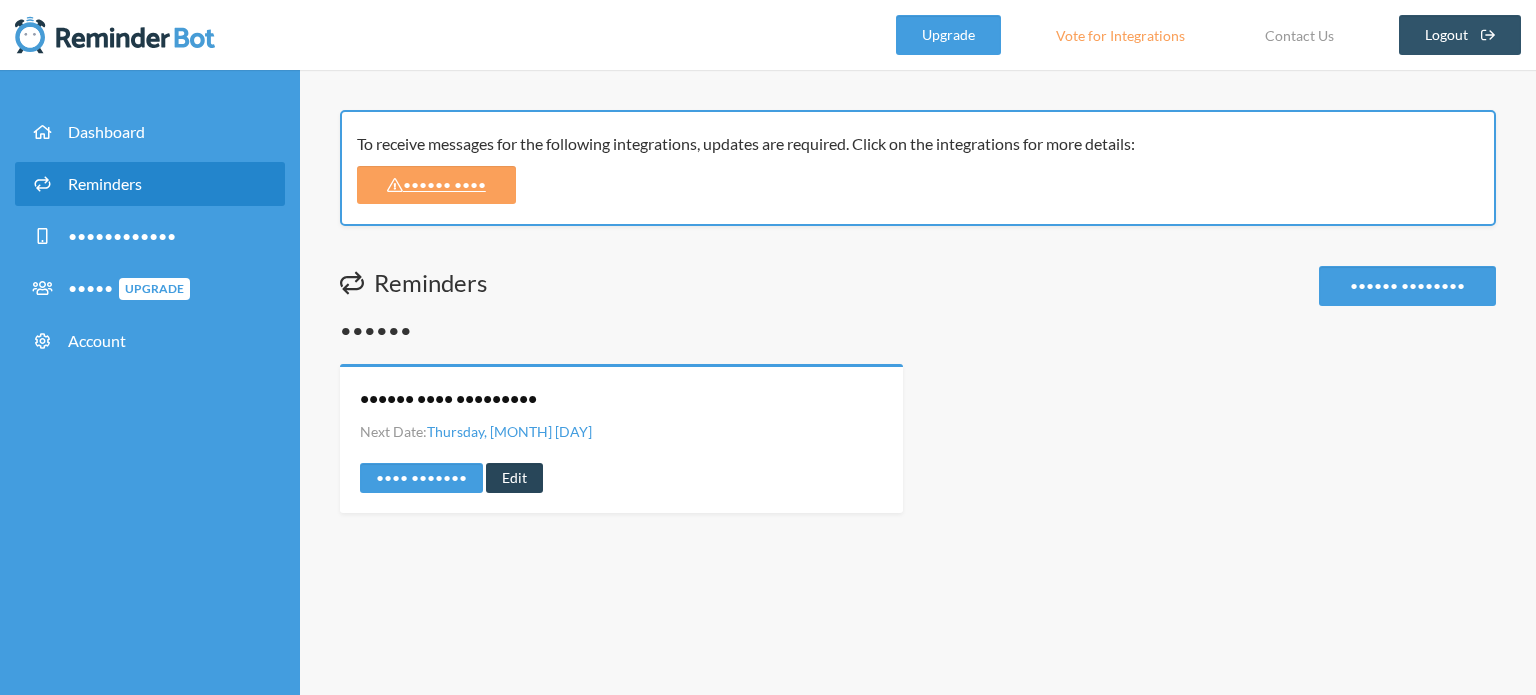 click on "Edit" at bounding box center [514, 478] 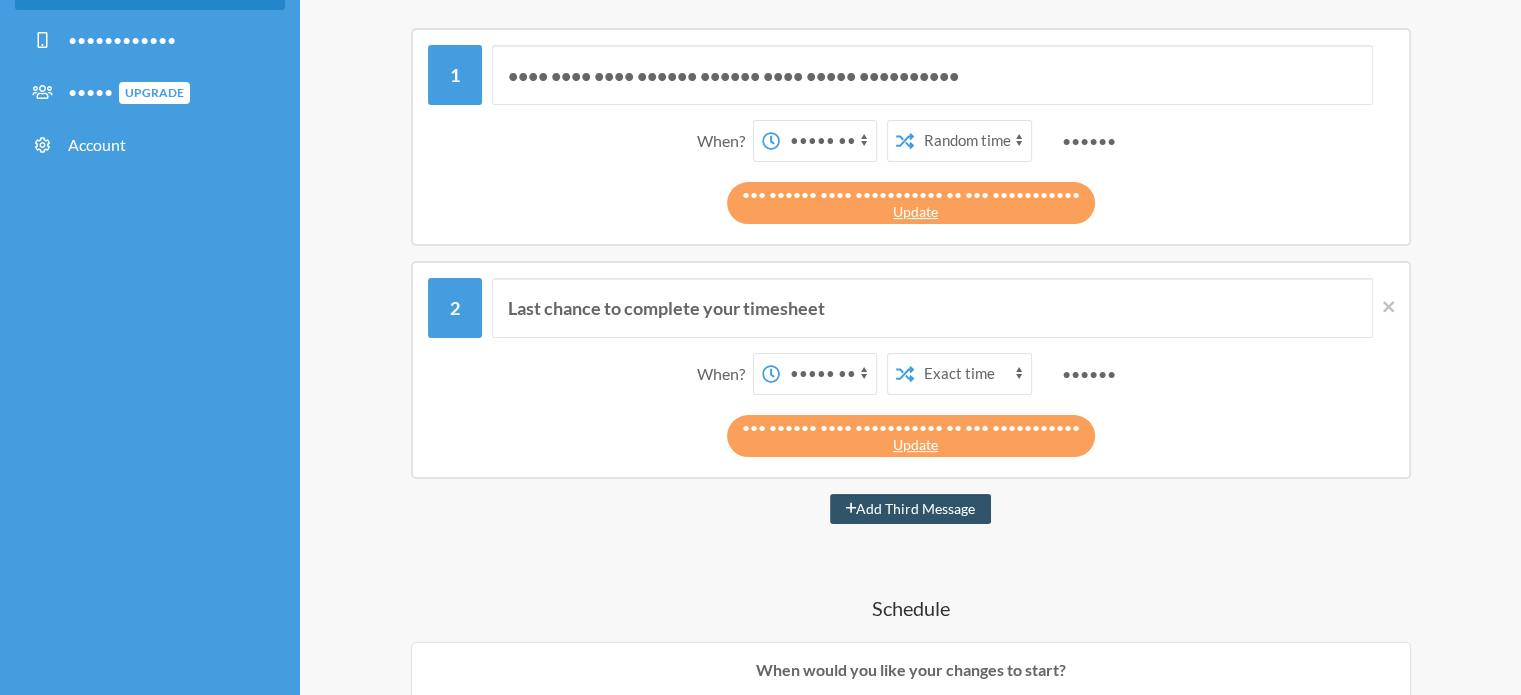 scroll, scrollTop: 200, scrollLeft: 0, axis: vertical 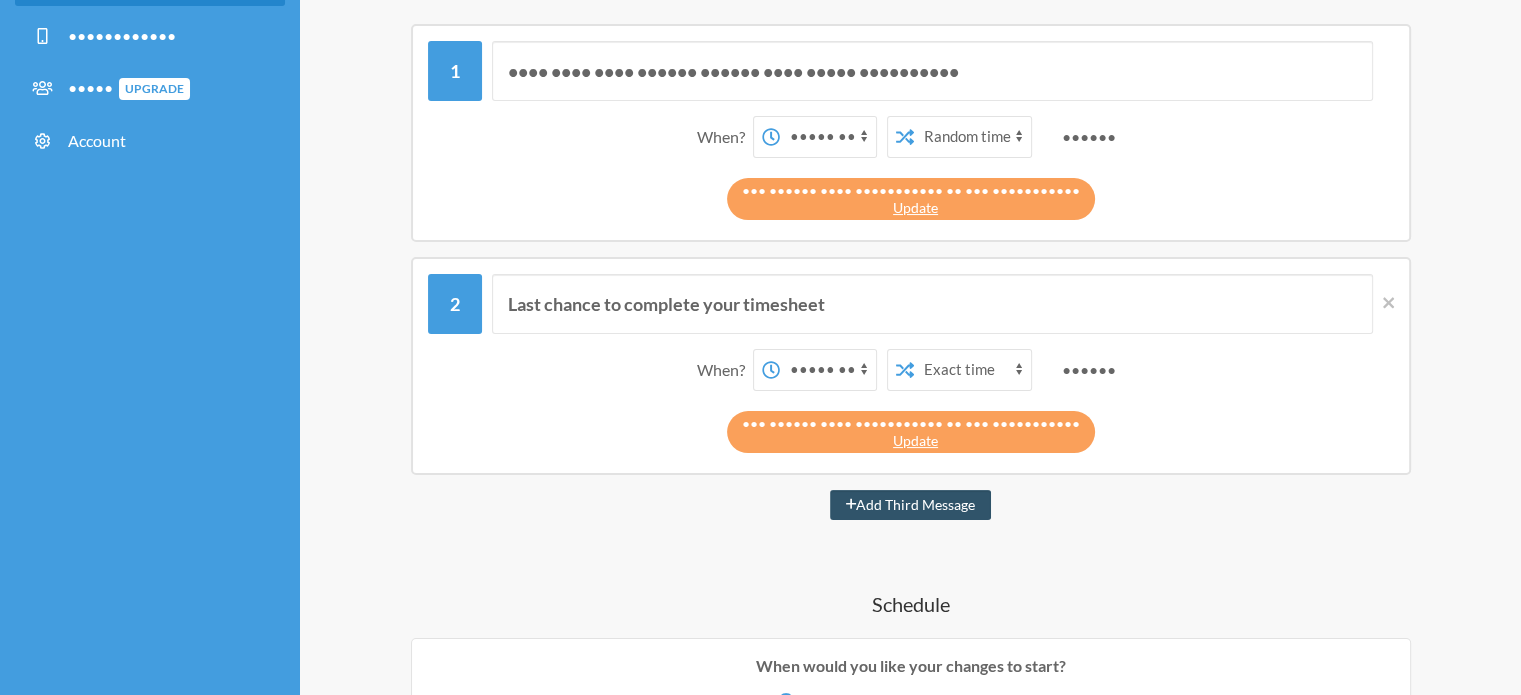 click on "••••• •• ••••• •• ••••• •• ••••• •• •••• •• •••• •• •••• •• •••• •• •••• •• •••• •• •••• •• •••• •• •••• •• •••• •• •••• •• •••• •• •••• •• •••• •• •••• •• •••• •• •••• •• •••• •• •••• •• •••• •• •••• •• •••• •• •••• •• •••• •• •••• •• •••• •• •••• •• •••• •• •••• •• •••• •• •••• •• •••• •• •••• •• •••• •• •••• •• •••• •• ••••• •• ••••• •• ••••• •• ••••• •• ••••• •• ••••• •• ••••• •• ••••• •• ••••• •• ••••• •• ••••• •• ••••• •• •••• •• •••• •• •••• •• •••• •• •••• •• •••• •• •••• •• •••• •• •••• •• •••• •• •••• •• •••• •• •••• •• •••• •• •••• •• •••• •• •••• •• •••• •• •••• •• •••• •• •••• •• •••• •• •••• •• •••• •• •••• •• •••• •• •••• •• •••• •• •••• •• •••• •• •••• •• •••• •• •••• •• •••• •• •••• •• •••• •• ••••• •• ••••• •• ••••• •• ••••• •• ••••• •• ••••• •• ••••• •• ••••• ••" at bounding box center (828, 137) 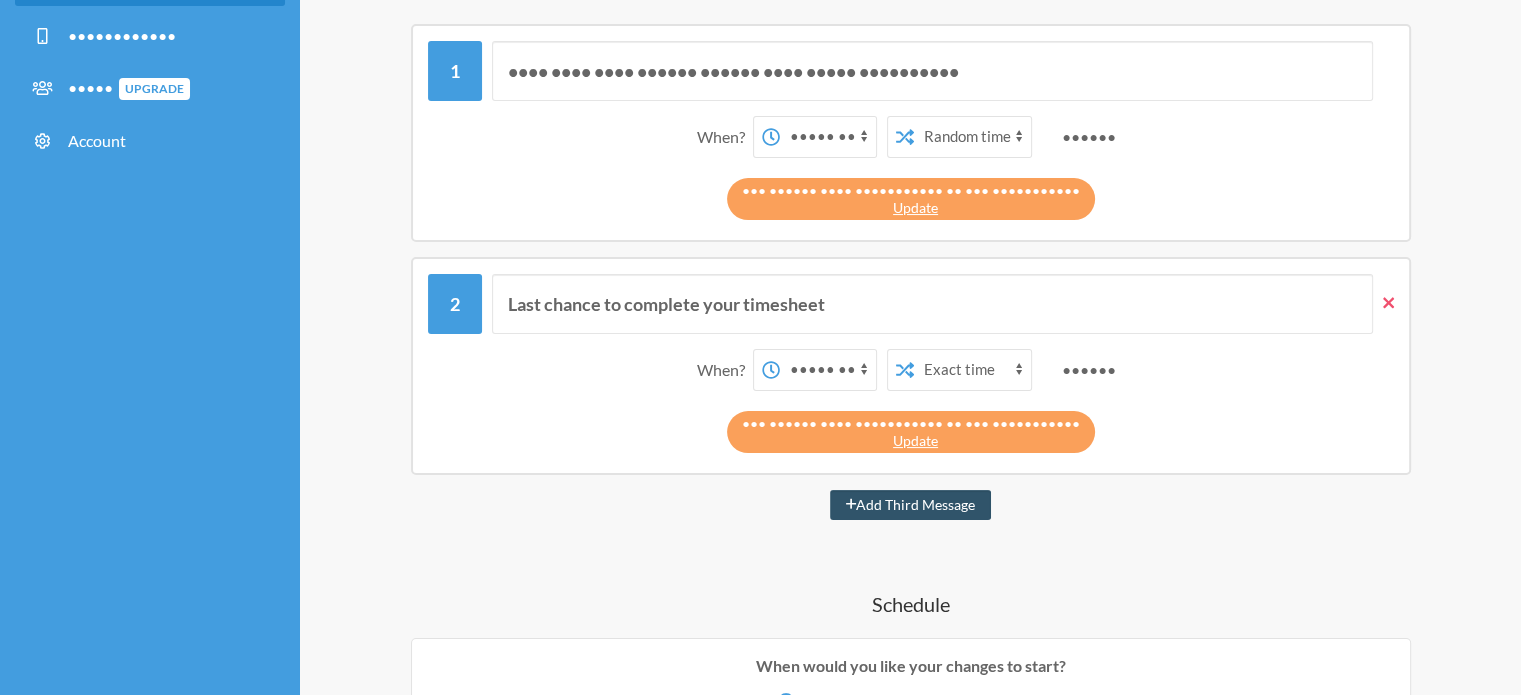 click at bounding box center [1388, 302] 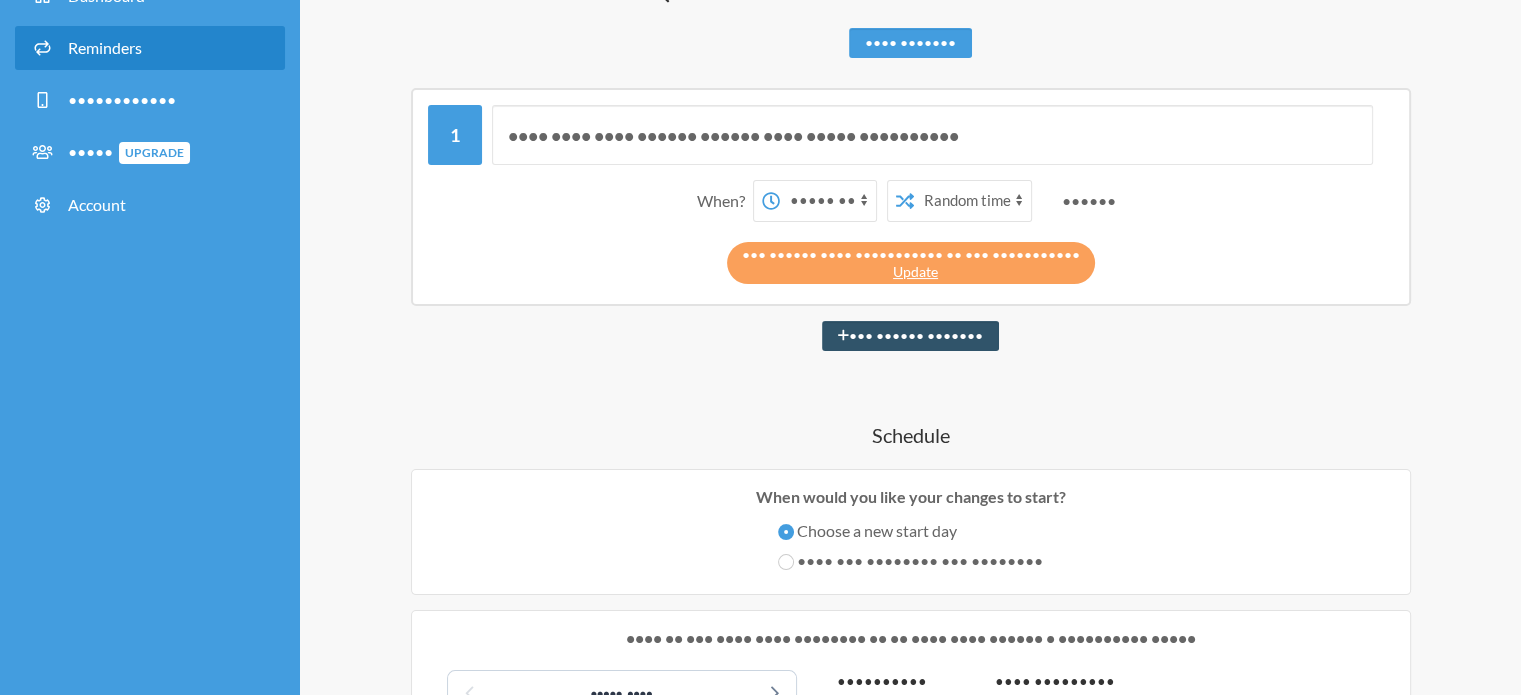 scroll, scrollTop: 66, scrollLeft: 0, axis: vertical 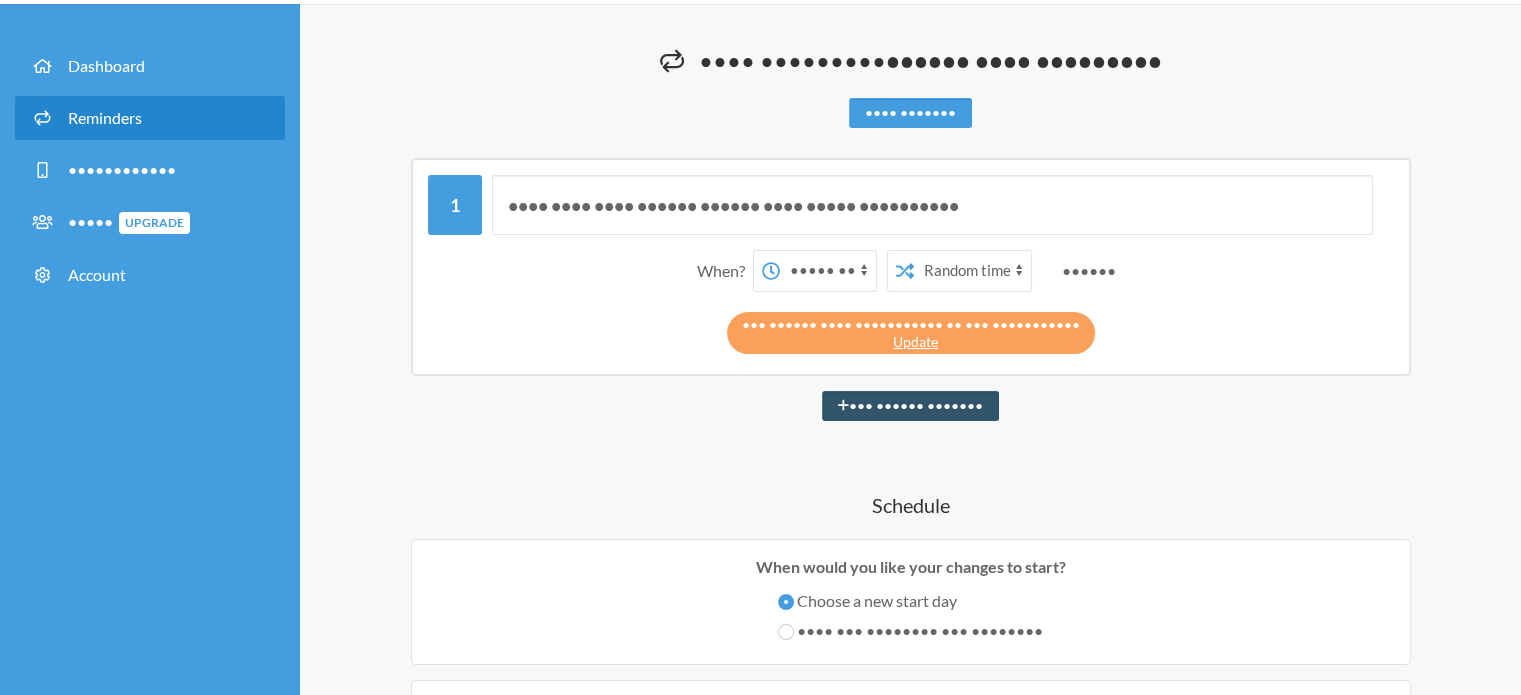click on "••••• •• ••••• •• ••••• •• ••••• •• •••• •• •••• •• •••• •• •••• •• •••• •• •••• •• •••• •• •••• •• •••• •• •••• •• •••• •• •••• •• •••• •• •••• •• •••• •• •••• •• •••• •• •••• •• •••• •• •••• •• •••• •• •••• •• •••• •• •••• •• •••• •• •••• •• •••• •• •••• •• •••• •• •••• •• •••• •• •••• •• •••• •• •••• •• •••• •• •••• •• ••••• •• ••••• •• ••••• •• ••••• •• ••••• •• ••••• •• ••••• •• ••••• •• ••••• •• ••••• •• ••••• •• ••••• •• •••• •• •••• •• •••• •• •••• •• •••• •• •••• •• •••• •• •••• •• •••• •• •••• •• •••• •• •••• •• •••• •• •••• •• •••• •• •••• •• •••• •• •••• •• •••• •• •••• •• •••• •• •••• •• •••• •• •••• •• •••• •• •••• •• •••• •• •••• •• •••• •• •••• •• •••• •• •••• •• •••• •• •••• •• •••• •• •••• •• ••••• •• ••••• •• ••••• •• ••••• •• ••••• •• ••••• •• ••••• •• ••••• ••" at bounding box center (828, 271) 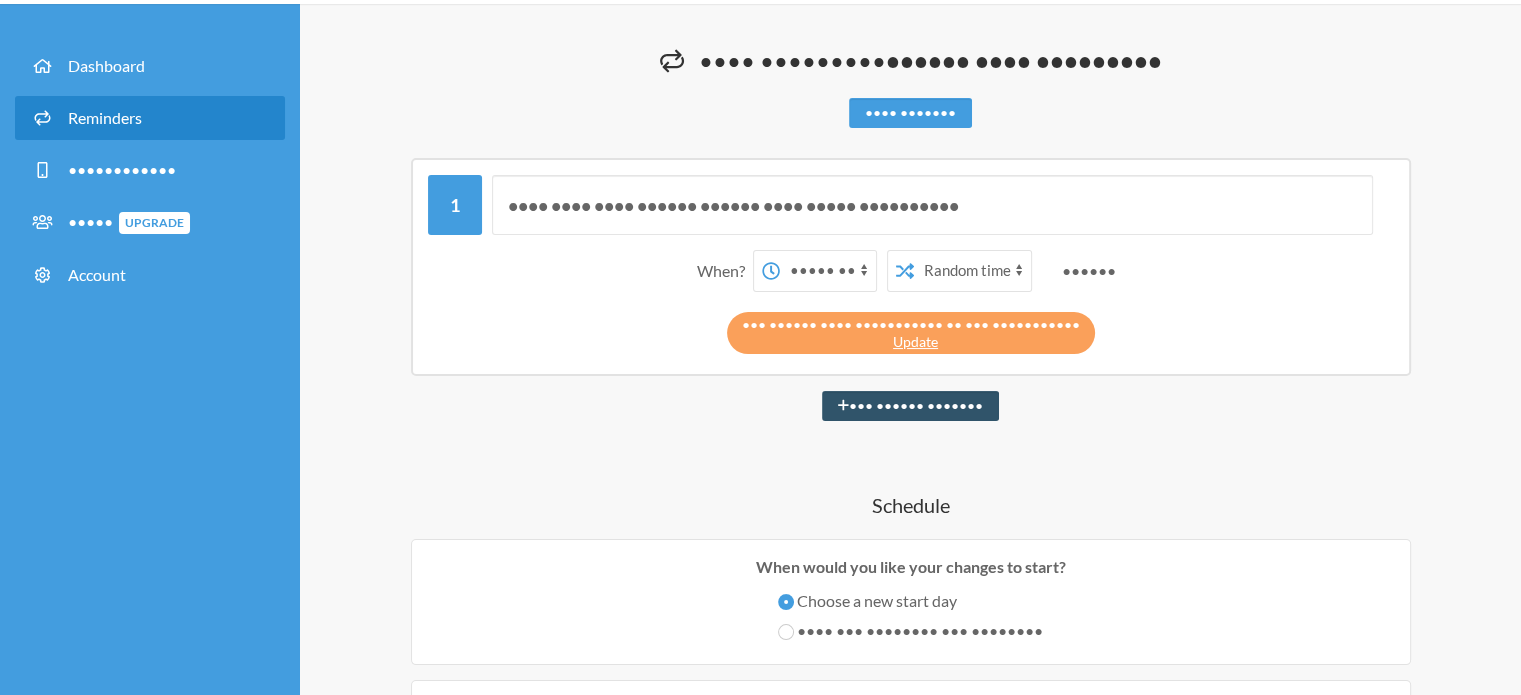 select on "[TIME]" 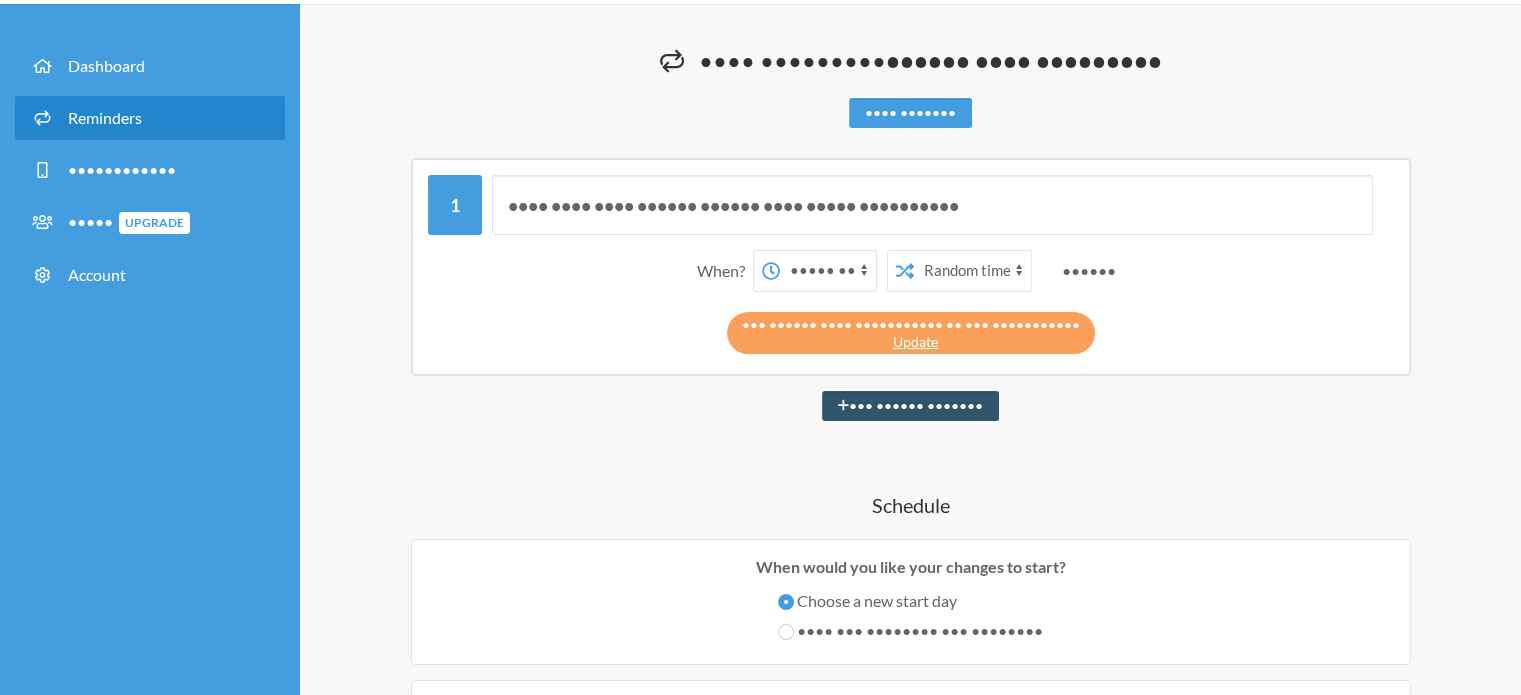 click on "••••• •• ••••• •• ••••• •• ••••• •• •••• •• •••• •• •••• •• •••• •• •••• •• •••• •• •••• •• •••• •• •••• •• •••• •• •••• •• •••• •• •••• •• •••• •• •••• •• •••• •• •••• •• •••• •• •••• •• •••• •• •••• •• •••• •• •••• •• •••• •• •••• •• •••• •• •••• •• •••• •• •••• •• •••• •• •••• •• •••• •• •••• •• •••• •• •••• •• •••• •• ••••• •• ••••• •• ••••• •• ••••• •• ••••• •• ••••• •• ••••• •• ••••• •• ••••• •• ••••• •• ••••• •• ••••• •• •••• •• •••• •• •••• •• •••• •• •••• •• •••• •• •••• •• •••• •• •••• •• •••• •• •••• •• •••• •• •••• •• •••• •• •••• •• •••• •• •••• •• •••• •• •••• •• •••• •• •••• •• •••• •• •••• •• •••• •• •••• •• •••• •• •••• •• •••• •• •••• •• •••• •• •••• •• •••• •• •••• •• •••• •• •••• •• •••• •• ••••• •• ••••• •• ••••• •• ••••• •• ••••• •• ••••• •• ••••• •• ••••• ••" at bounding box center (828, 271) 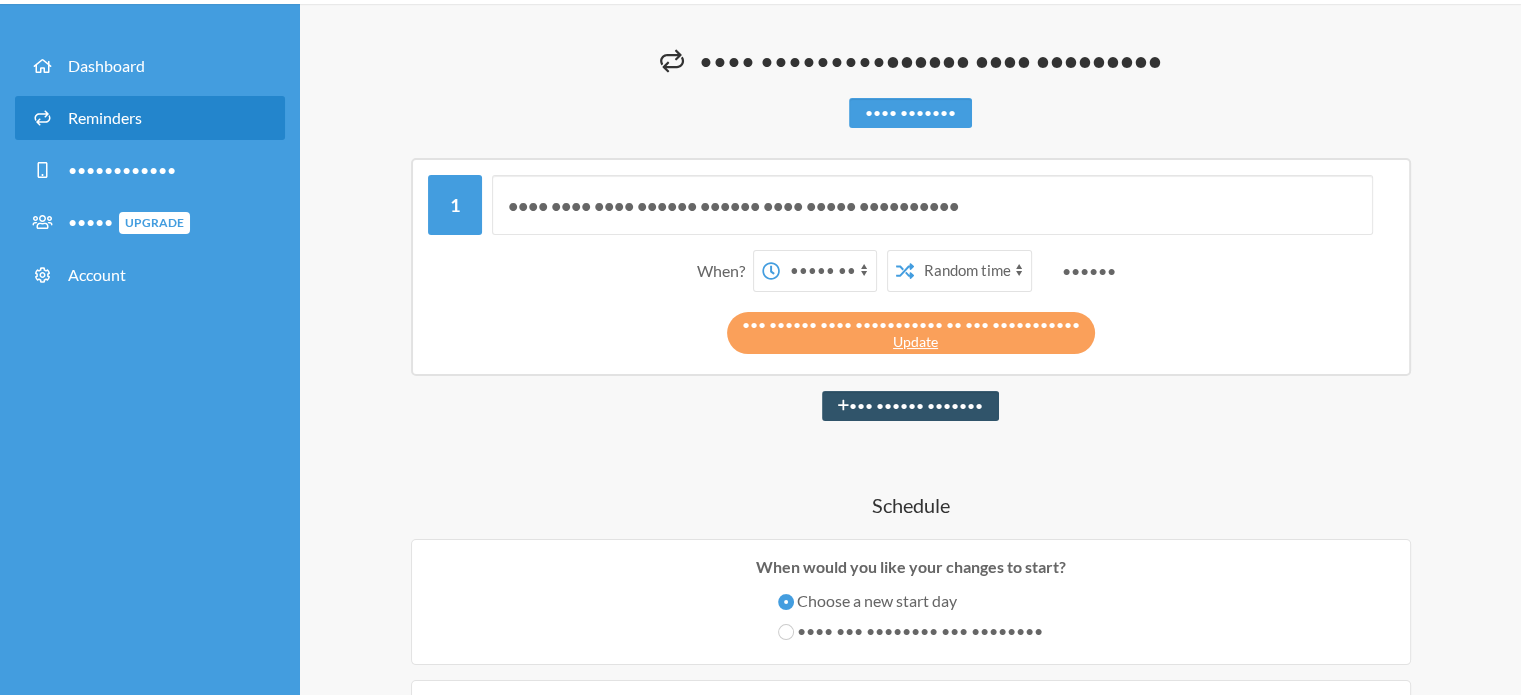 select on "false" 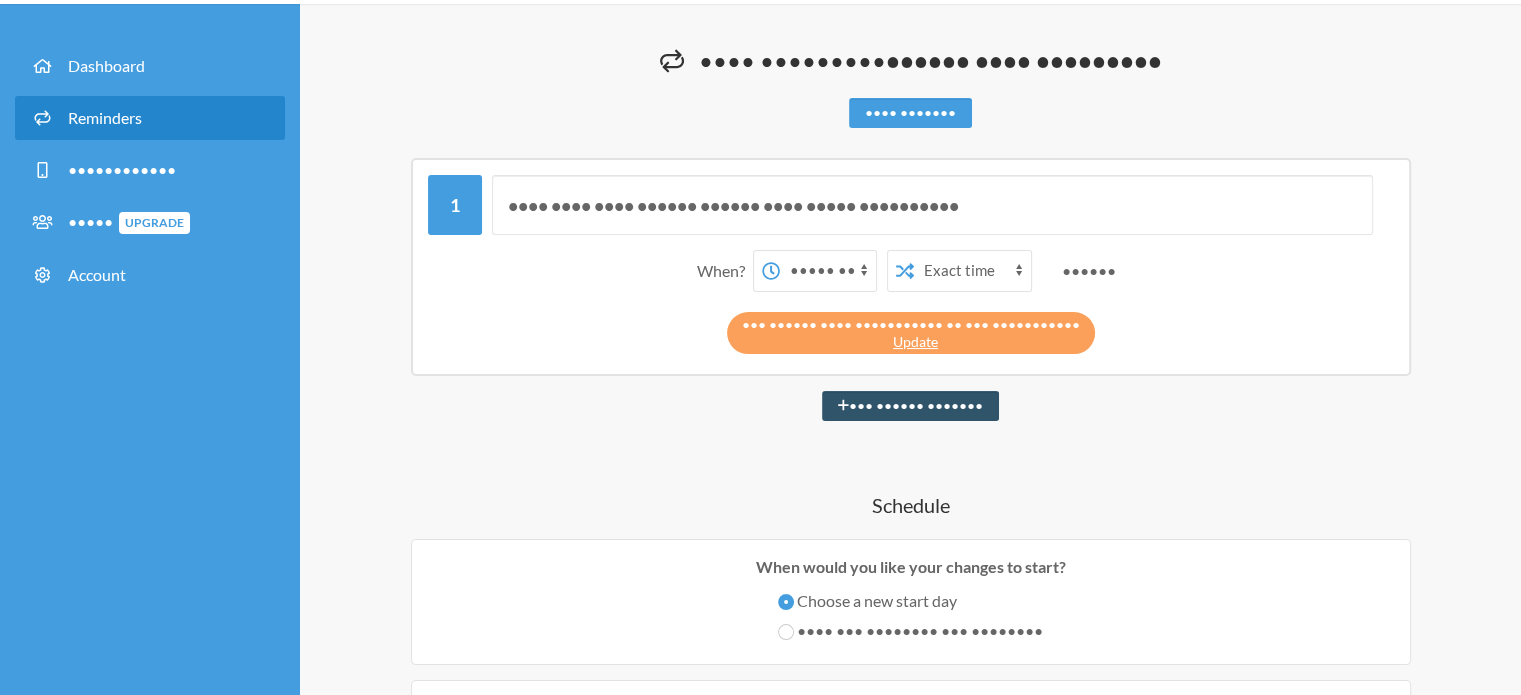 click on "Exact time Random time" at bounding box center (972, 271) 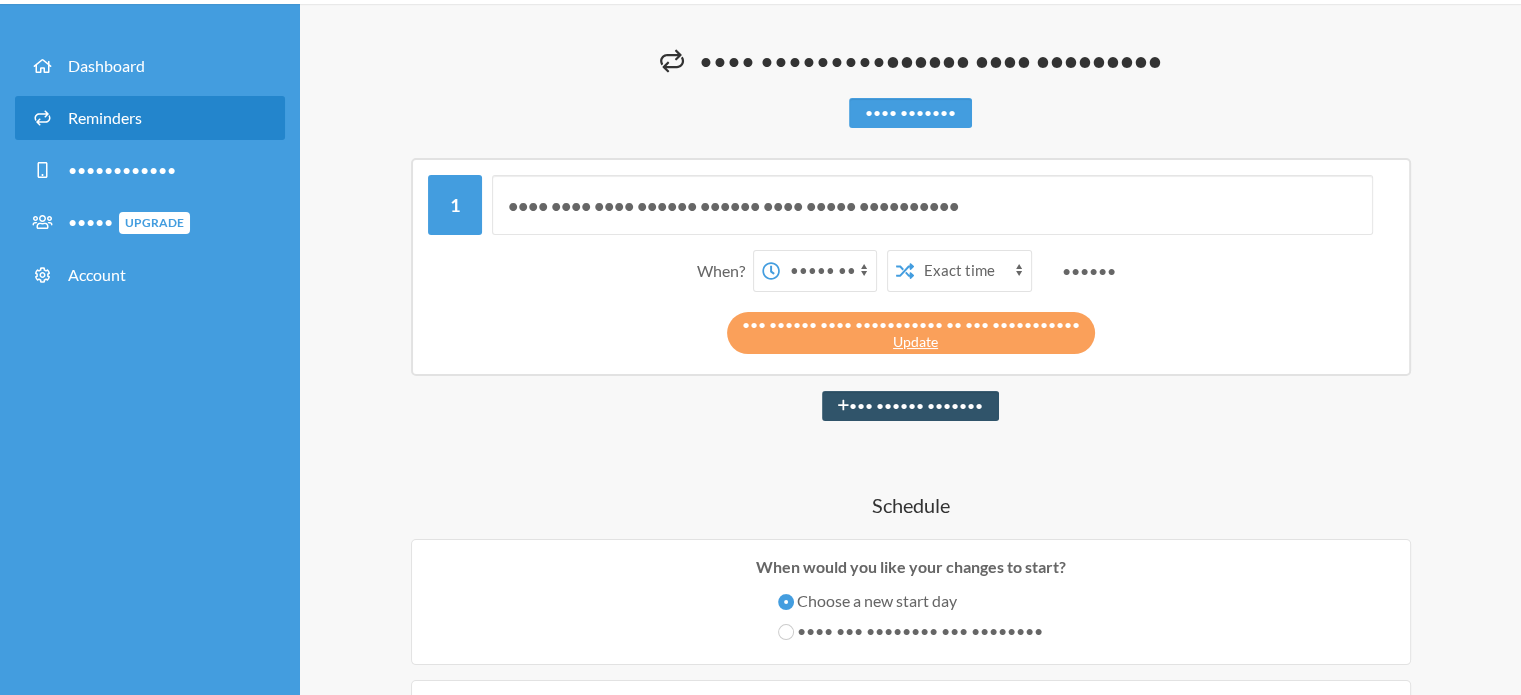 click on "Where?" at bounding box center [725, 271] 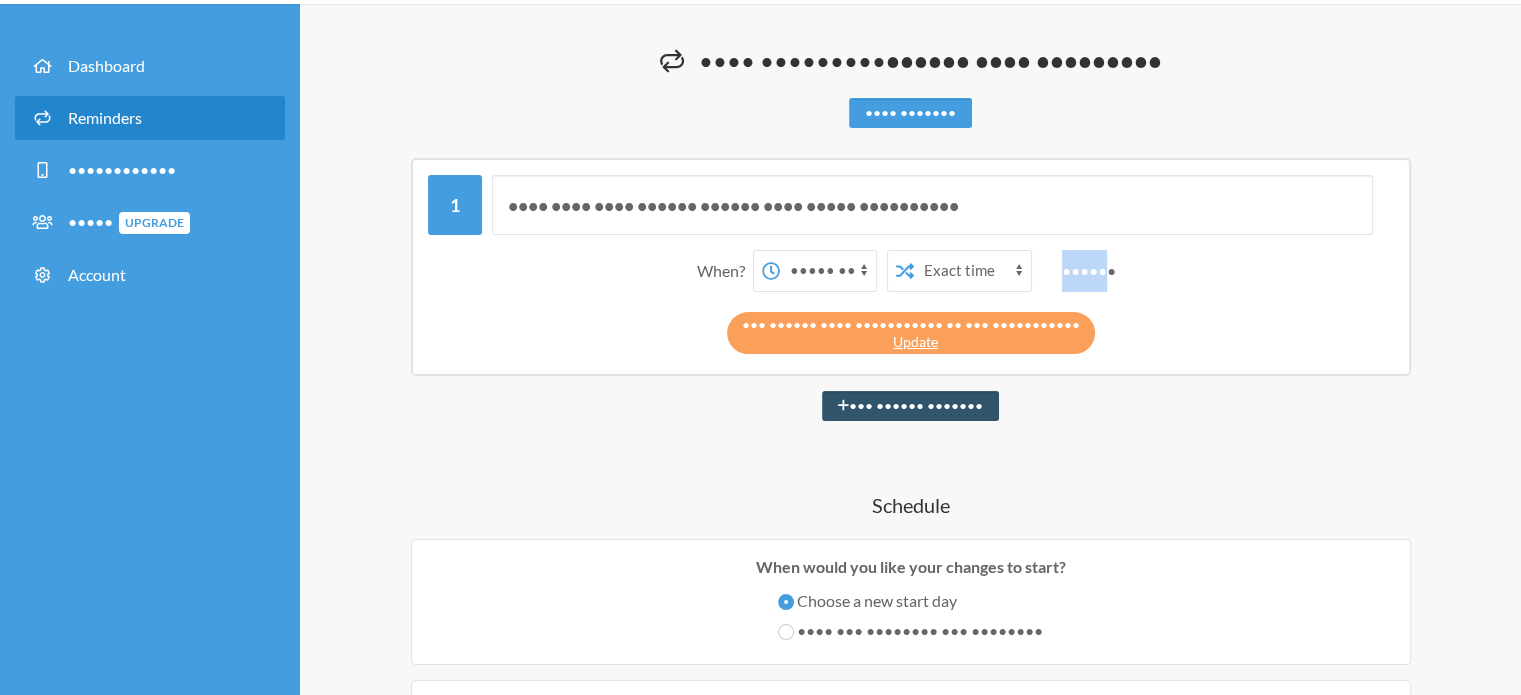 click on "[FIELD_NAME]" at bounding box center [725, 271] 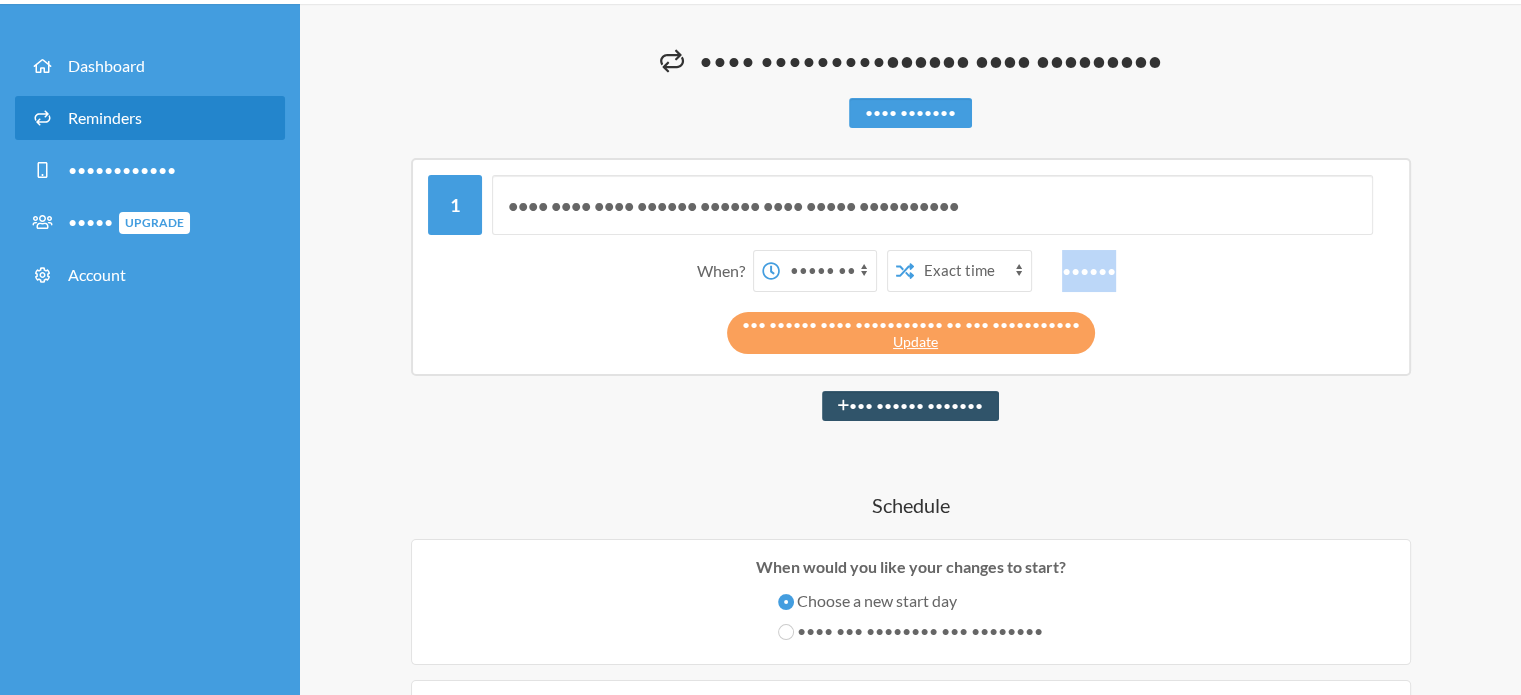 drag, startPoint x: 1069, startPoint y: 271, endPoint x: 1099, endPoint y: 278, distance: 30.805843 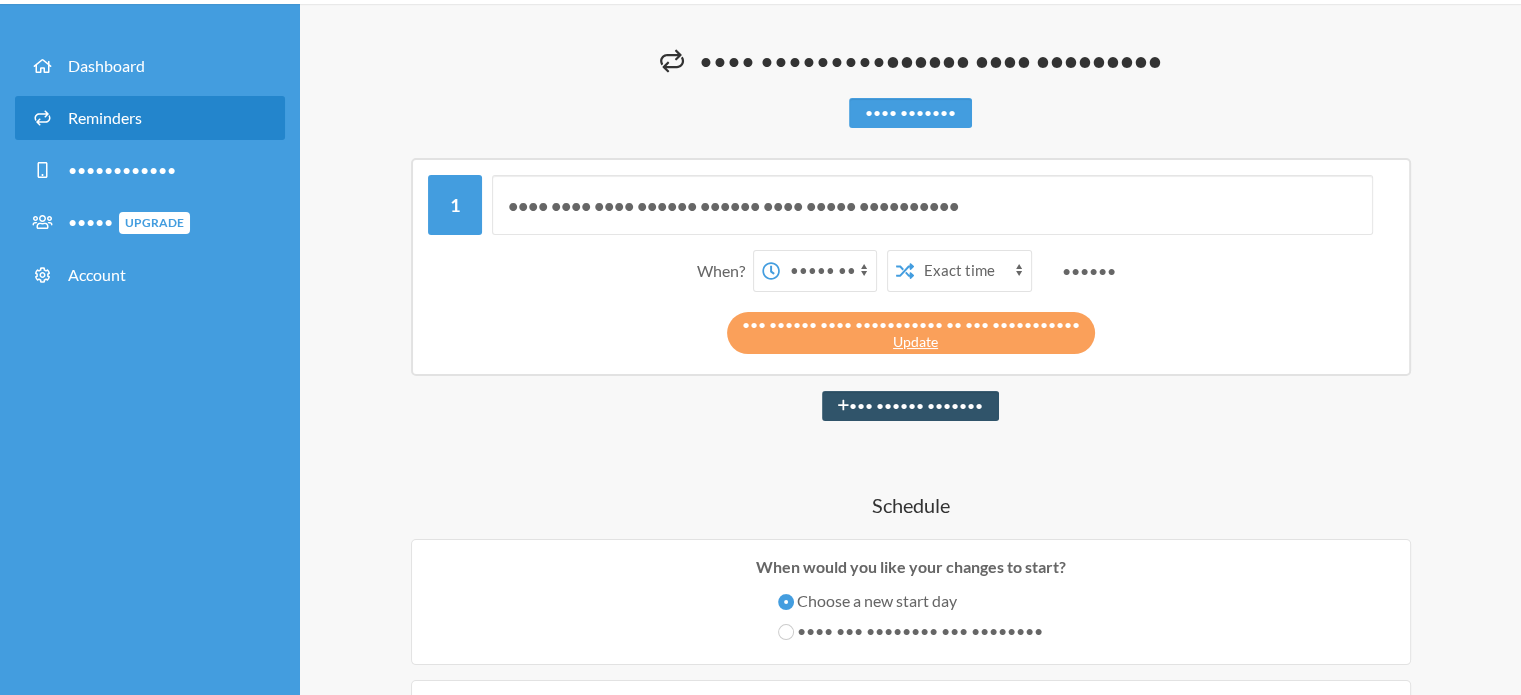 drag, startPoint x: 1166, startPoint y: 273, endPoint x: 1150, endPoint y: 270, distance: 16.27882 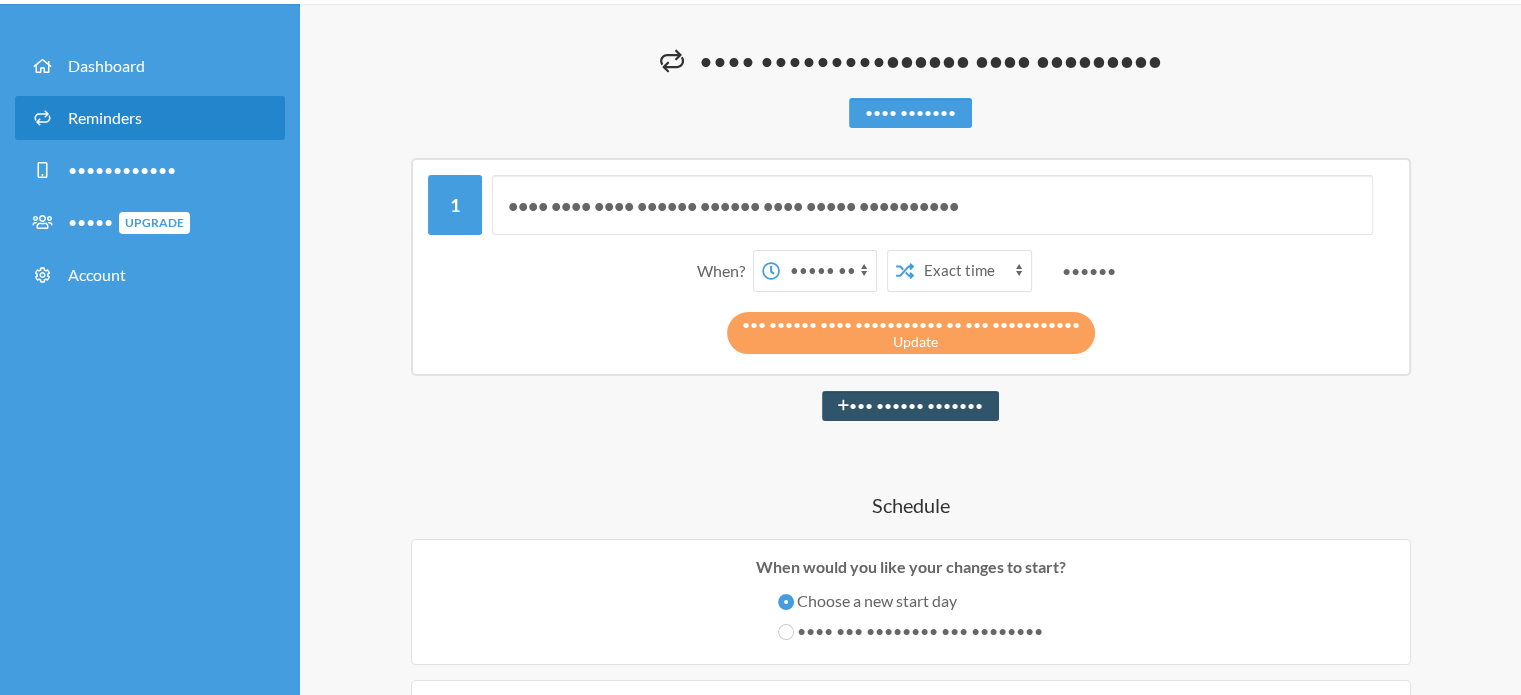 click on "Update" at bounding box center [915, 341] 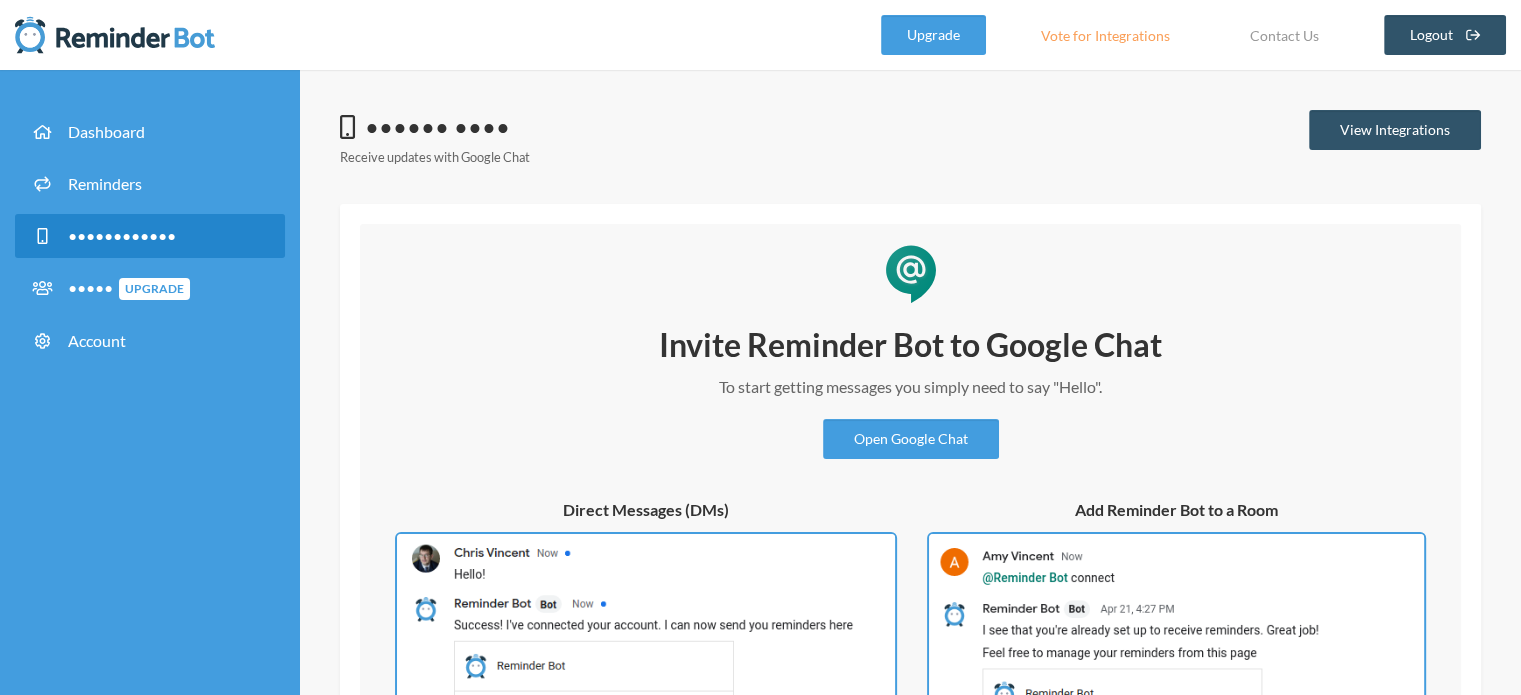 scroll, scrollTop: 66, scrollLeft: 0, axis: vertical 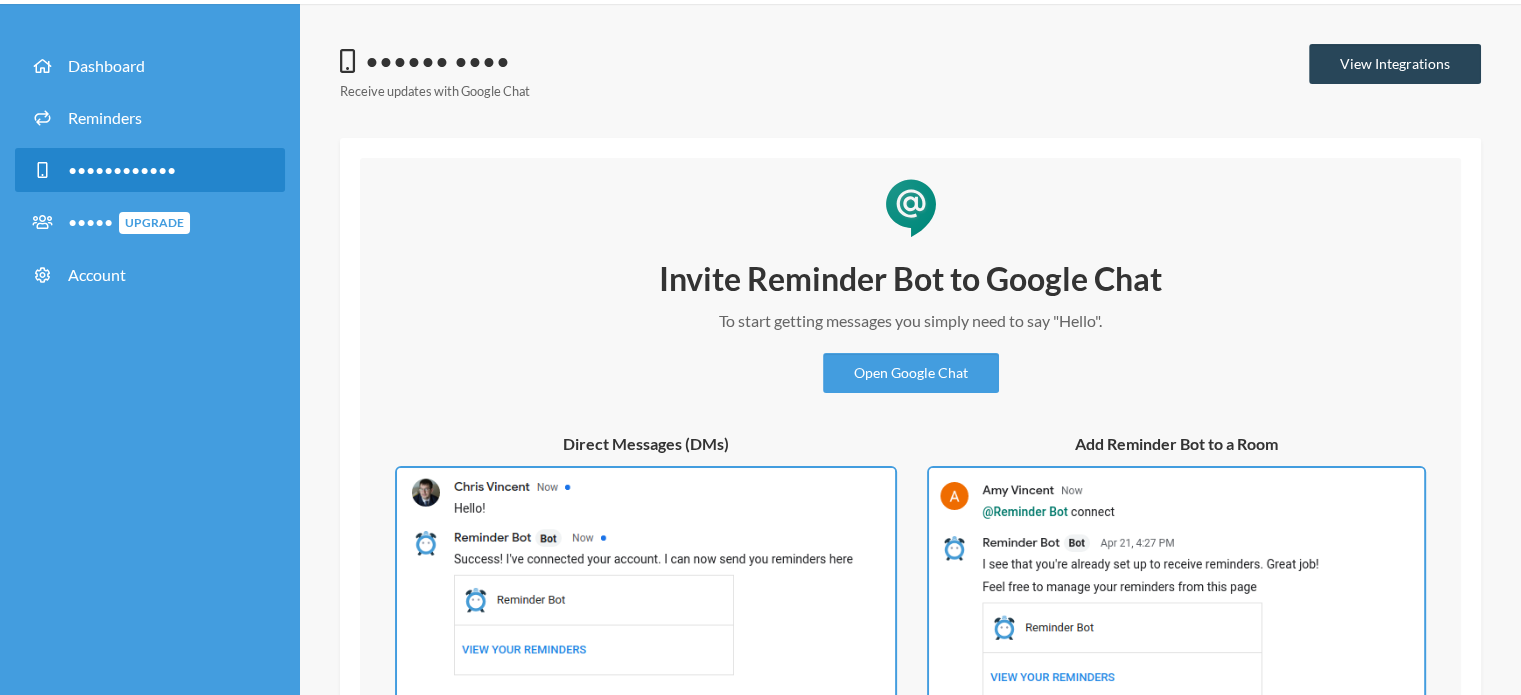 click on "View Integrations" at bounding box center [1395, 64] 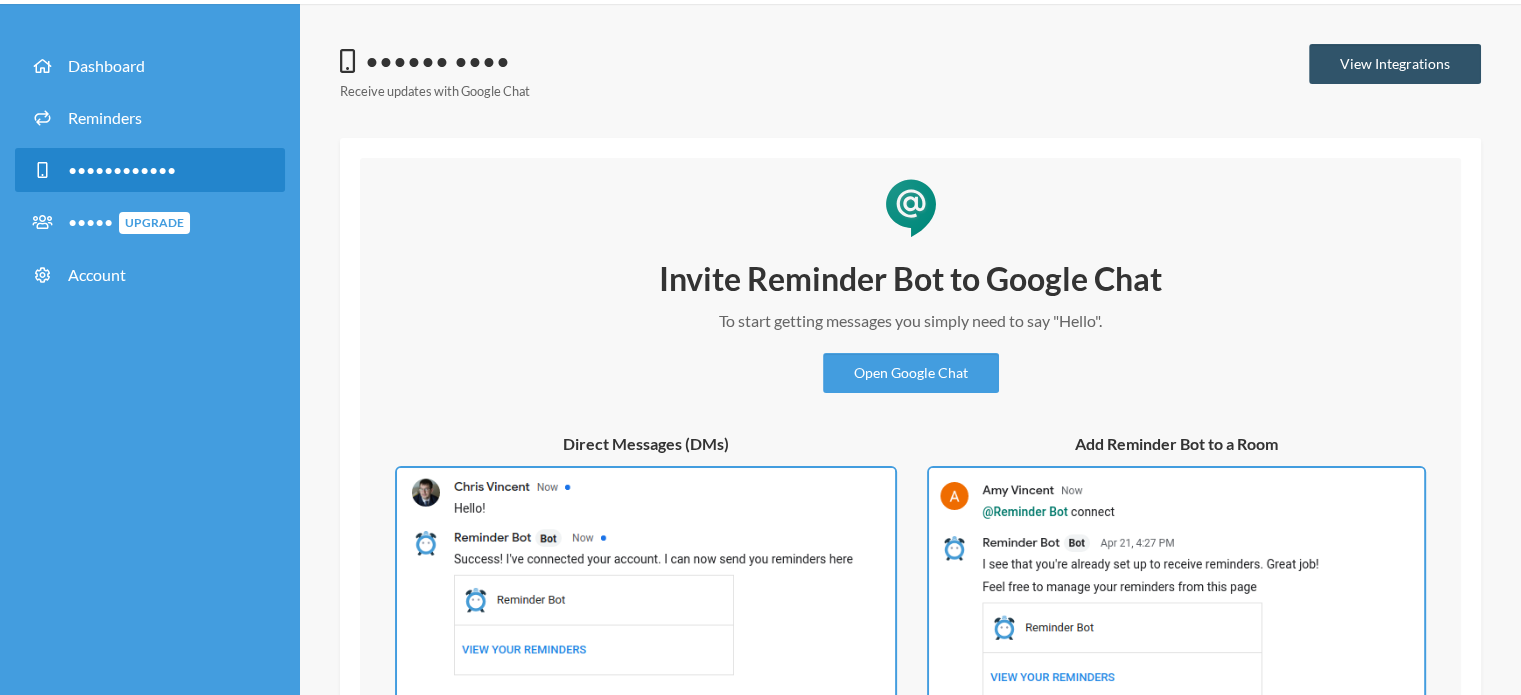 scroll, scrollTop: 0, scrollLeft: 0, axis: both 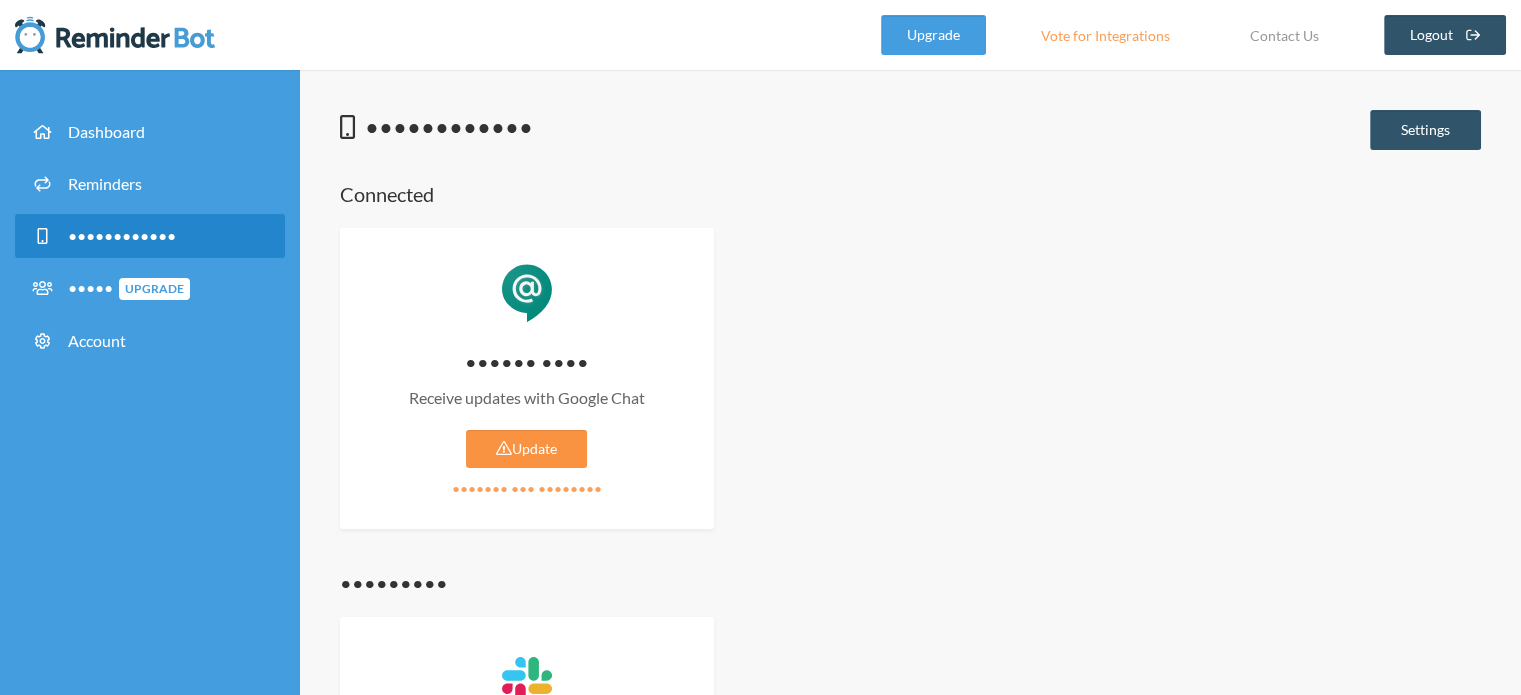 click on "Update" at bounding box center (526, 449) 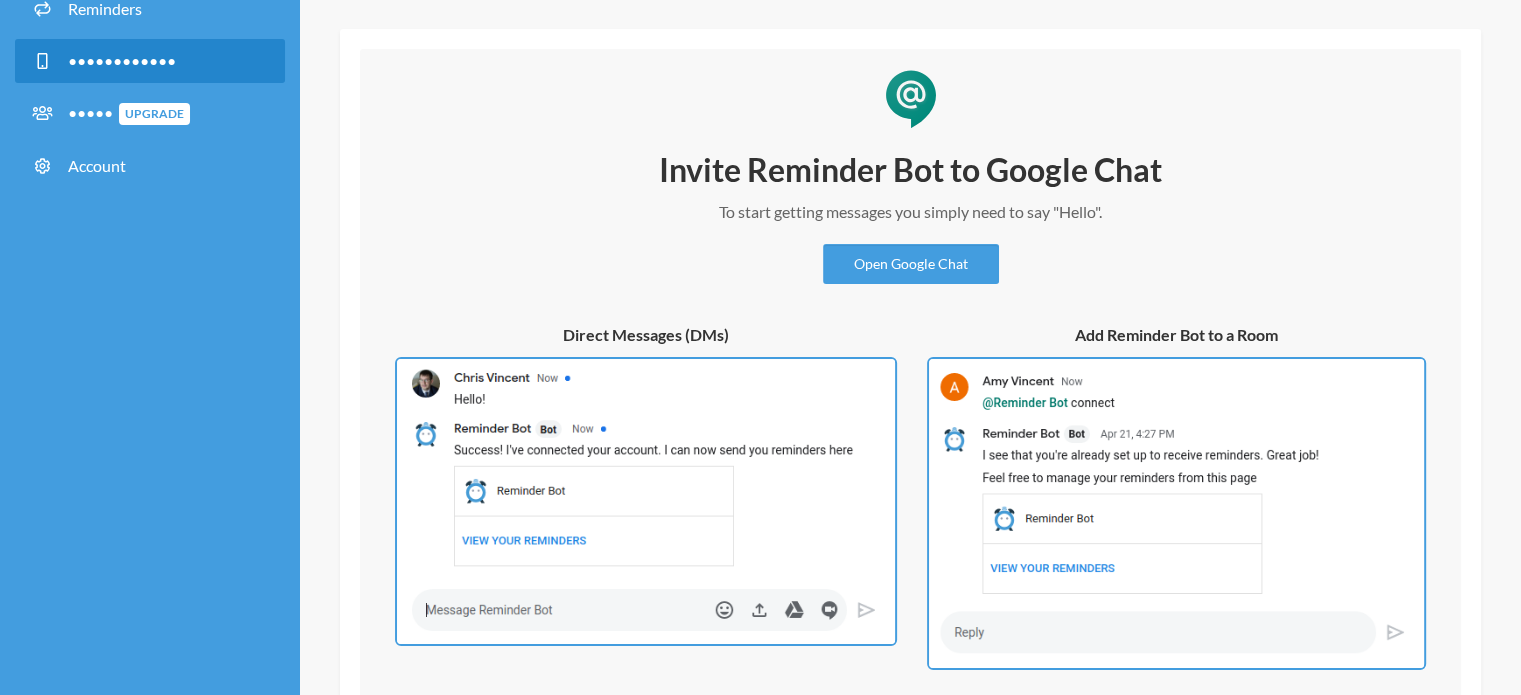 scroll, scrollTop: 0, scrollLeft: 0, axis: both 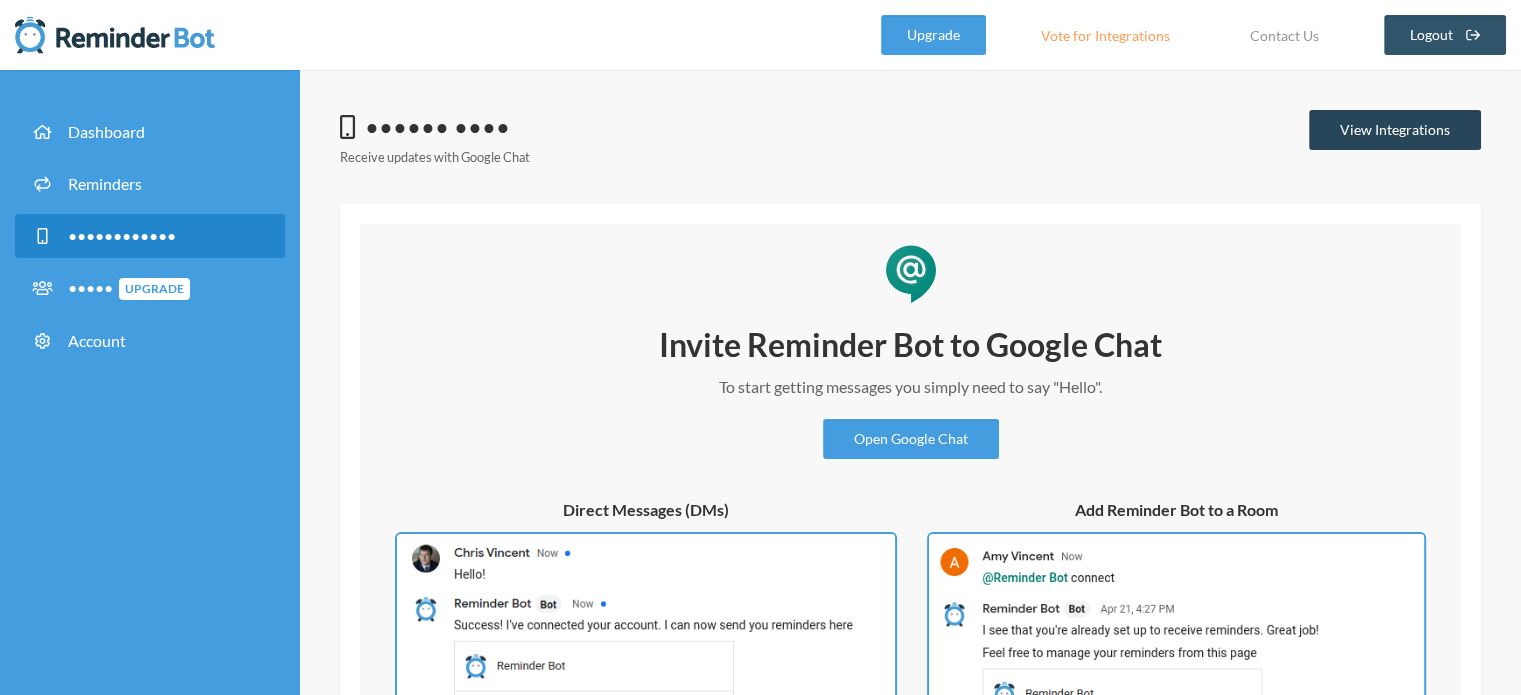 click on "View Integrations" at bounding box center [1395, 130] 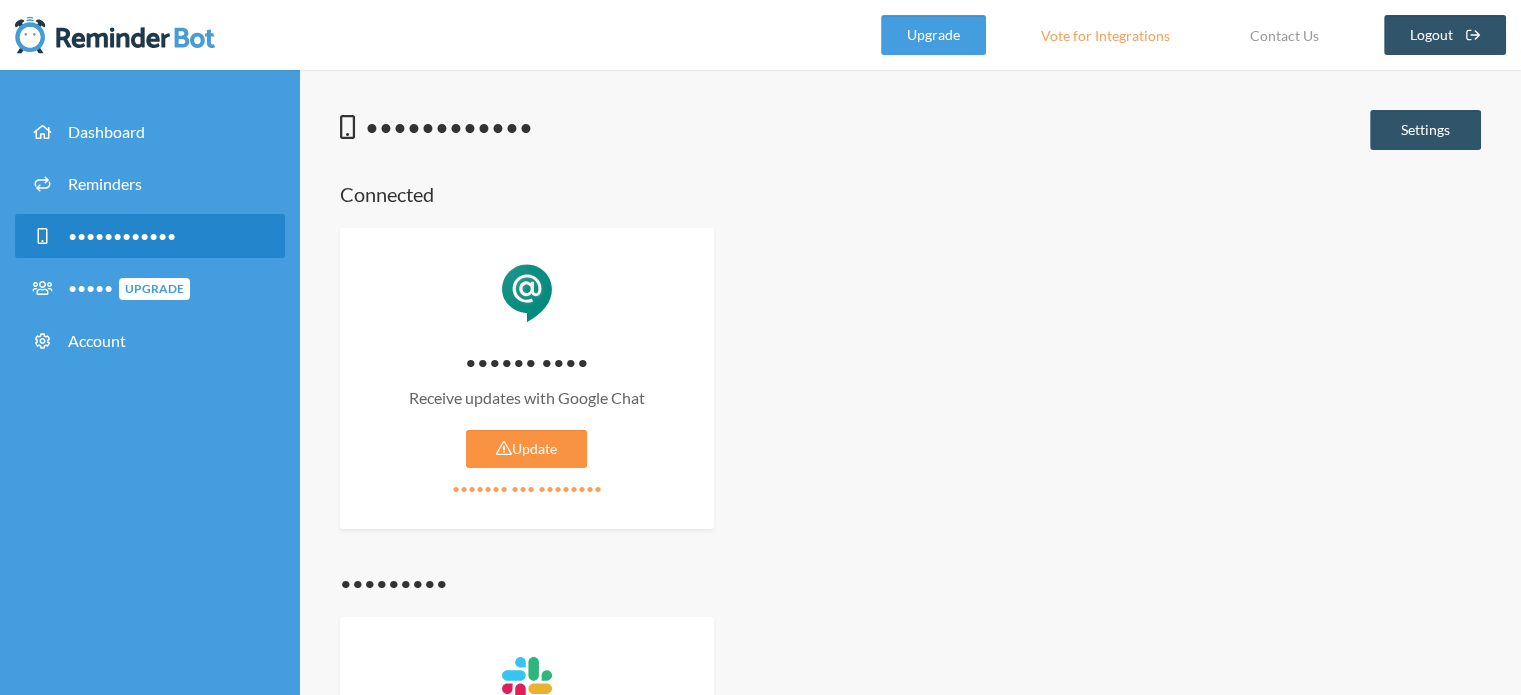 click on "Update" at bounding box center [526, 449] 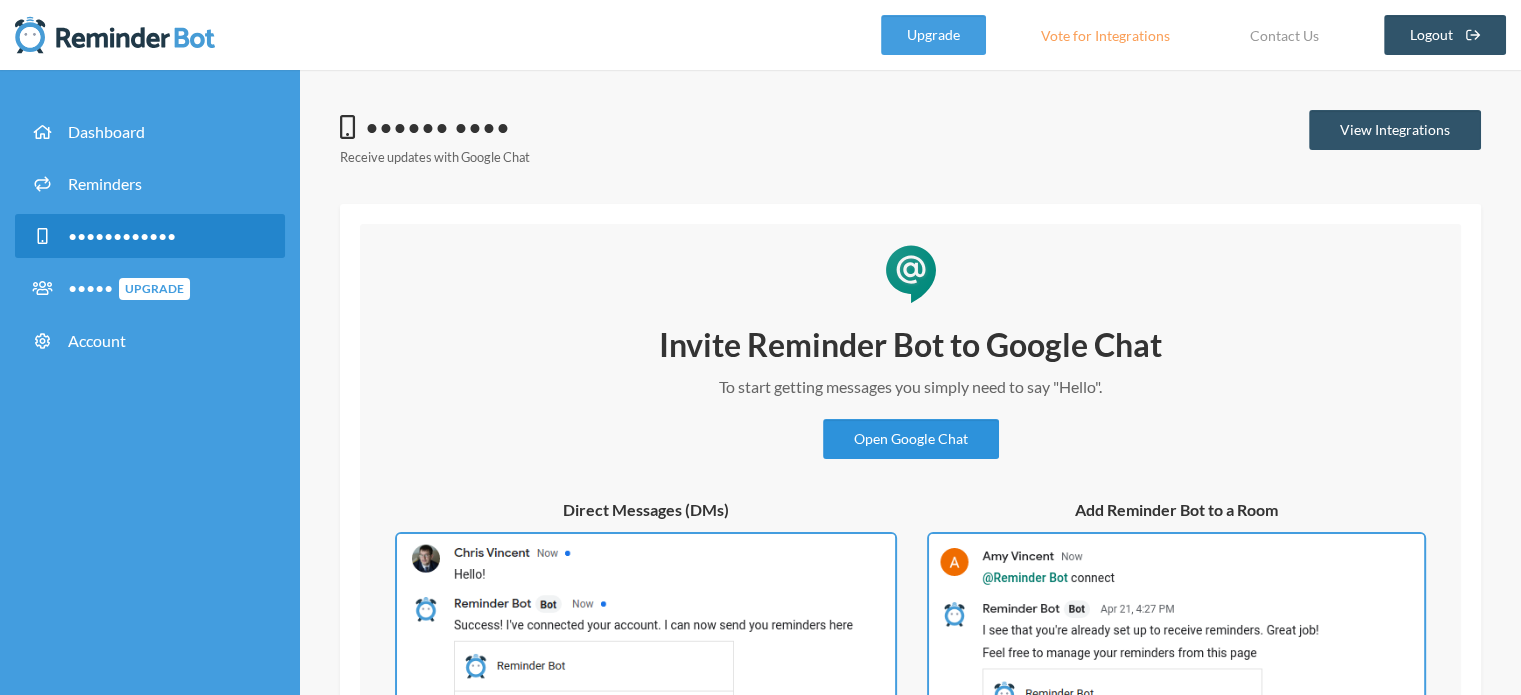 click on "Open Google Chat" at bounding box center [911, 439] 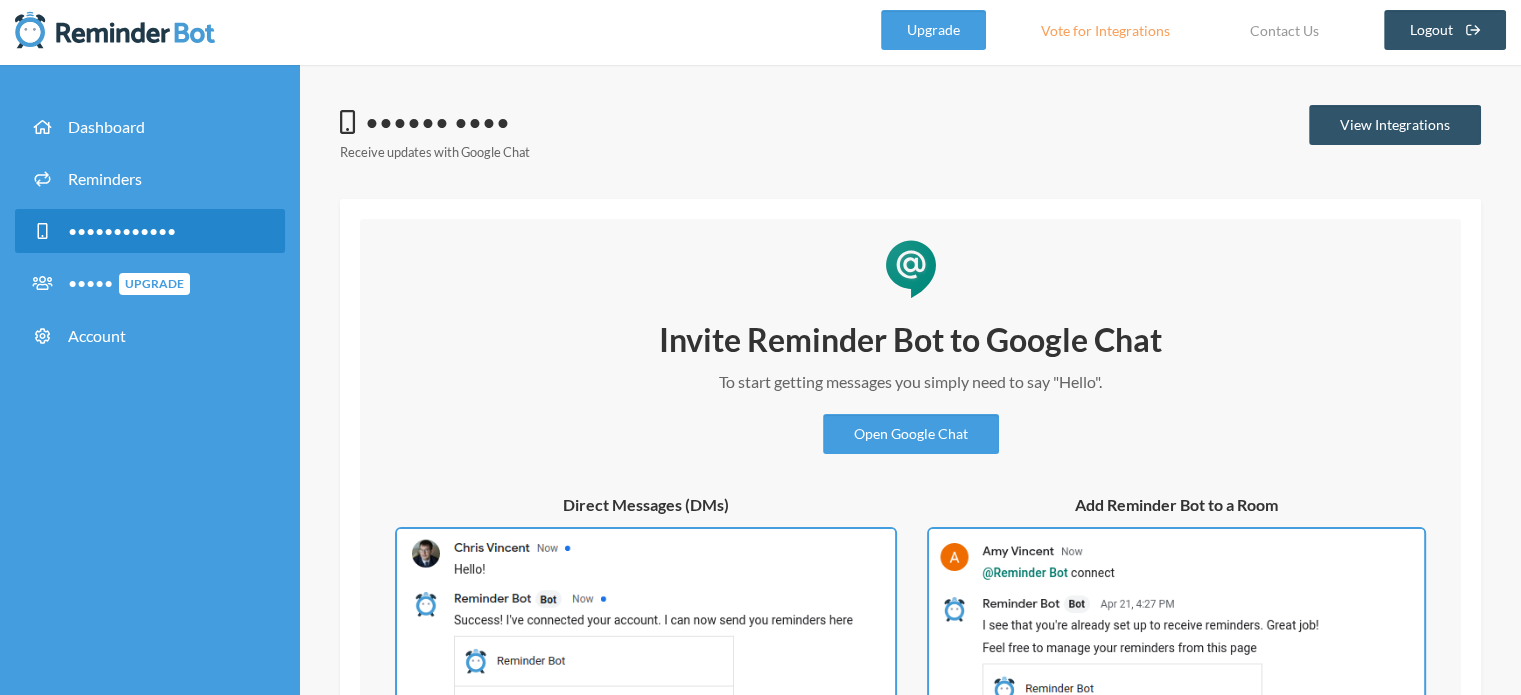 scroll, scrollTop: 0, scrollLeft: 0, axis: both 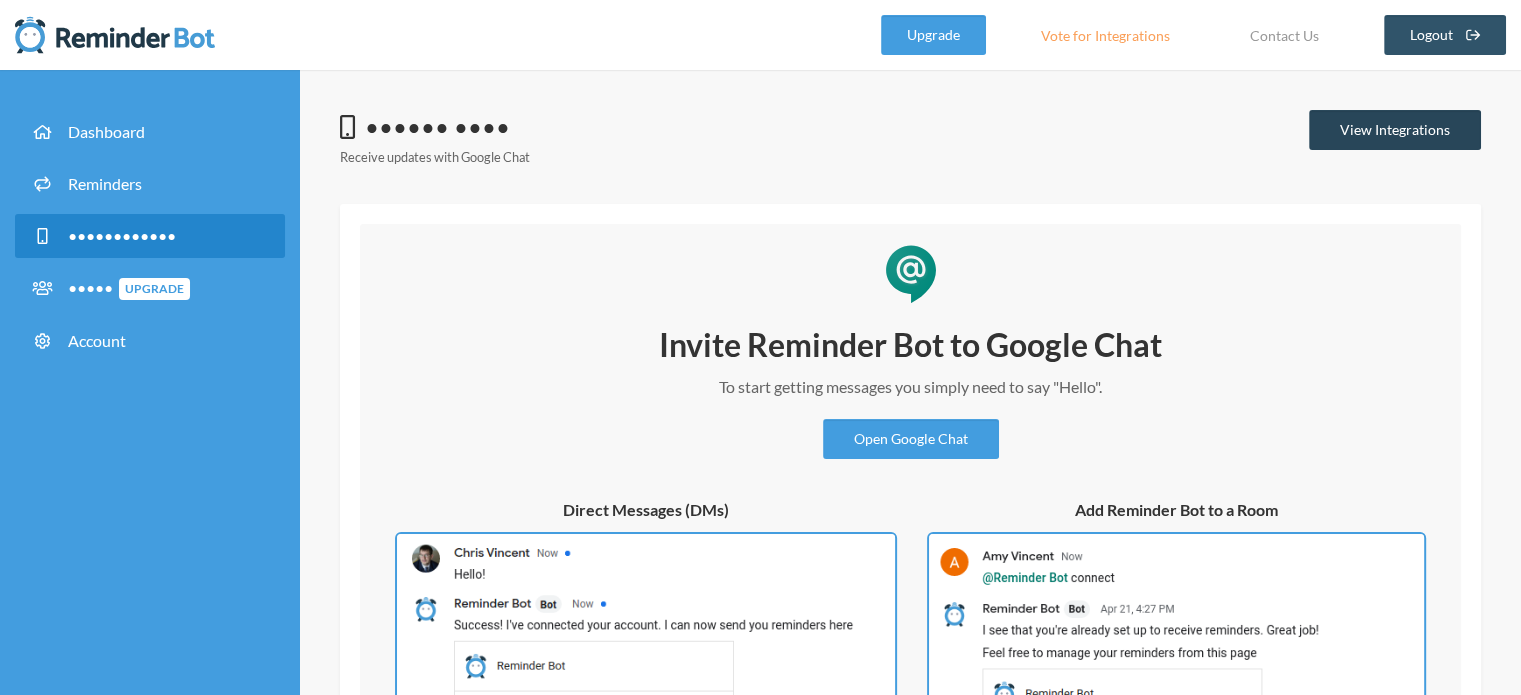 click on "View Integrations" at bounding box center [1395, 130] 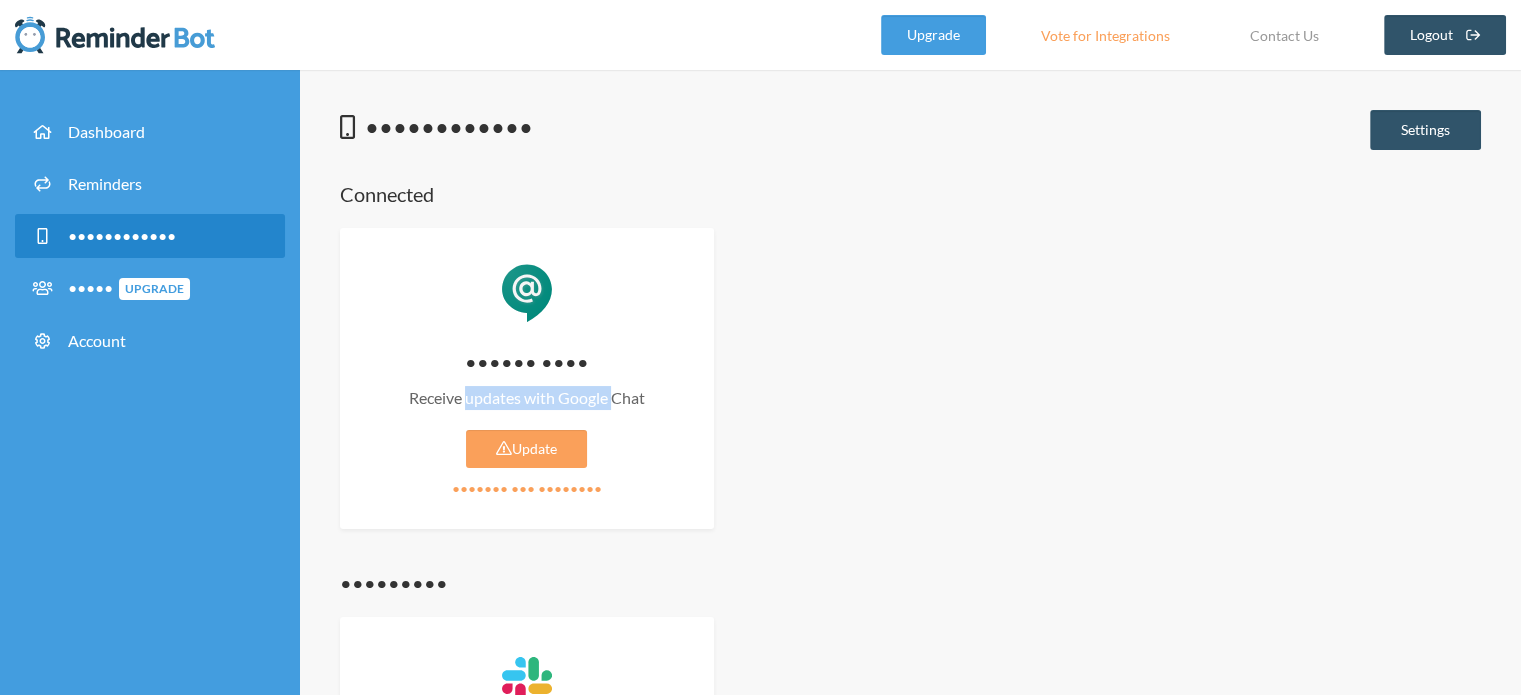 drag, startPoint x: 508, startPoint y: 398, endPoint x: 680, endPoint y: 385, distance: 172.49059 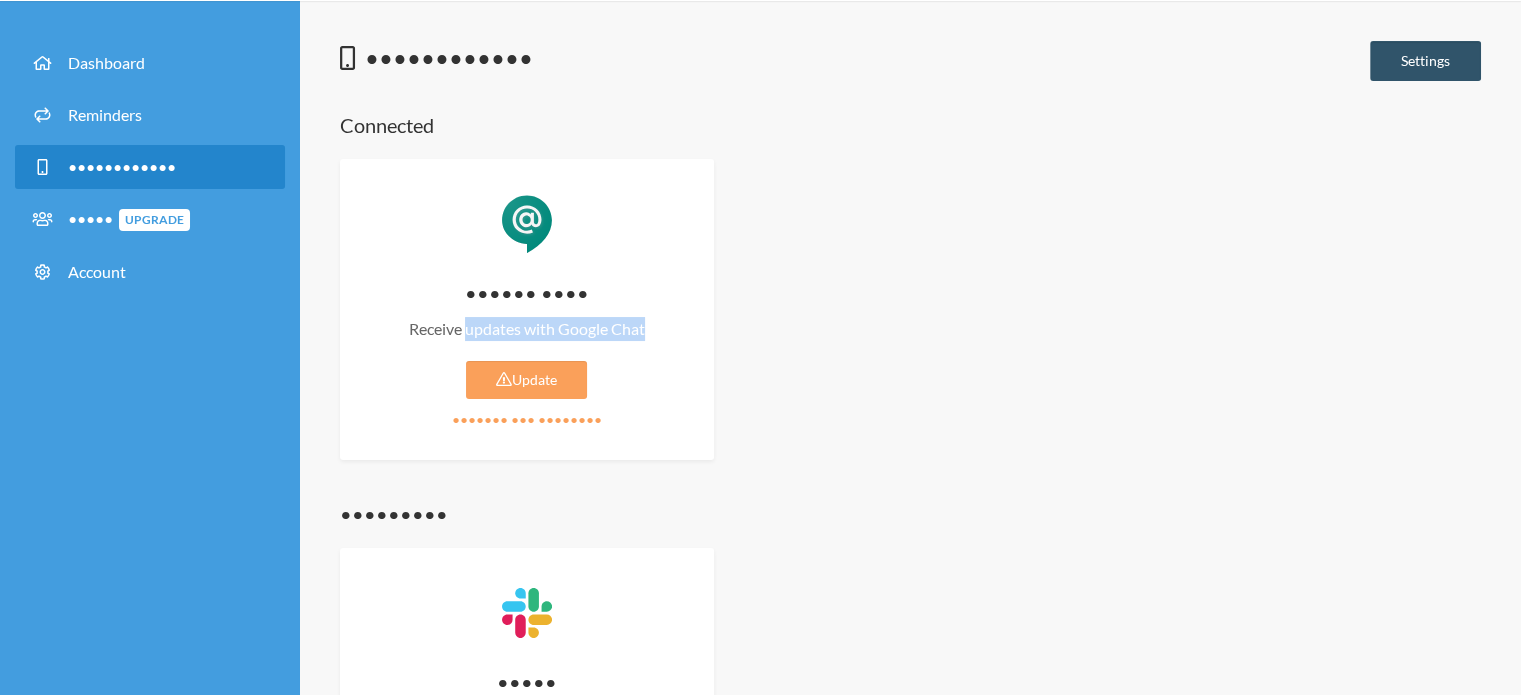 scroll, scrollTop: 0, scrollLeft: 0, axis: both 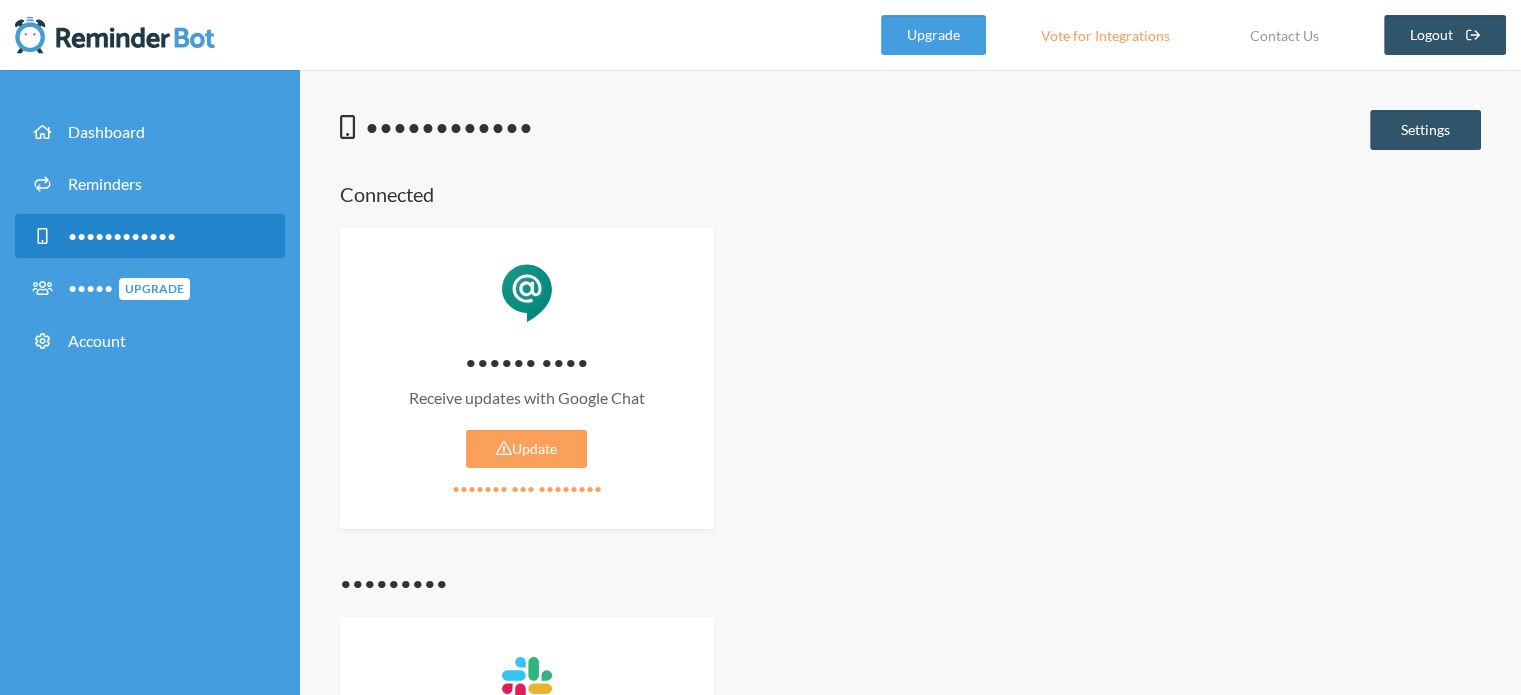 click on "Google Chat   Receive updates with Google Chat    Update
Updates are required
Enable
Upgrade Plan
Enable with an upgrade" at bounding box center [910, 378] 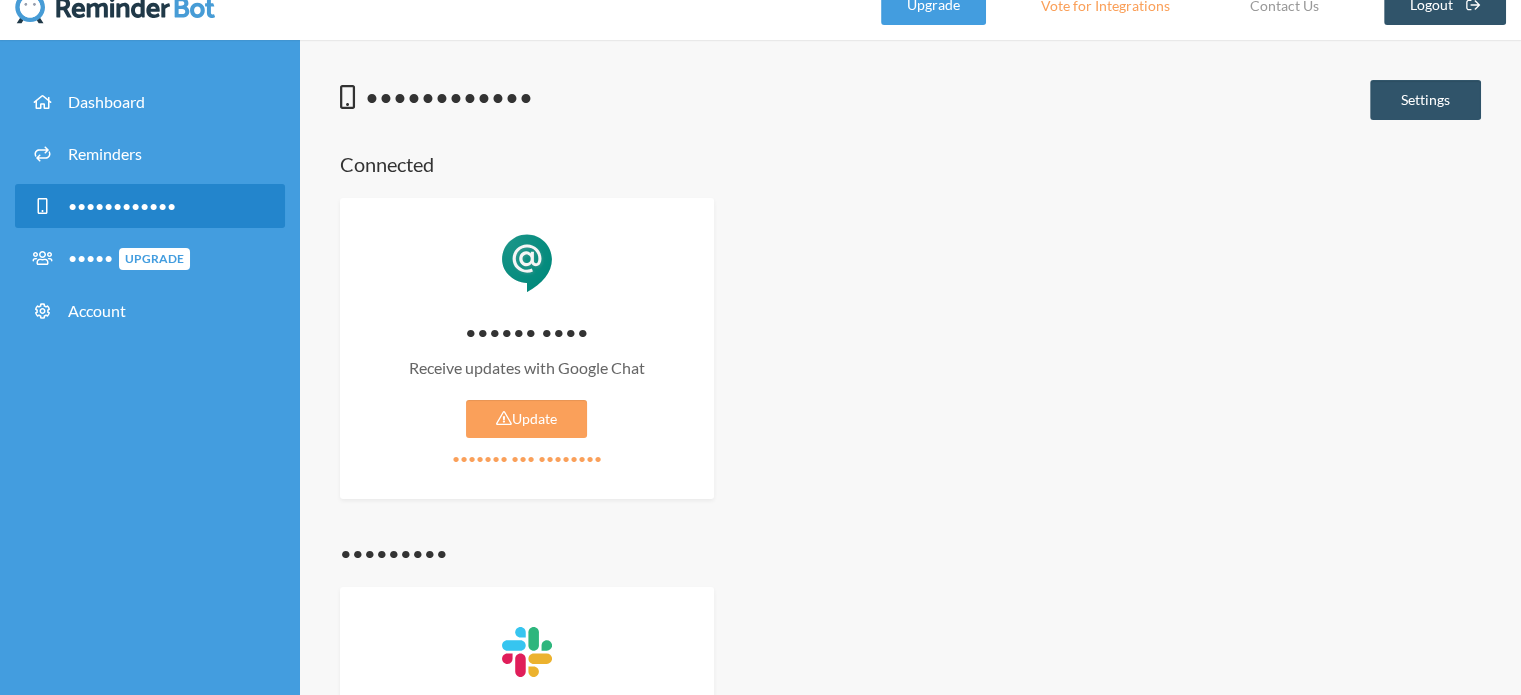 scroll, scrollTop: 0, scrollLeft: 0, axis: both 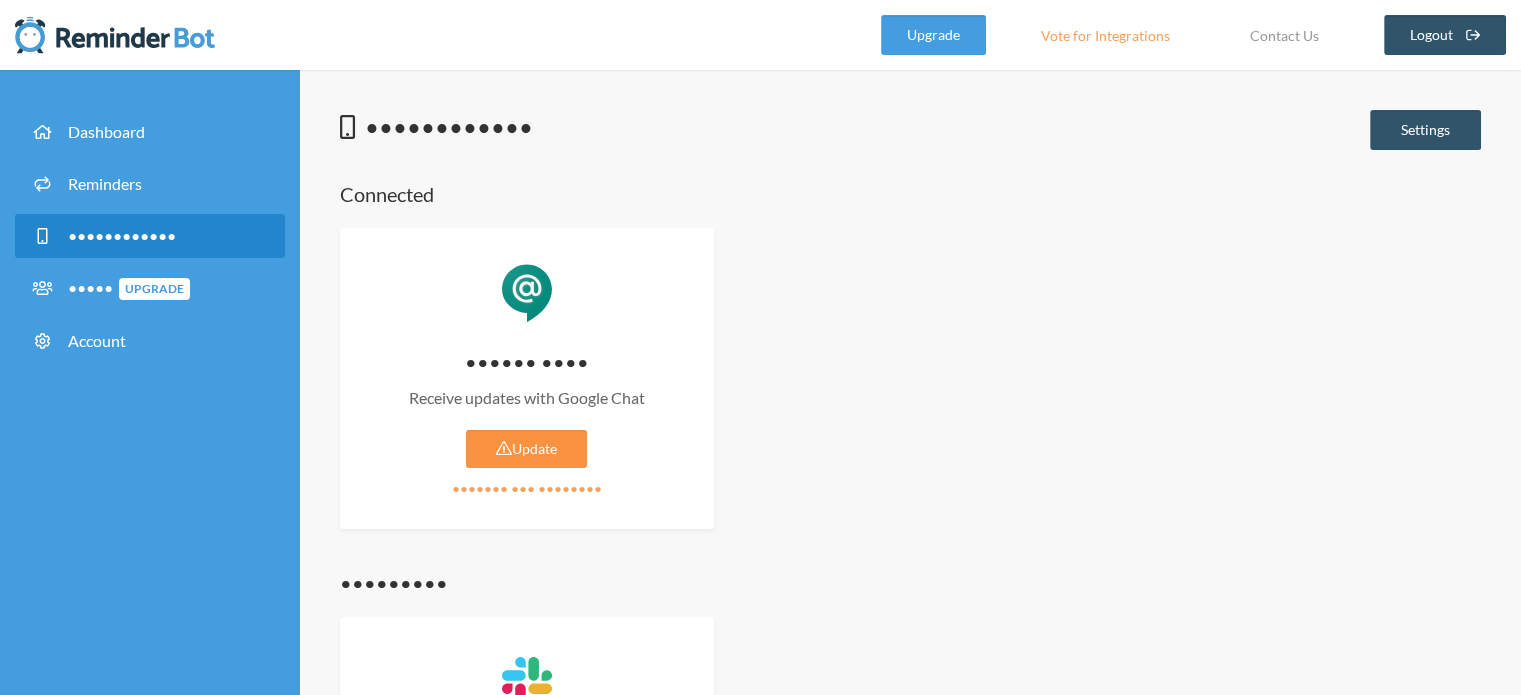 click on "Update" at bounding box center (526, 449) 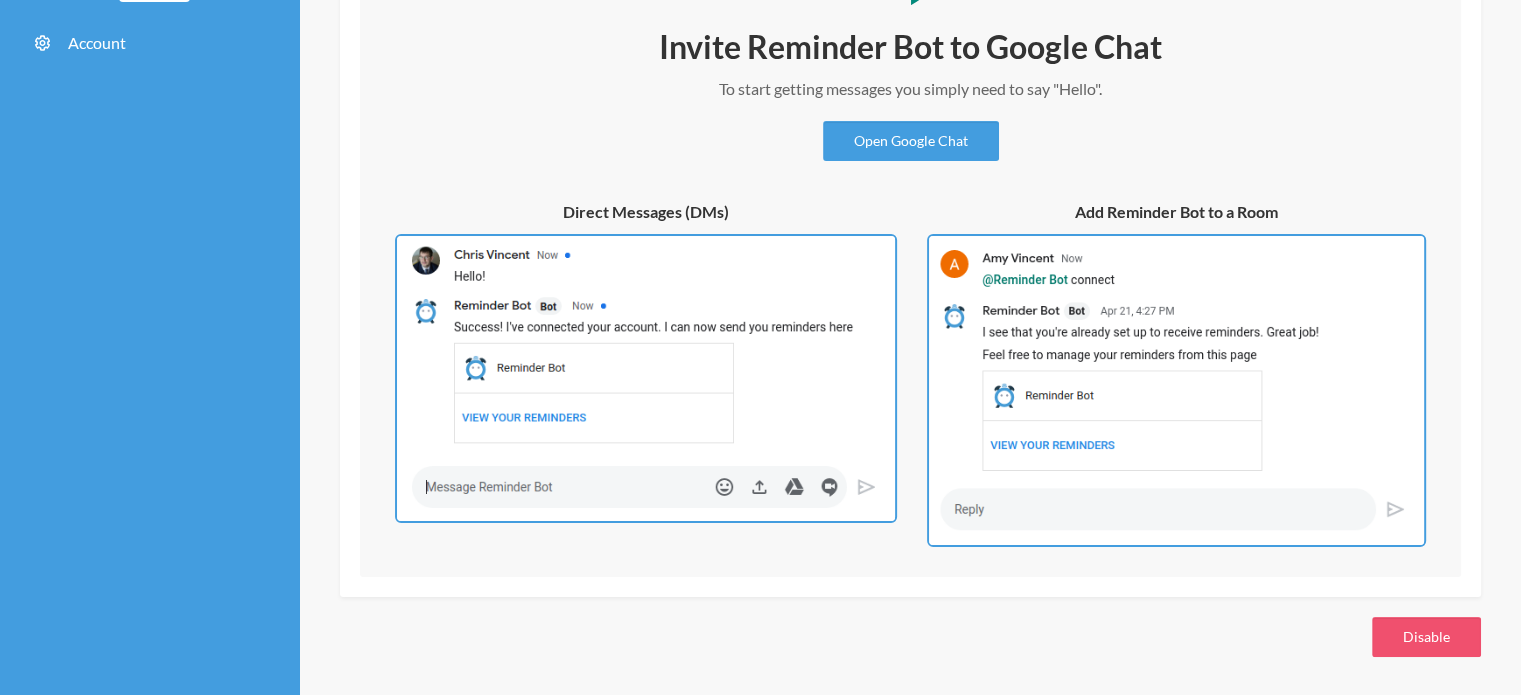 scroll, scrollTop: 0, scrollLeft: 0, axis: both 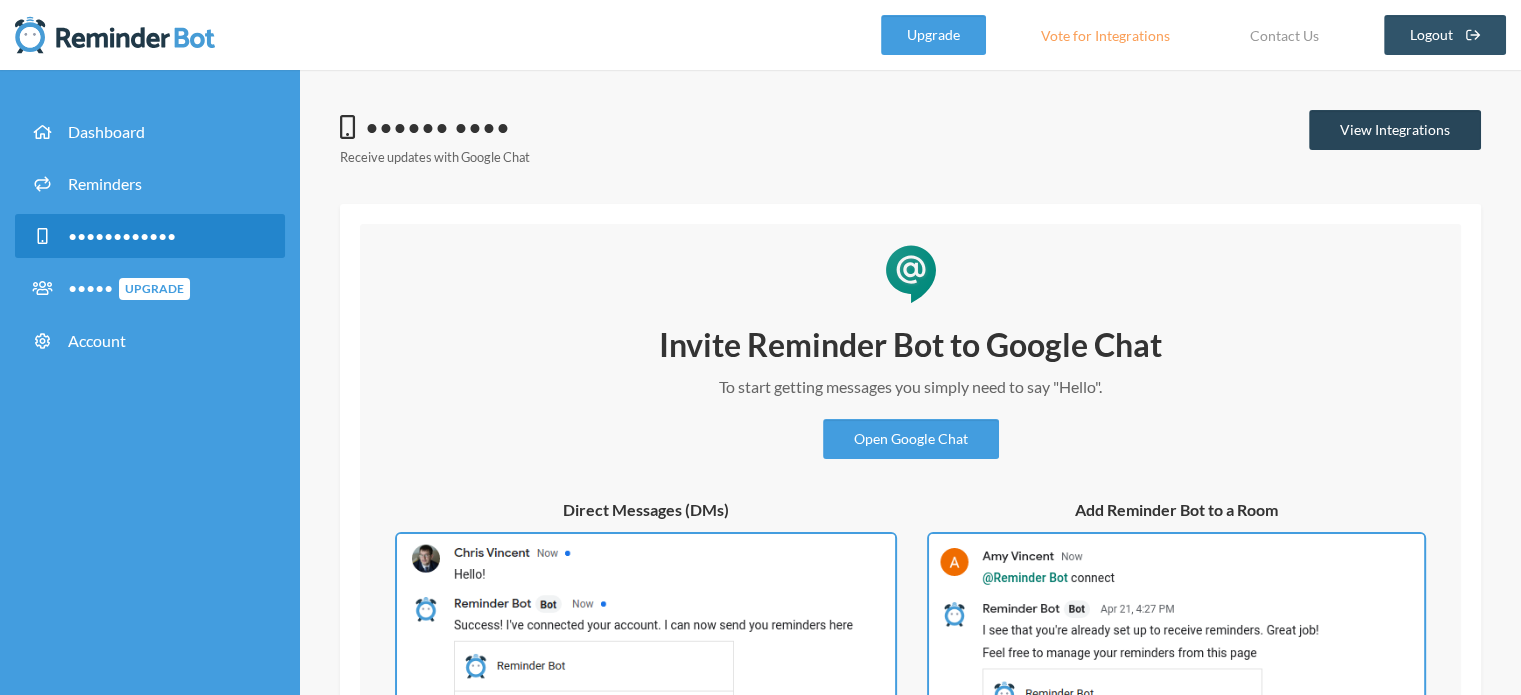 click on "View Integrations" at bounding box center (1395, 130) 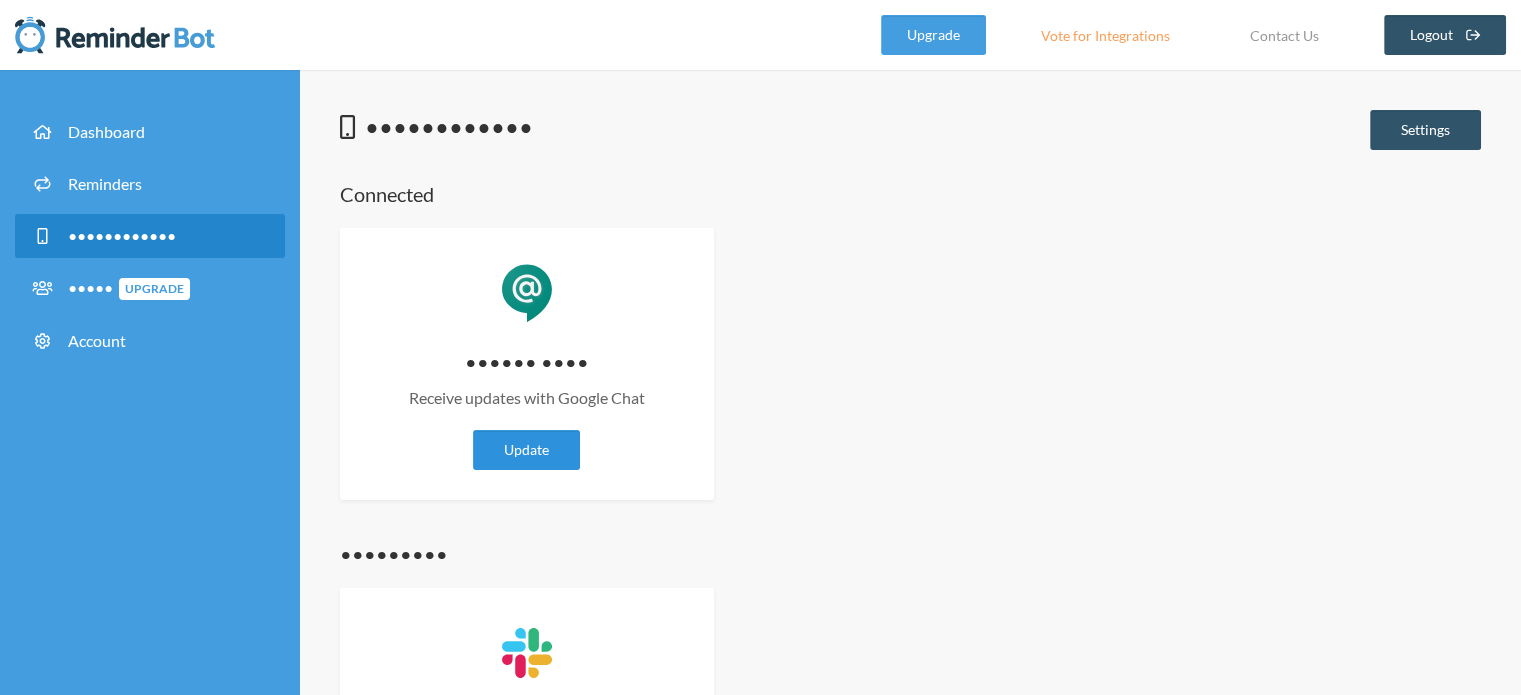 click on "Update" at bounding box center [526, 450] 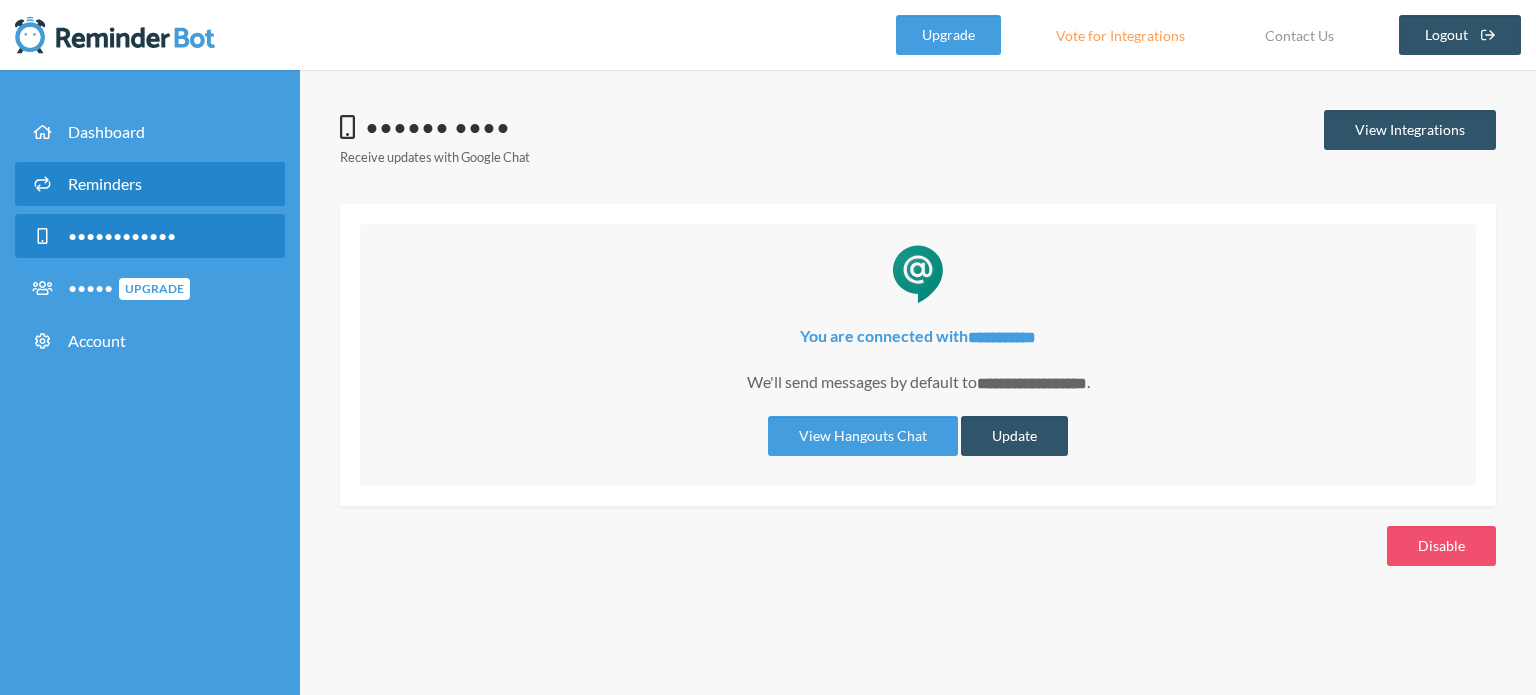 click on "Reminders" at bounding box center (150, 184) 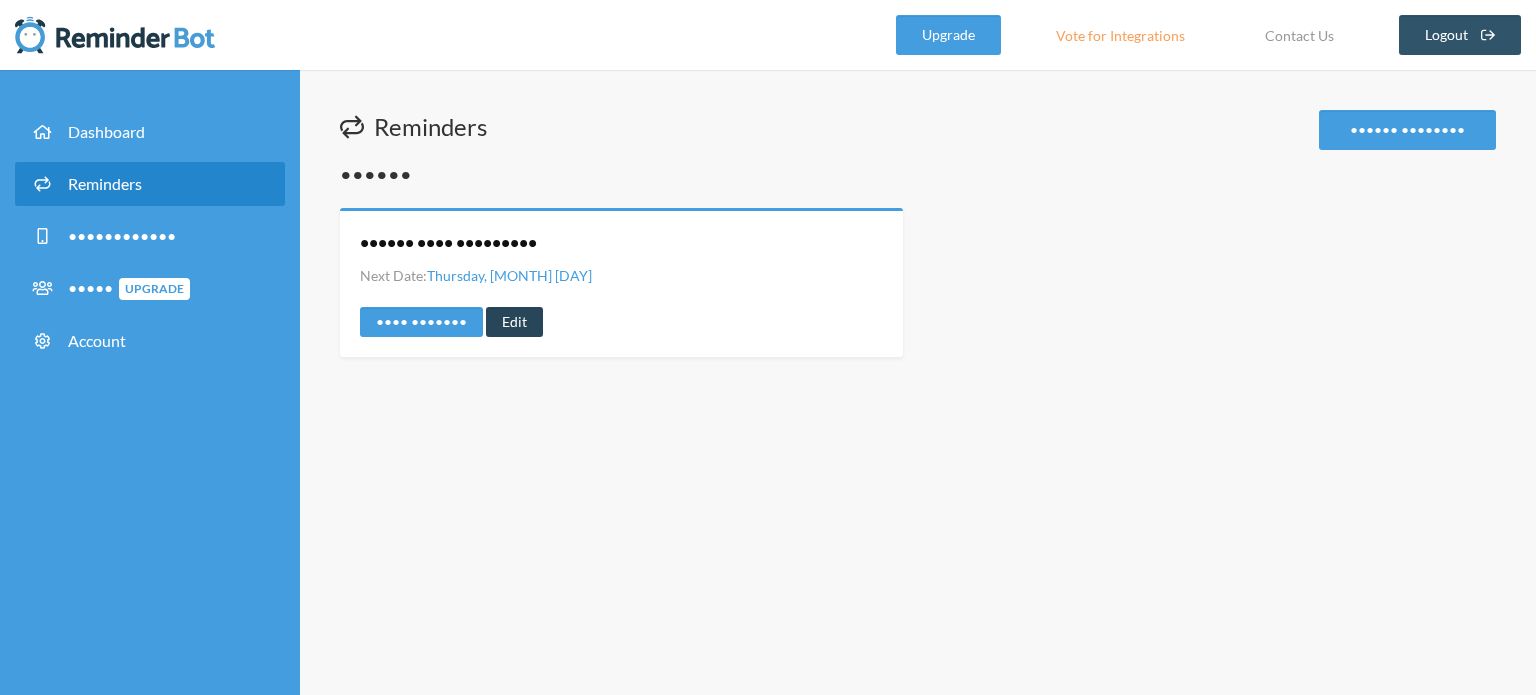 click on "Edit" at bounding box center [514, 322] 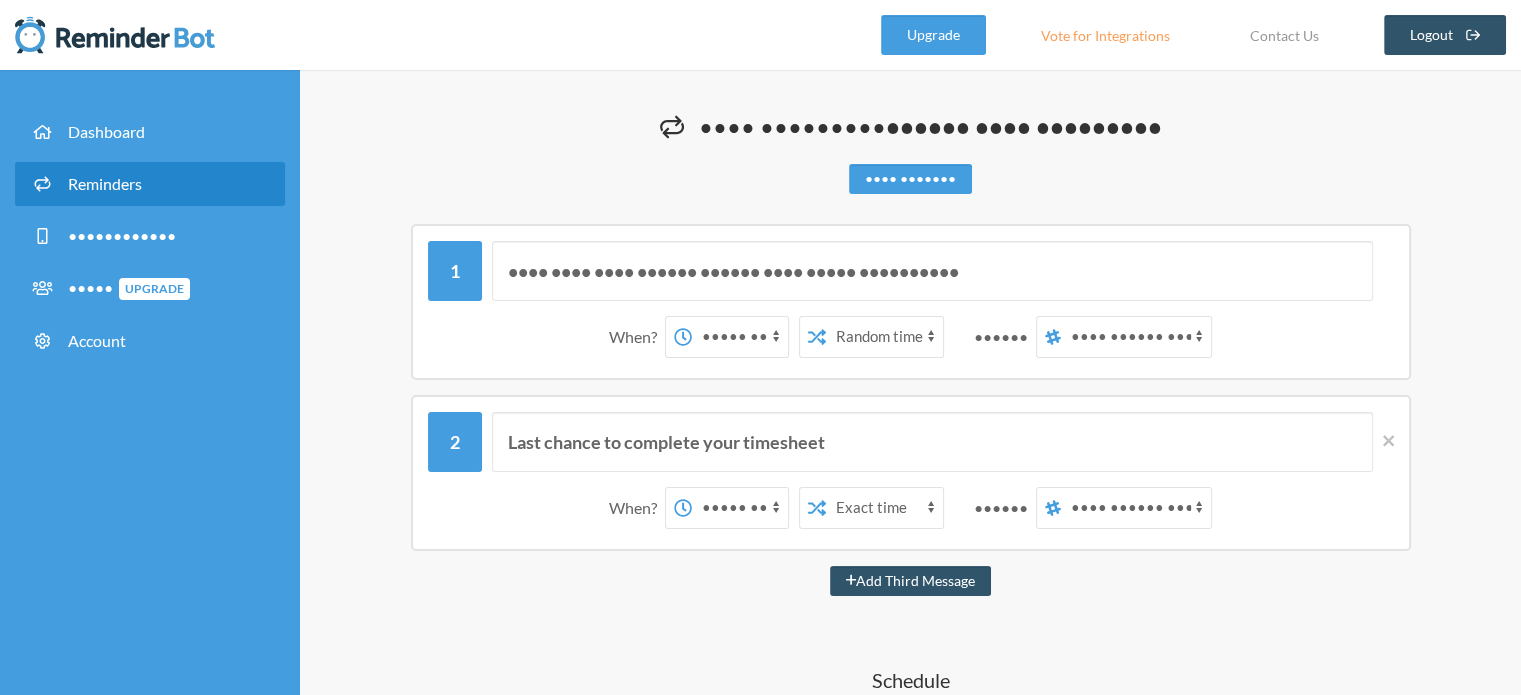 click on "12:00 am 12:15 am 12:30 am 12:45 am 1:00 am 1:15 am 1:30 am 1:45 am 2:00 am 2:15 am 2:30 am 2:45 am 3:00 am 3:15 am 3:30 am 3:45 am 4:00 am 4:15 am 4:30 am 4:45 am 5:00 am 5:15 am 5:30 am 5:45 am 6:00 am 6:15 am 6:30 am 6:45 am 7:00 am 7:15 am 7:30 am 7:45 am 8:00 am 8:15 am 8:30 am 8:45 am 9:00 am 9:15 am 9:30 am 9:45 am 10:00 am 10:15 am 10:30 am 10:45 am 11:00 am 11:15 am 11:30 am 11:45 am 12:00 pm 12:15 pm 12:30 pm 12:45 pm 1:00 pm 1:15 pm 1:30 pm 1:45 pm 2:00 pm 2:15 pm 2:30 pm 2:45 pm 3:00 pm 3:15 pm 3:30 pm 3:45 pm 4:00 pm 4:15 pm 4:30 pm 4:45 pm 5:00 pm 5:15 pm 5:30 pm 5:45 pm 6:00 pm 6:15 pm 6:30 pm 6:45 pm 7:00 pm 7:15 pm 7:30 pm 7:45 pm 8:00 pm 8:15 pm 8:30 pm 8:45 pm 9:00 pm 9:15 pm 9:30 pm 9:45 pm 10:00 pm 10:15 pm 10:30 pm 10:45 pm 11:00 pm 11:15 pm 11:30 pm 11:45 pm" at bounding box center [740, 337] 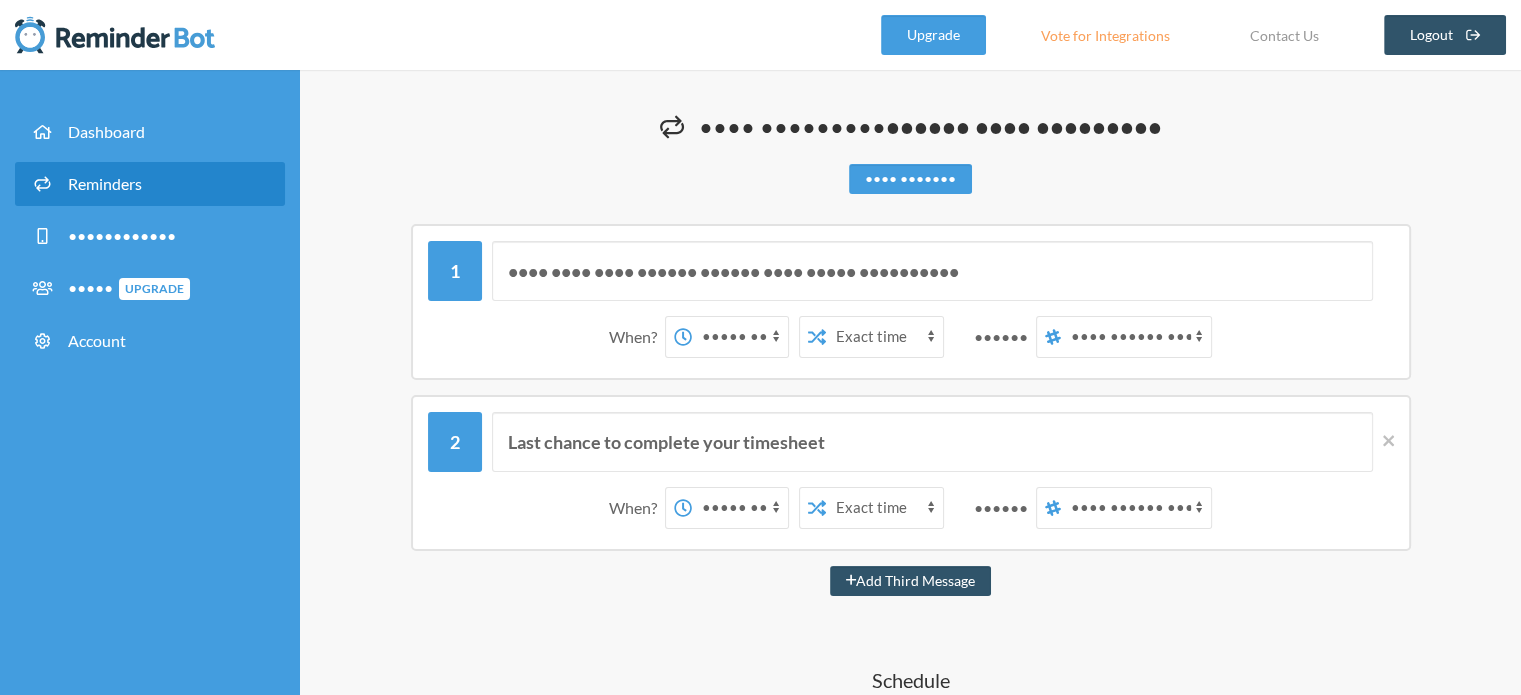 click on "Exact time Random time" at bounding box center [884, 337] 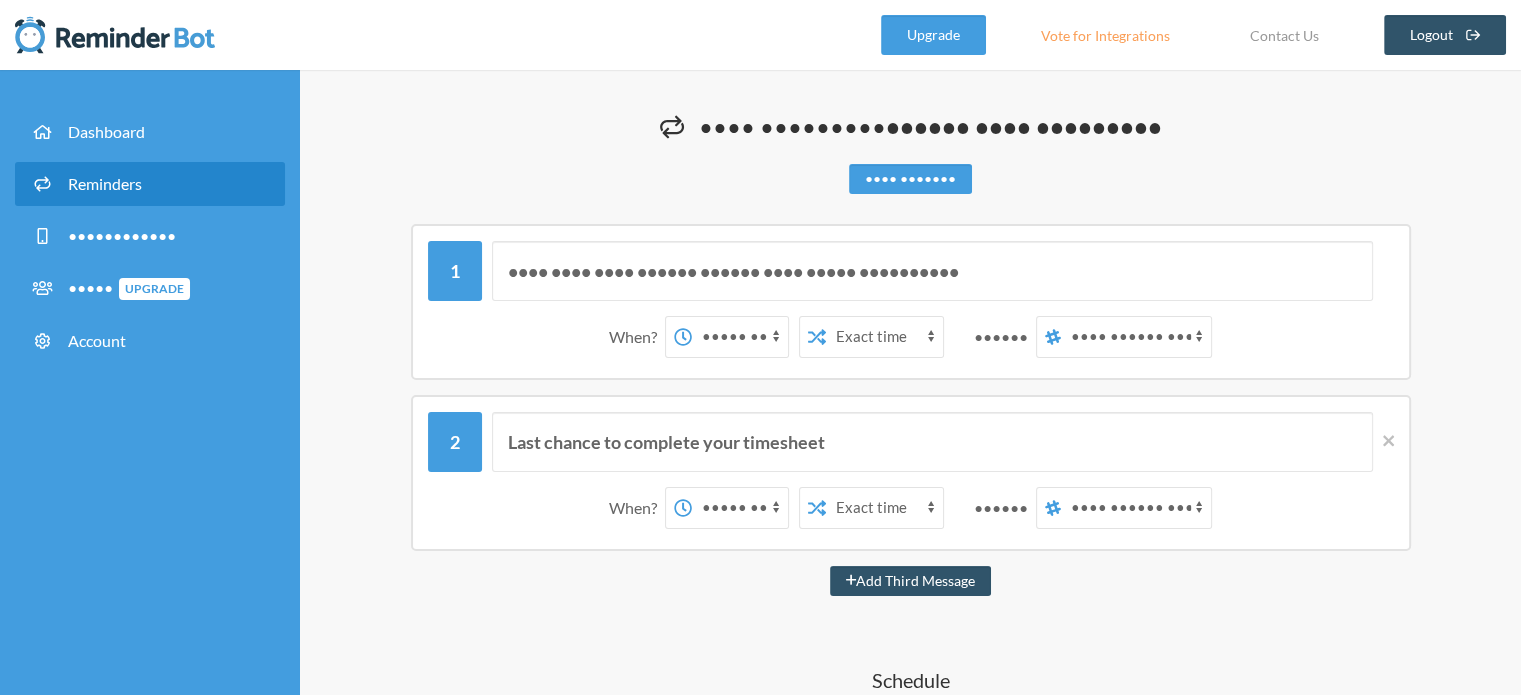 click on "Luan Jardim Moraes   SaleSquad | Geral" at bounding box center (1136, 337) 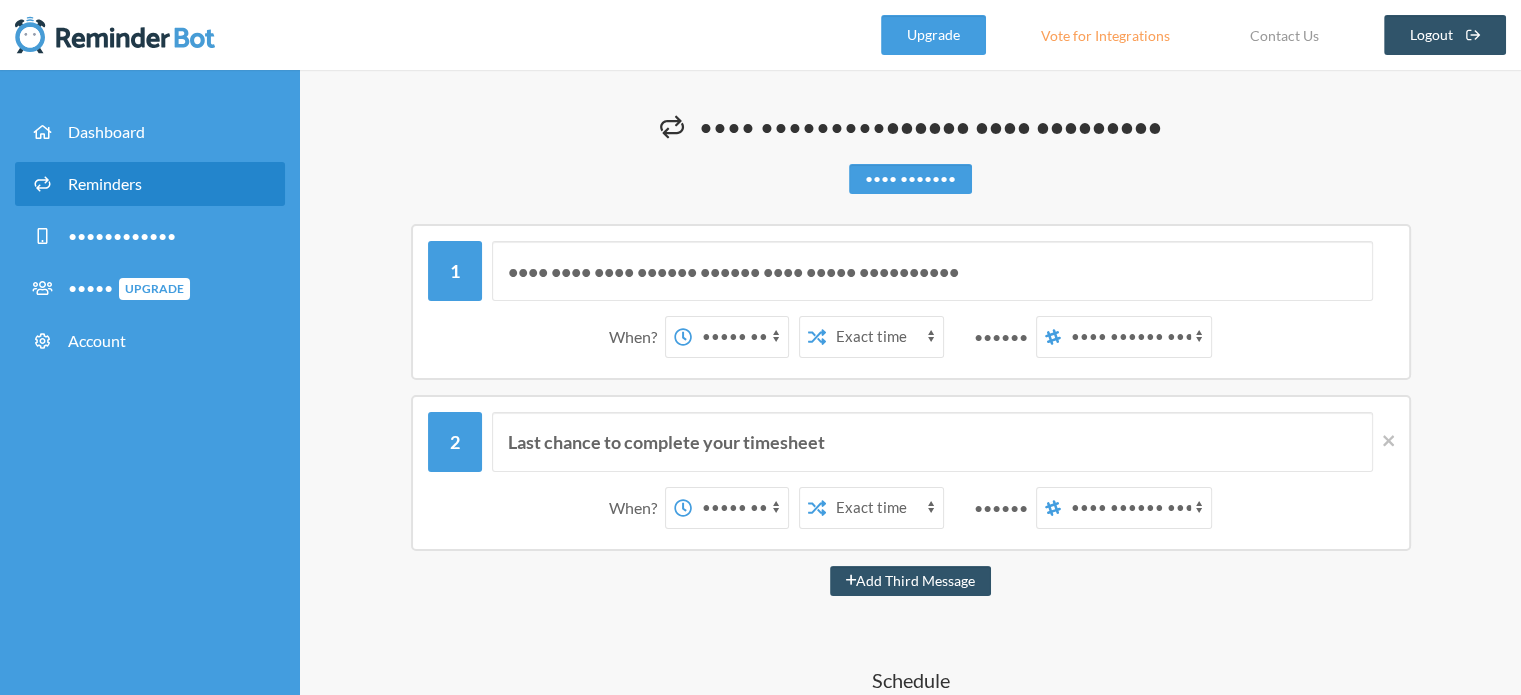 click on "Luan Jardim Moraes   SaleSquad | Geral" at bounding box center (1136, 337) 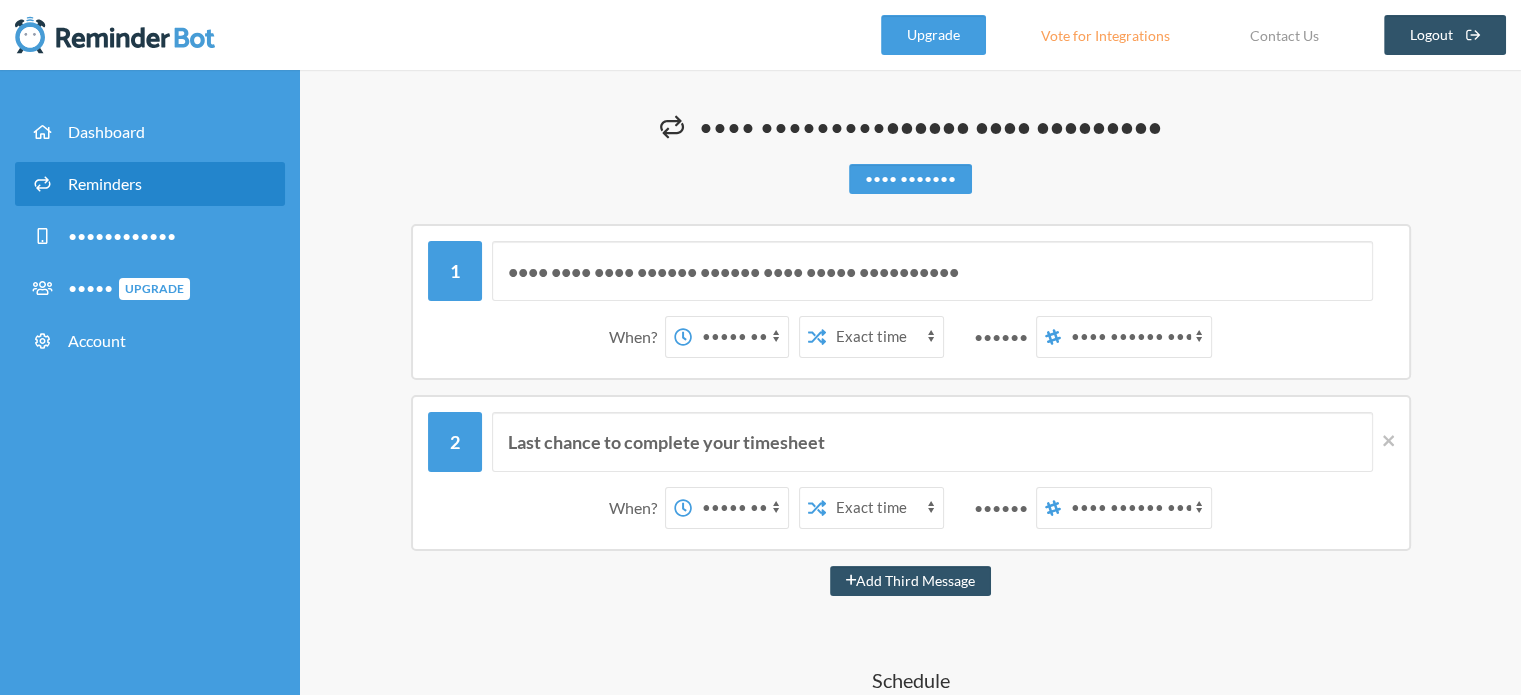 click on "When?     12:00 am 12:15 am 12:30 am 12:45 am 1:00 am 1:15 am 1:30 am 1:45 am 2:00 am 2:15 am 2:30 am 2:45 am 3:00 am 3:15 am 3:30 am 3:45 am 4:00 am 4:15 am 4:30 am 4:45 am 5:00 am 5:15 am 5:30 am 5:45 am 6:00 am 6:15 am 6:30 am 6:45 am 7:00 am 7:15 am 7:30 am 7:45 am 8:00 am 8:15 am 8:30 am 8:45 am 9:00 am 9:15 am 9:30 am 9:45 am 10:00 am 10:15 am 10:30 am 10:45 am 11:00 am 11:15 am 11:30 am 11:45 am 12:00 pm 12:15 pm 12:30 pm 12:45 pm 1:00 pm 1:15 pm 1:30 pm 1:45 pm 2:00 pm 2:15 pm 2:30 pm 2:45 pm 3:00 pm 3:15 pm 3:30 pm 3:45 pm 4:00 pm 4:15 pm 4:30 pm 4:45 pm 5:00 pm 5:15 pm 5:30 pm 5:45 pm 6:00 pm 6:15 pm 6:30 pm 6:45 pm 7:00 pm 7:15 pm 7:30 pm 7:45 pm 8:00 pm 8:15 pm 8:30 pm 8:45 pm 9:00 pm 9:15 pm 9:30 pm 9:45 pm 10:00 pm 10:15 pm 10:30 pm 10:45 pm 11:00 pm 11:15 pm 11:30 pm 11:45 pm   on  day 1     12:00 am 12:15 am 12:30 am 12:45 am 1:00 am 1:15 am 1:30 am 1:45 am 2:00 am 2:15 am 2:30 am 2:45 am 3:00 am 3:15 am 3:30 am 3:45 am 4:00 am 4:15 am 4:30 am 4:45 am 5:00 am 5:15 am 5:30 am 5:45 am 6:00 am" at bounding box center [911, 337] 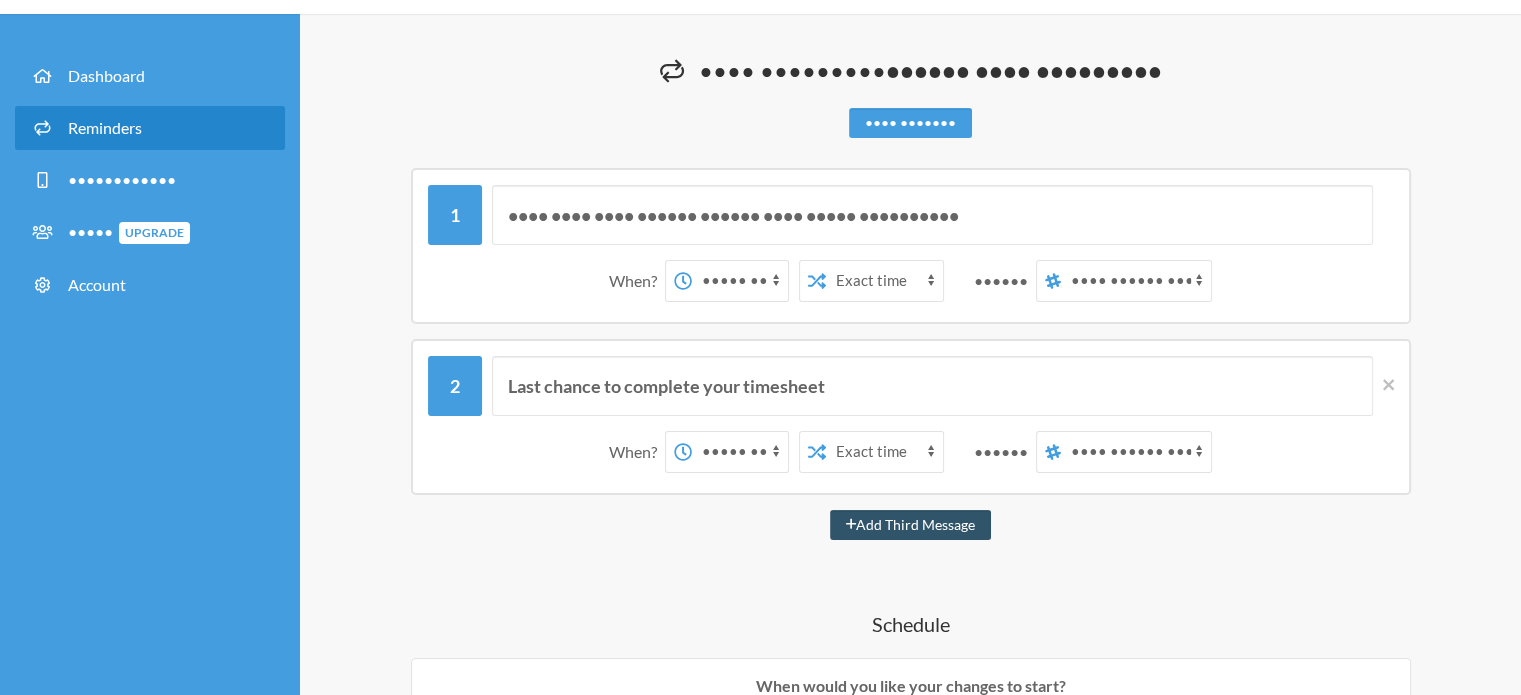 scroll, scrollTop: 133, scrollLeft: 0, axis: vertical 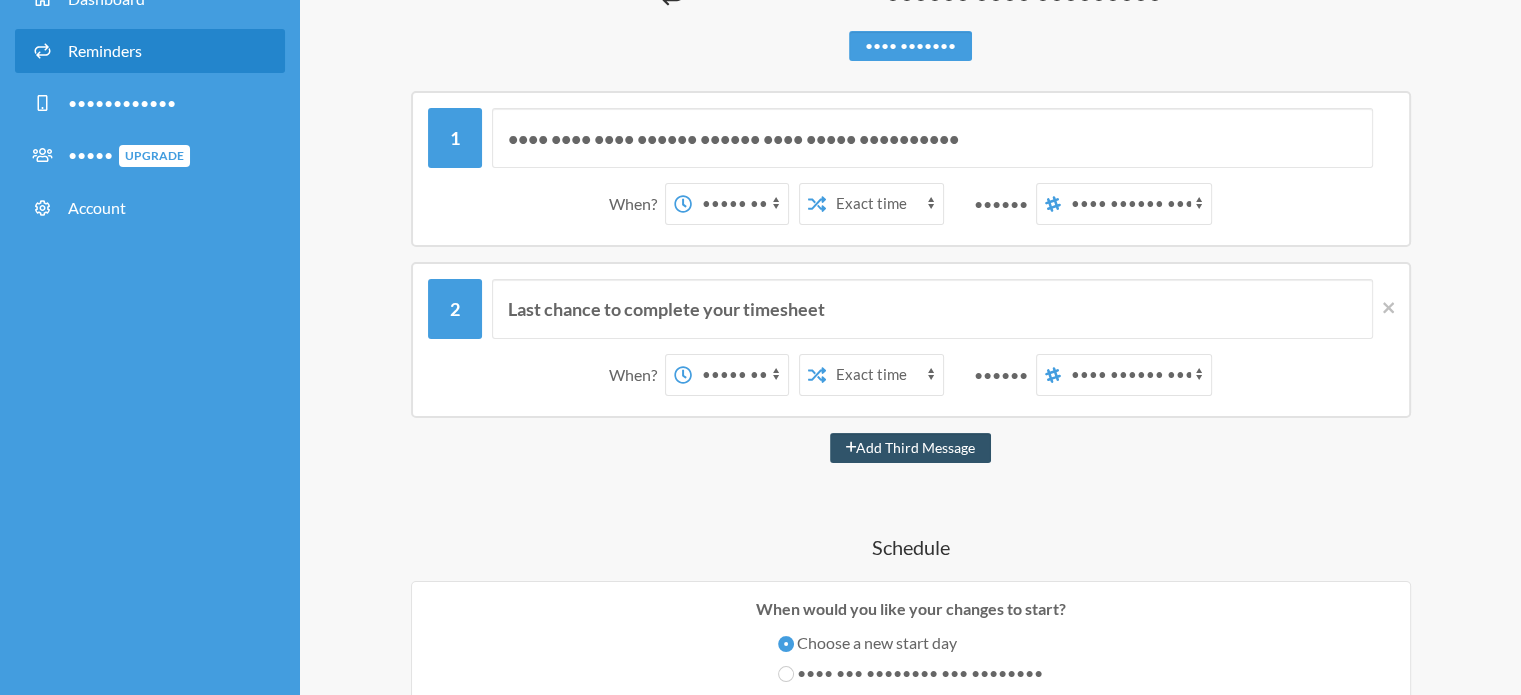 click on "Luan Jardim Moraes   SaleSquad | Geral" at bounding box center [1136, 204] 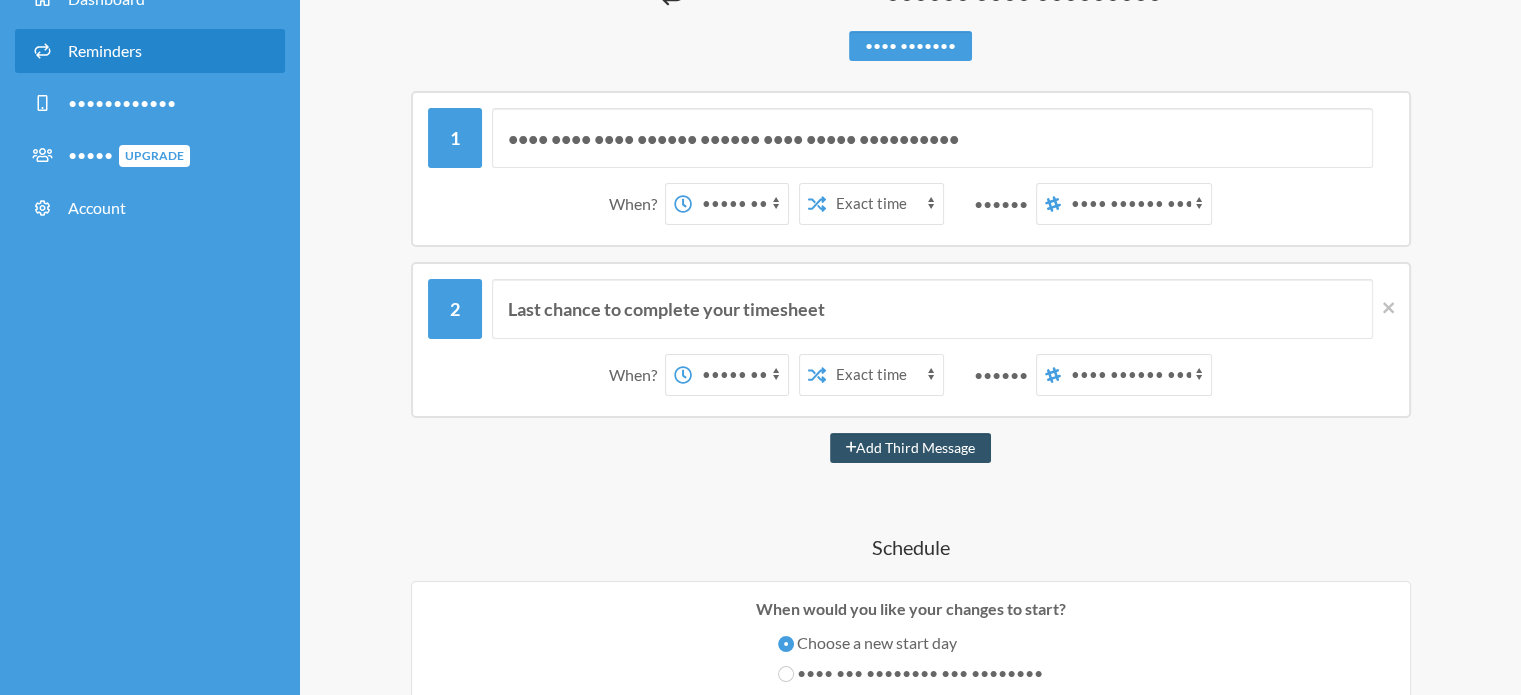click on "Luan Jardim Moraes   SaleSquad | Geral" at bounding box center [1136, 204] 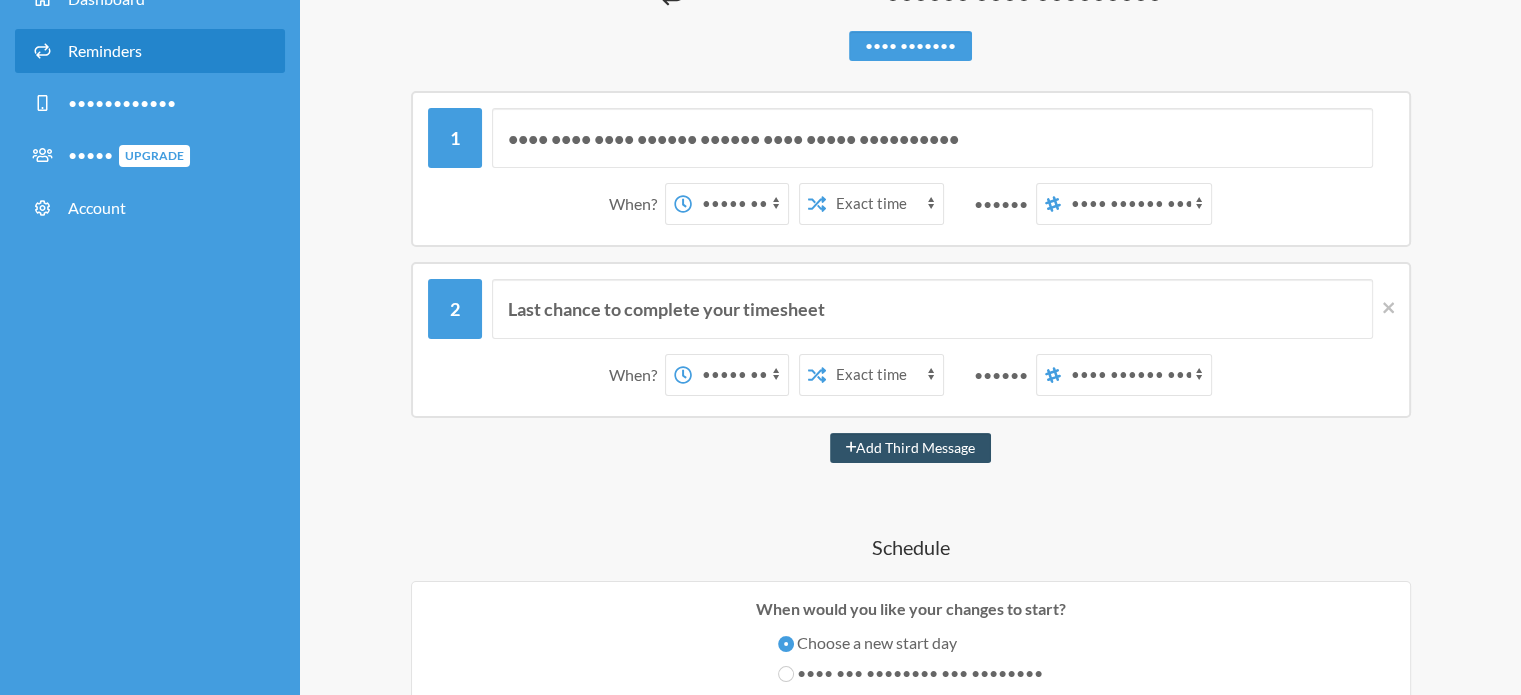 click on "Luan Jardim Moraes   SaleSquad | Geral" at bounding box center [1136, 204] 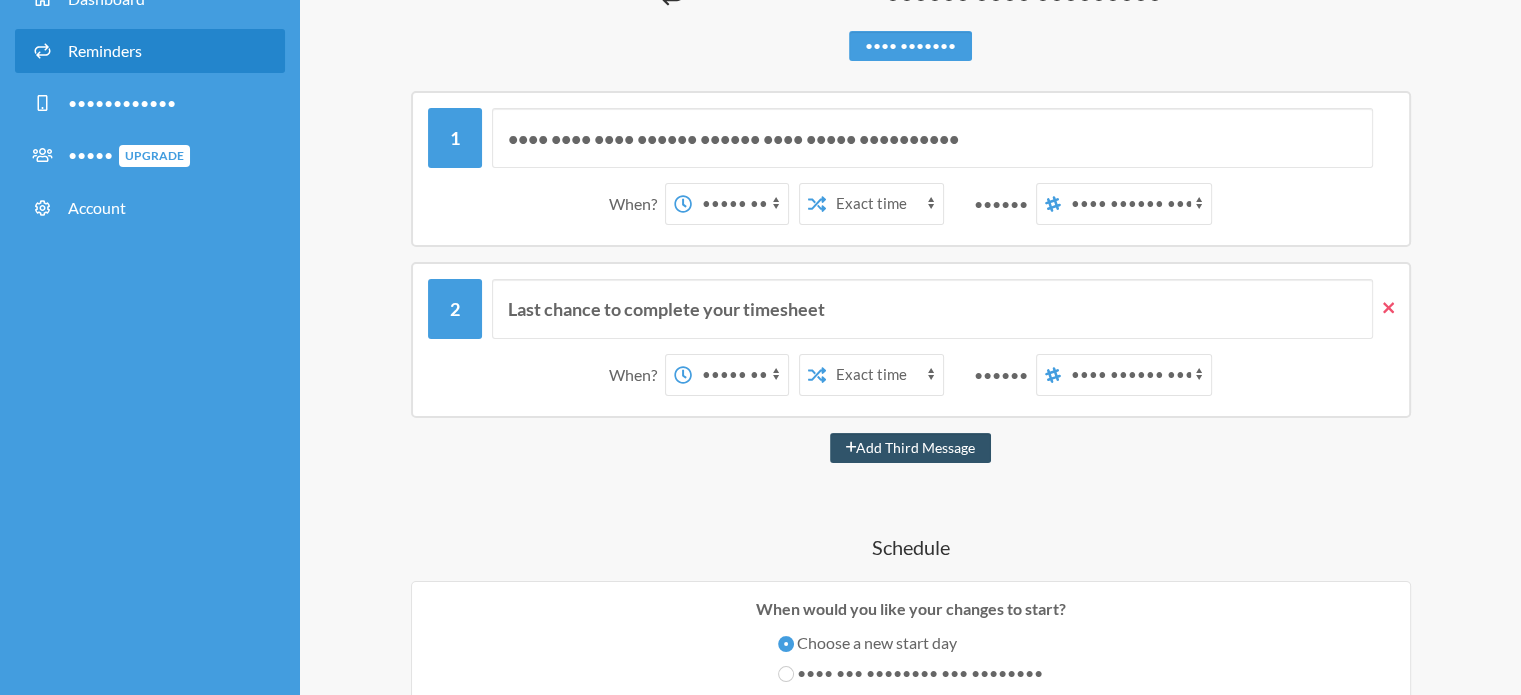 click at bounding box center [1388, 307] 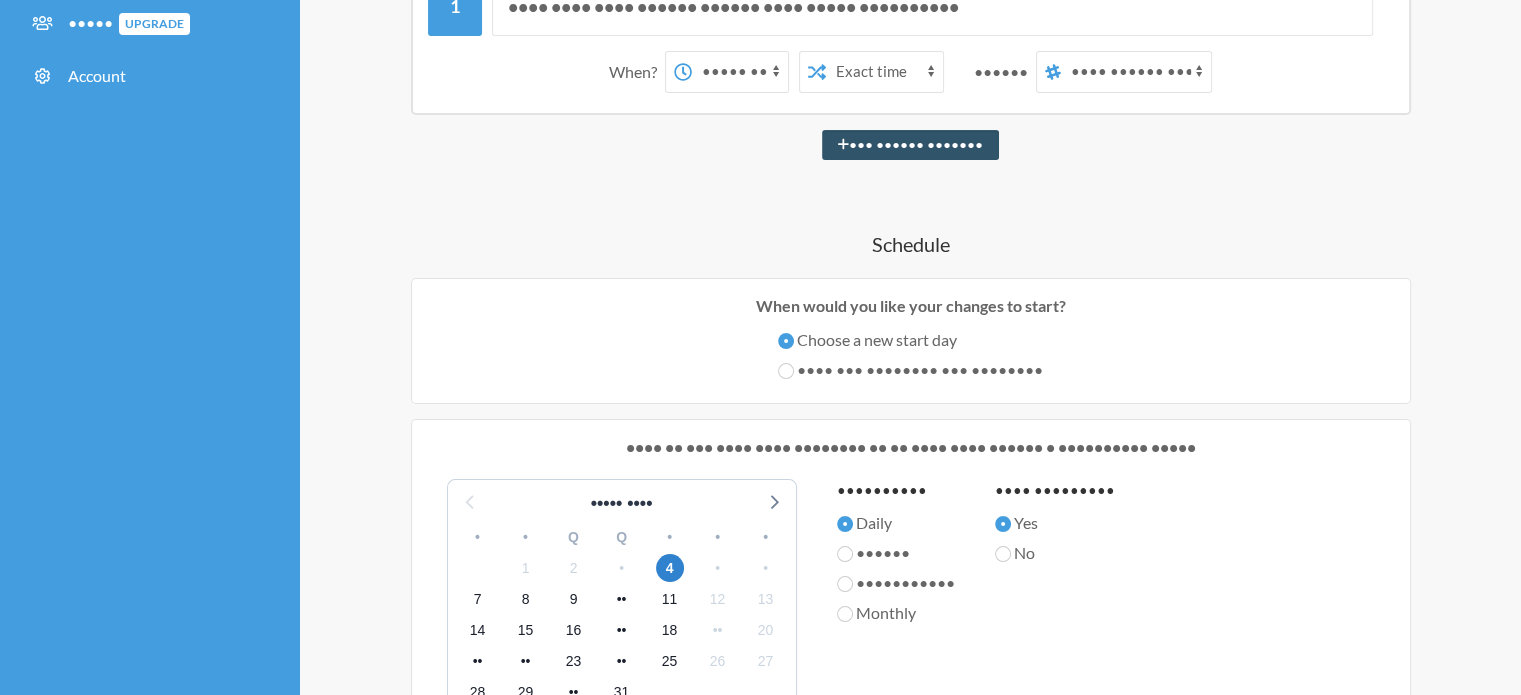 scroll, scrollTop: 266, scrollLeft: 0, axis: vertical 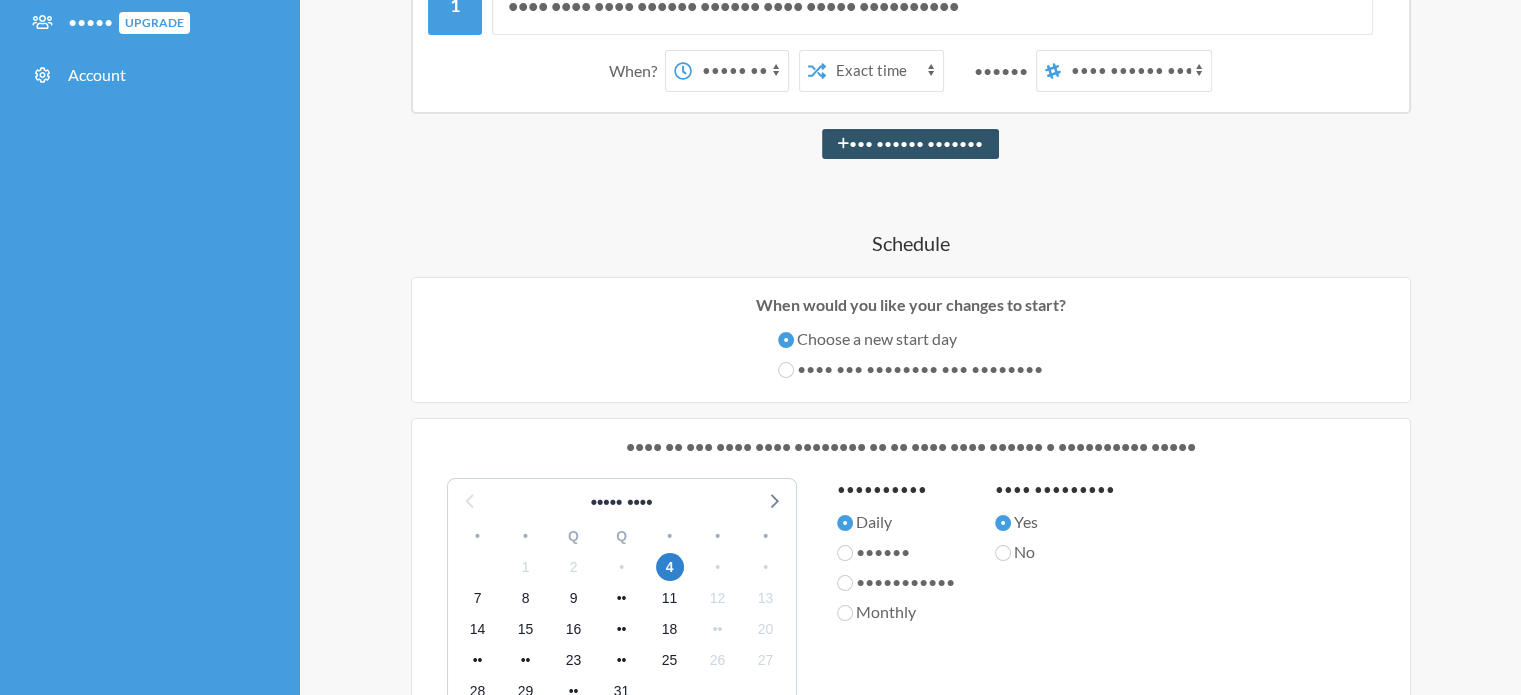 click on "Save and continue the schedule" at bounding box center (910, 339) 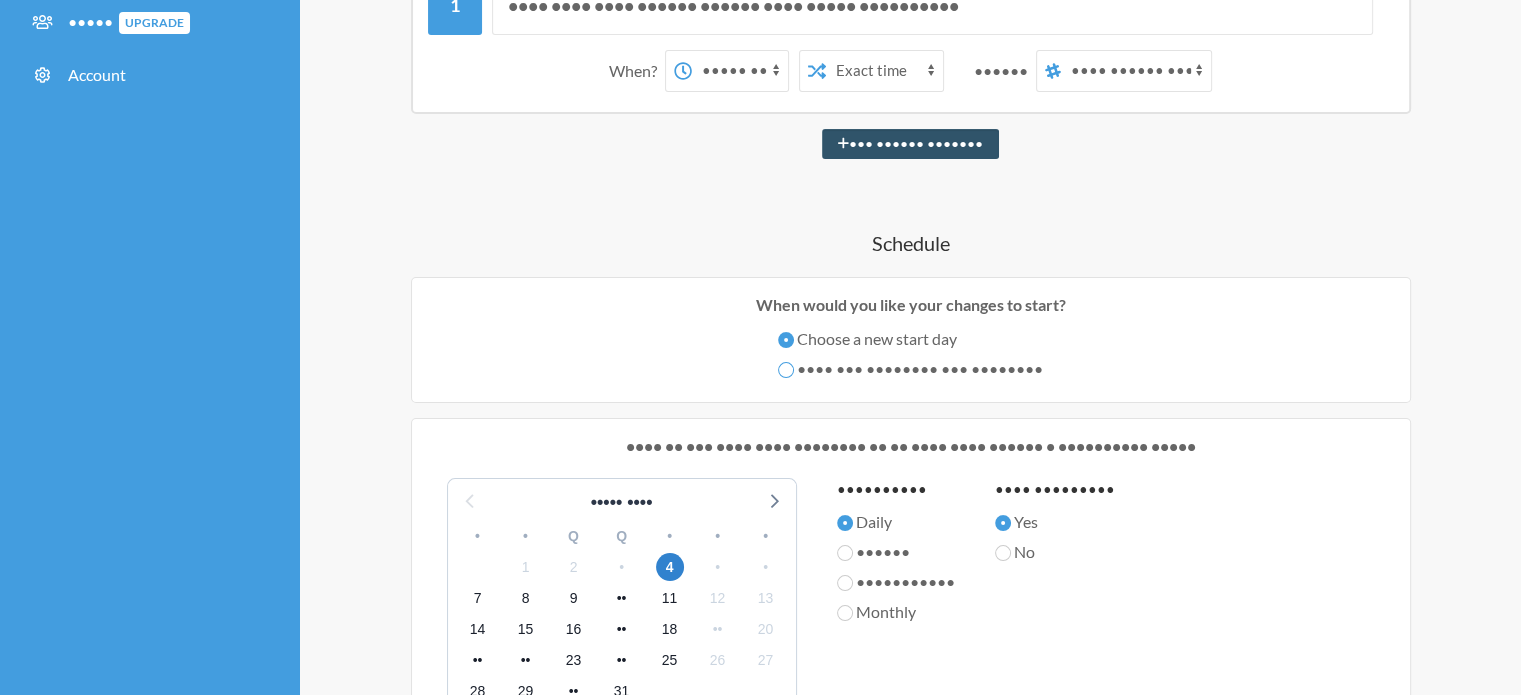 radio on "true" 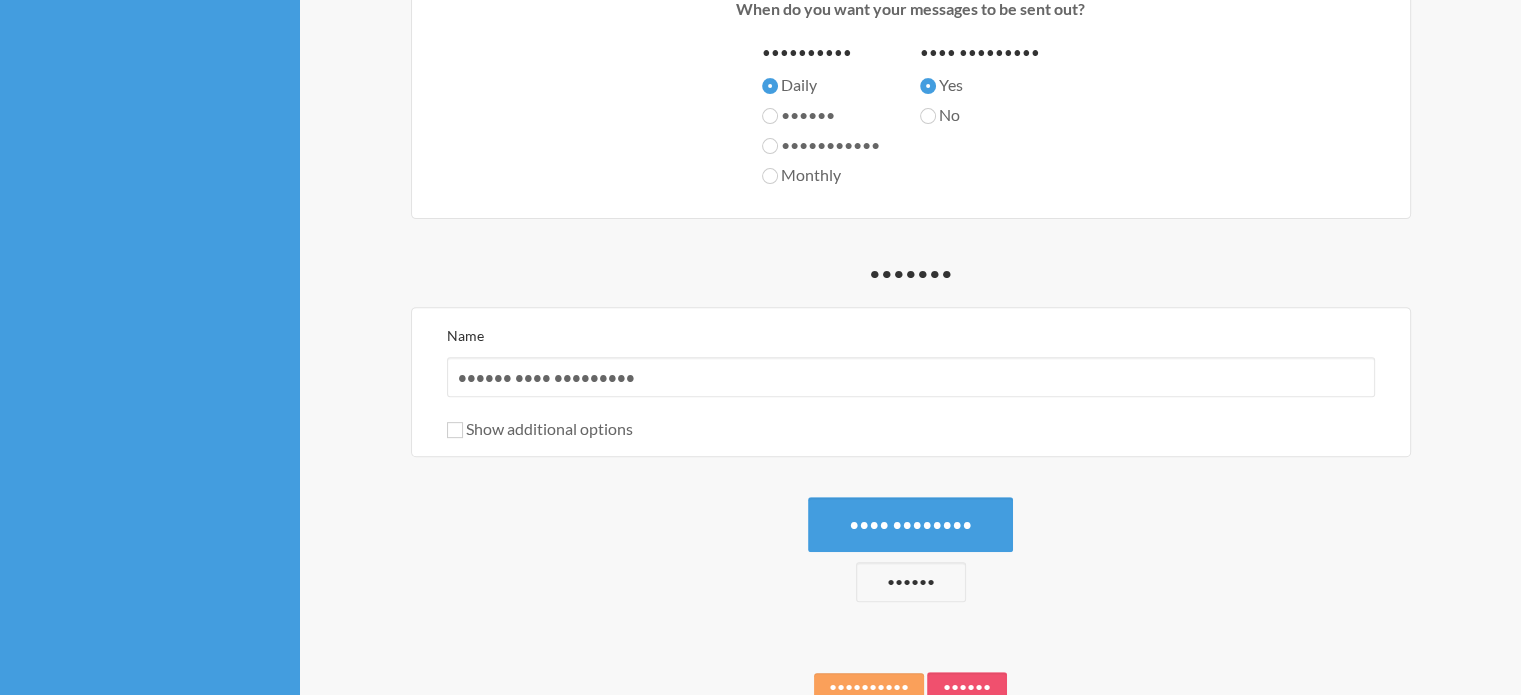 scroll, scrollTop: 733, scrollLeft: 0, axis: vertical 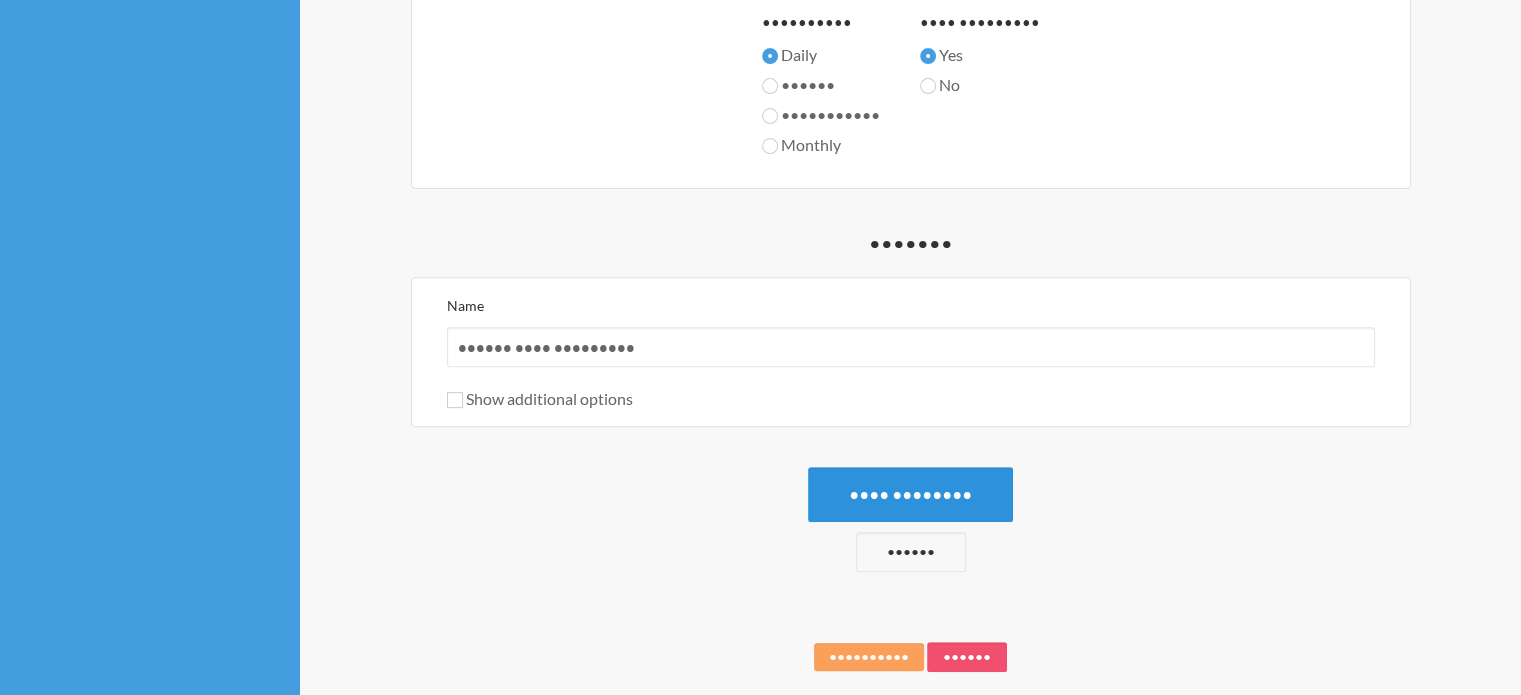 click on "Save Reminder" at bounding box center (910, 494) 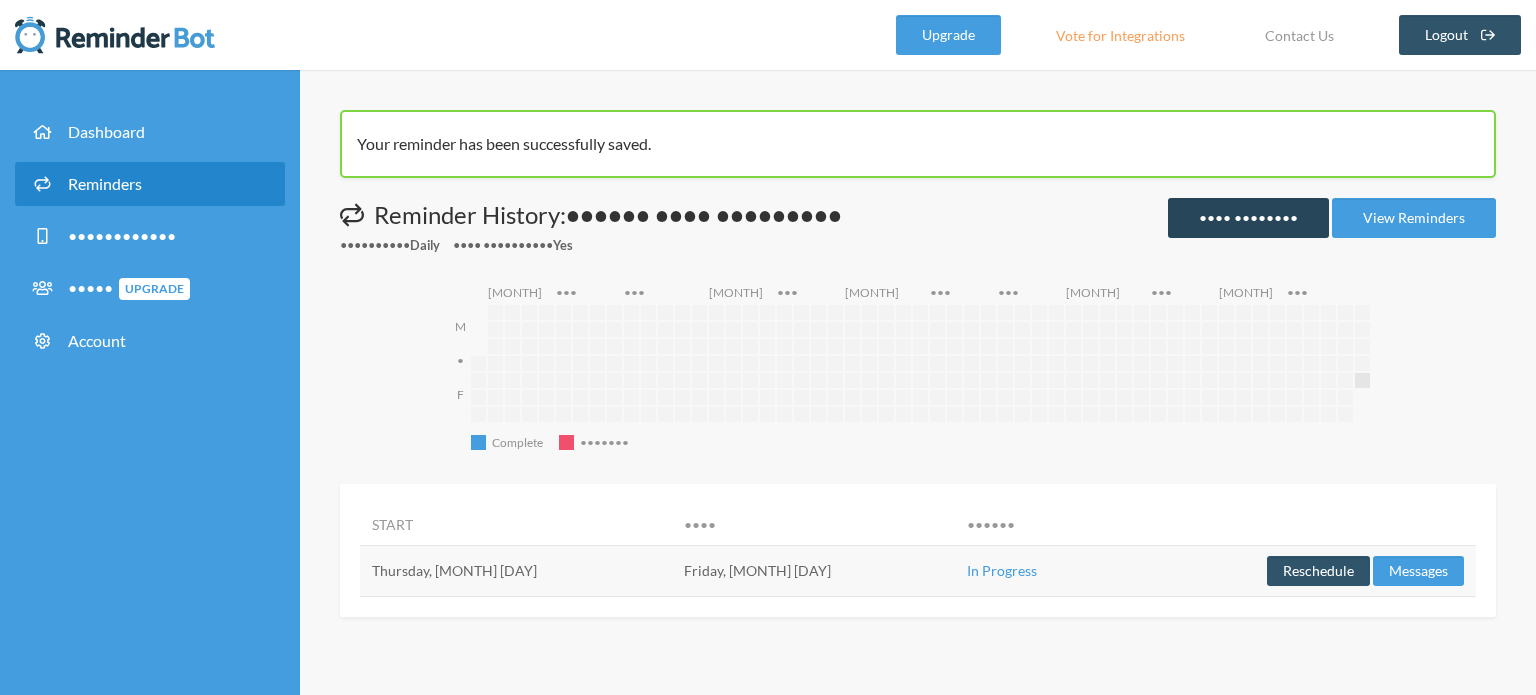 click on "Edit Reminder" at bounding box center [1248, 218] 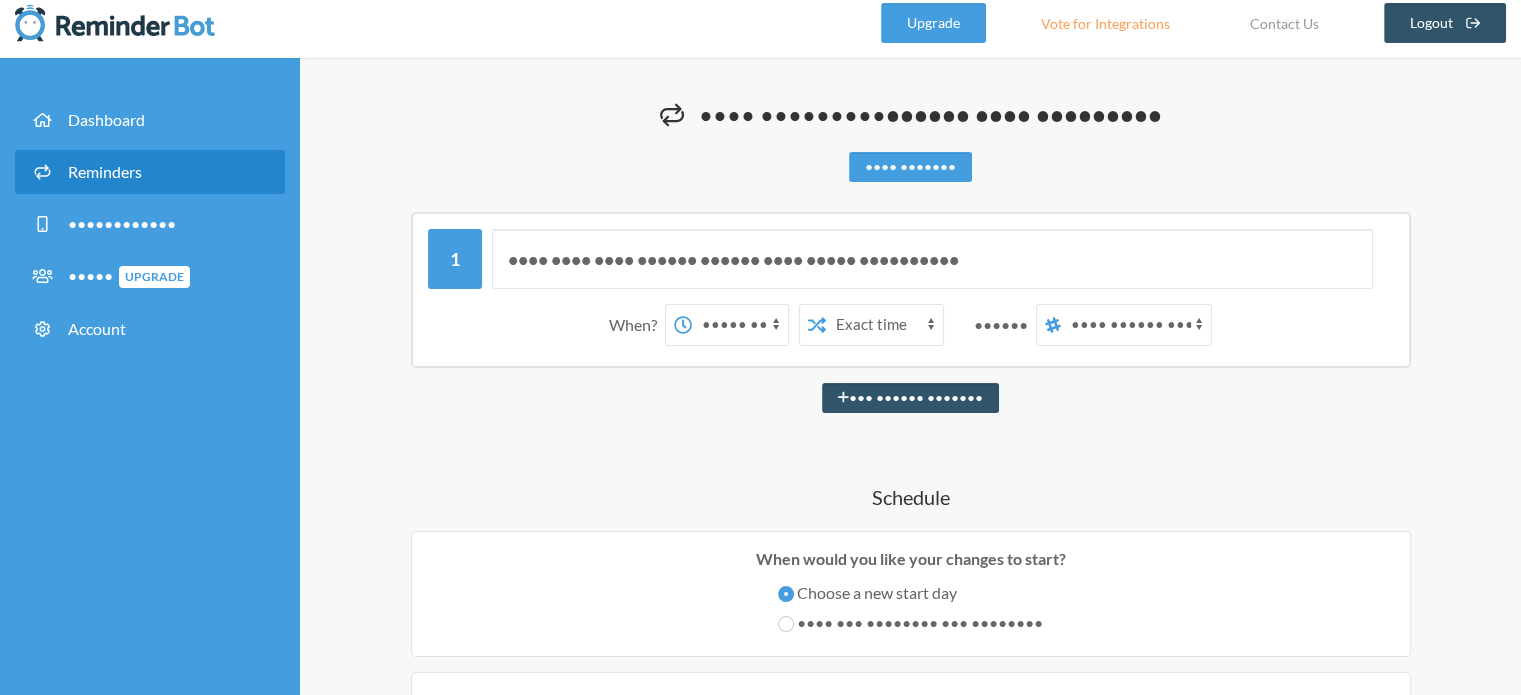 scroll, scrollTop: 0, scrollLeft: 0, axis: both 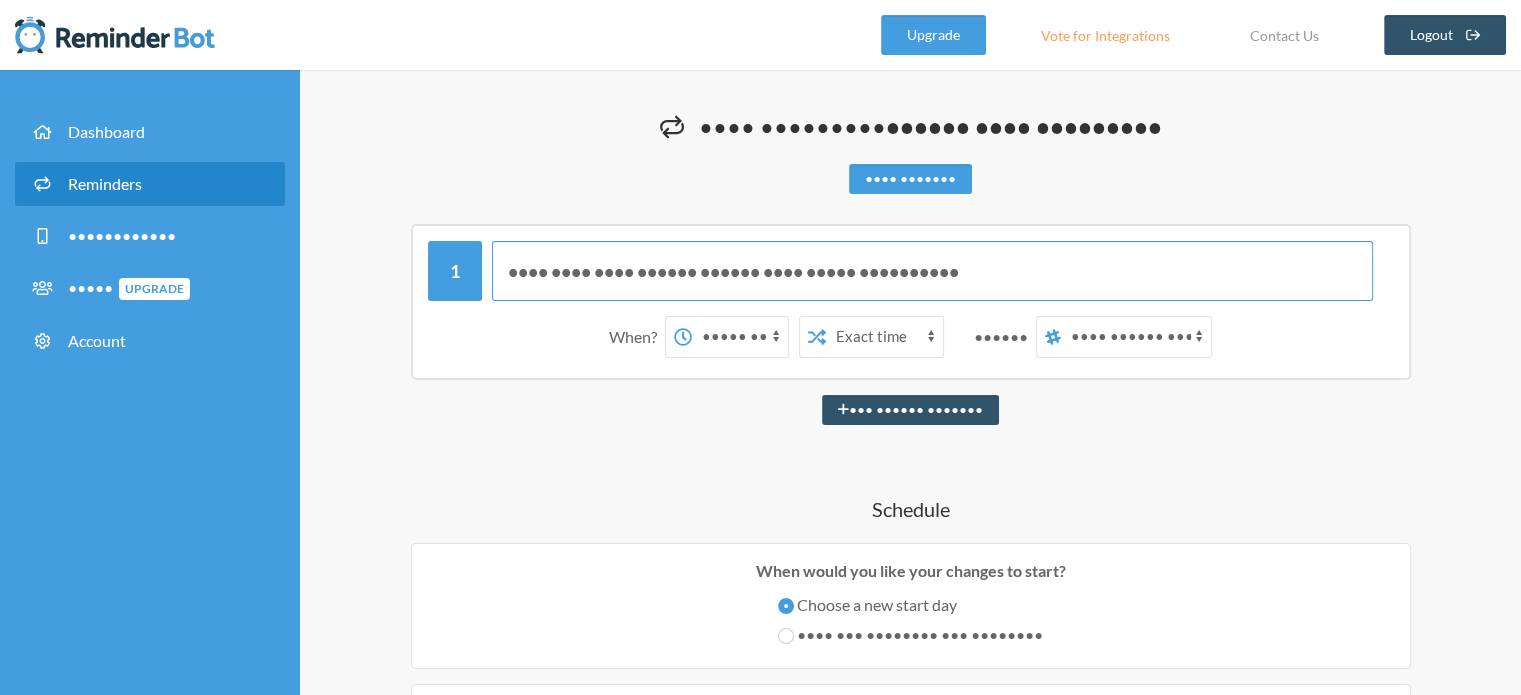 click on "It's that time again! Submit your daily timesheets" at bounding box center (932, 271) 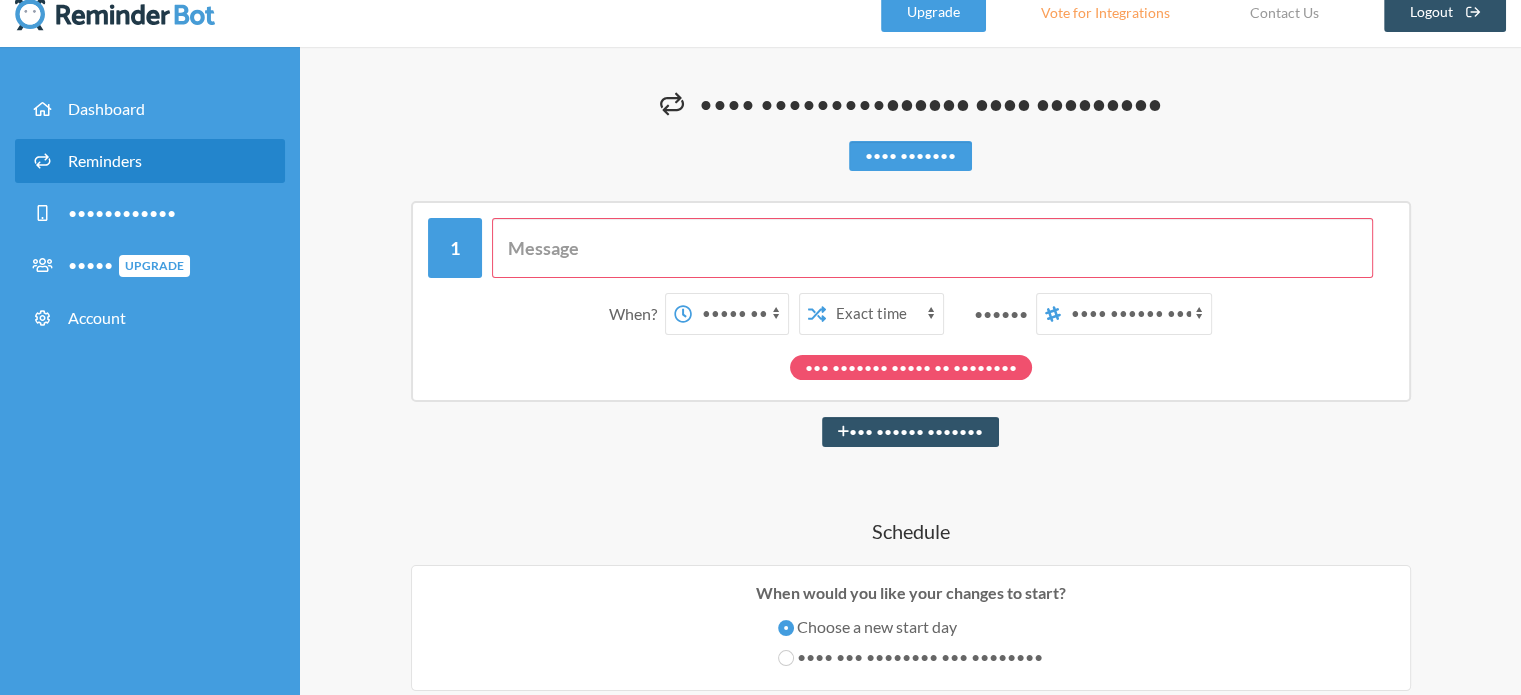 scroll, scrollTop: 0, scrollLeft: 0, axis: both 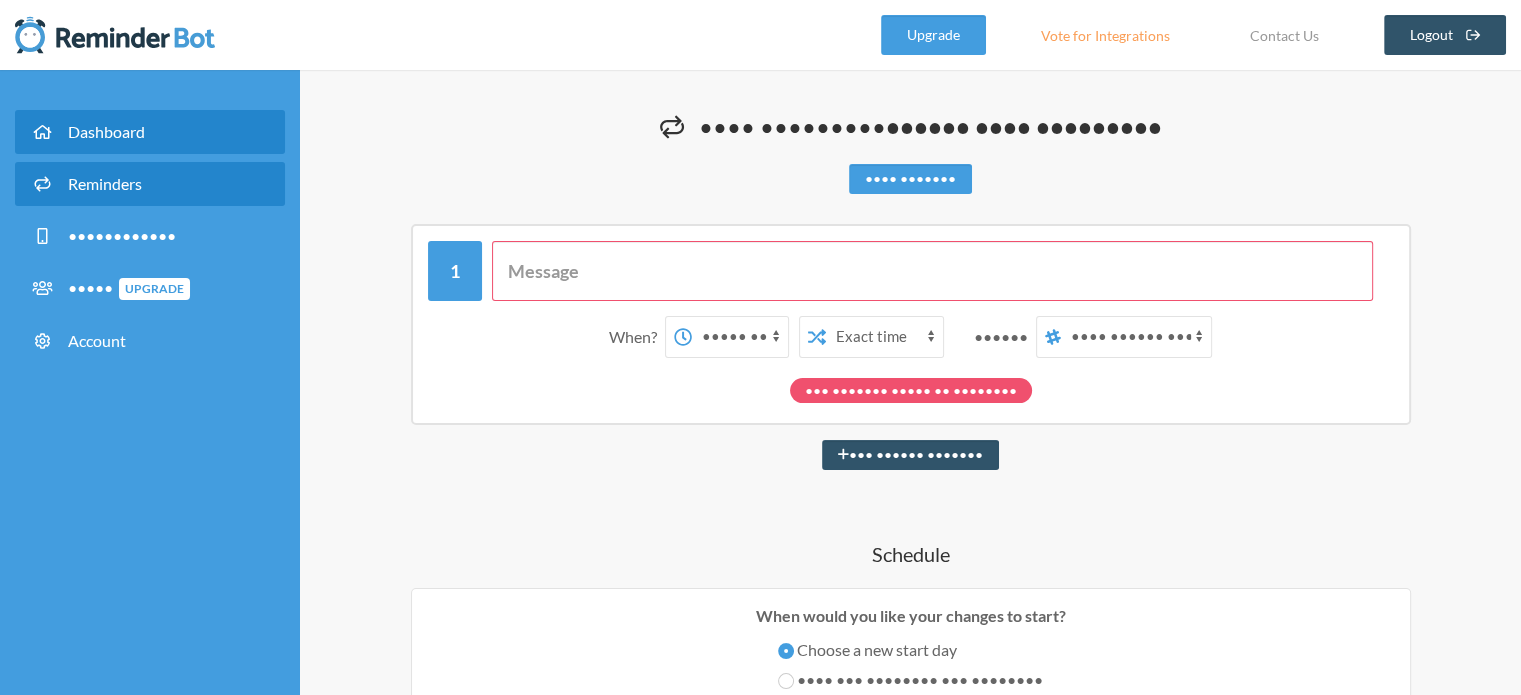 click on "Dashboard" at bounding box center (150, 132) 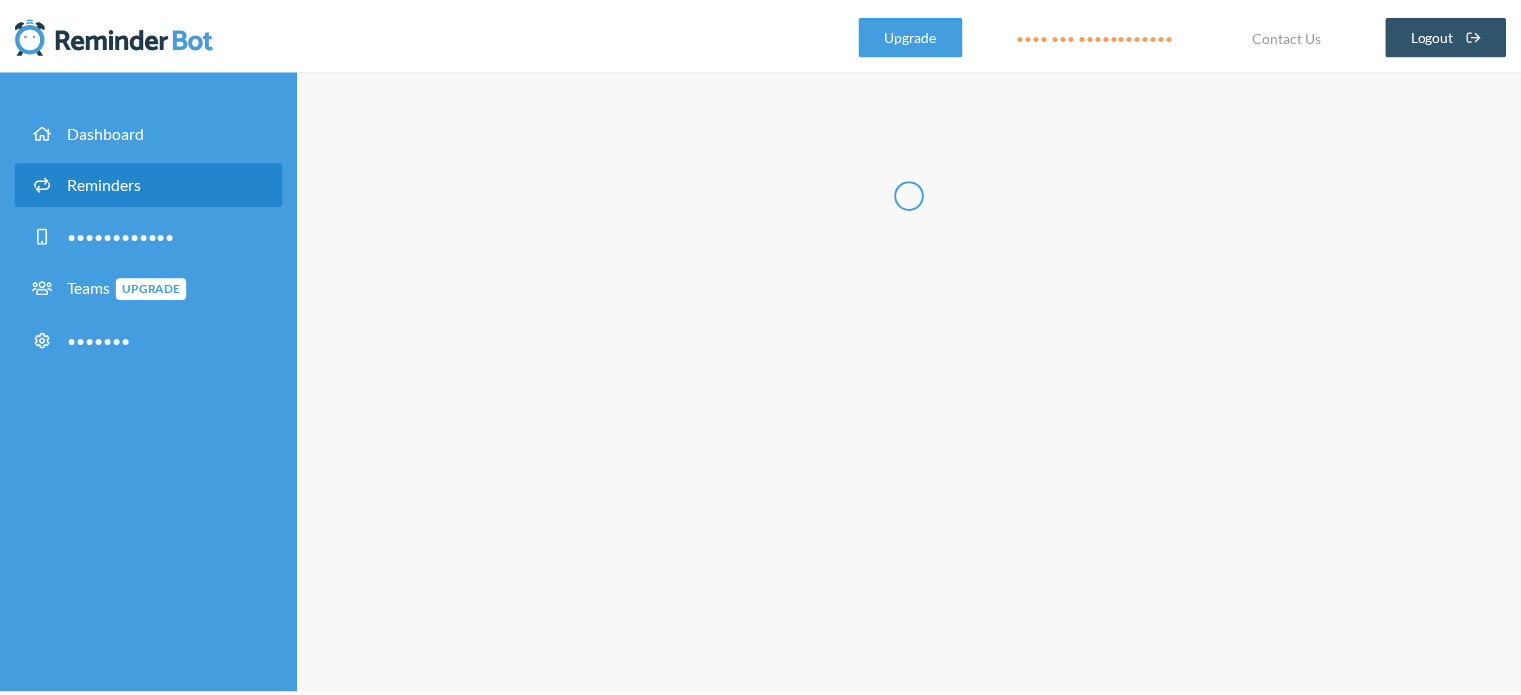 scroll, scrollTop: 0, scrollLeft: 0, axis: both 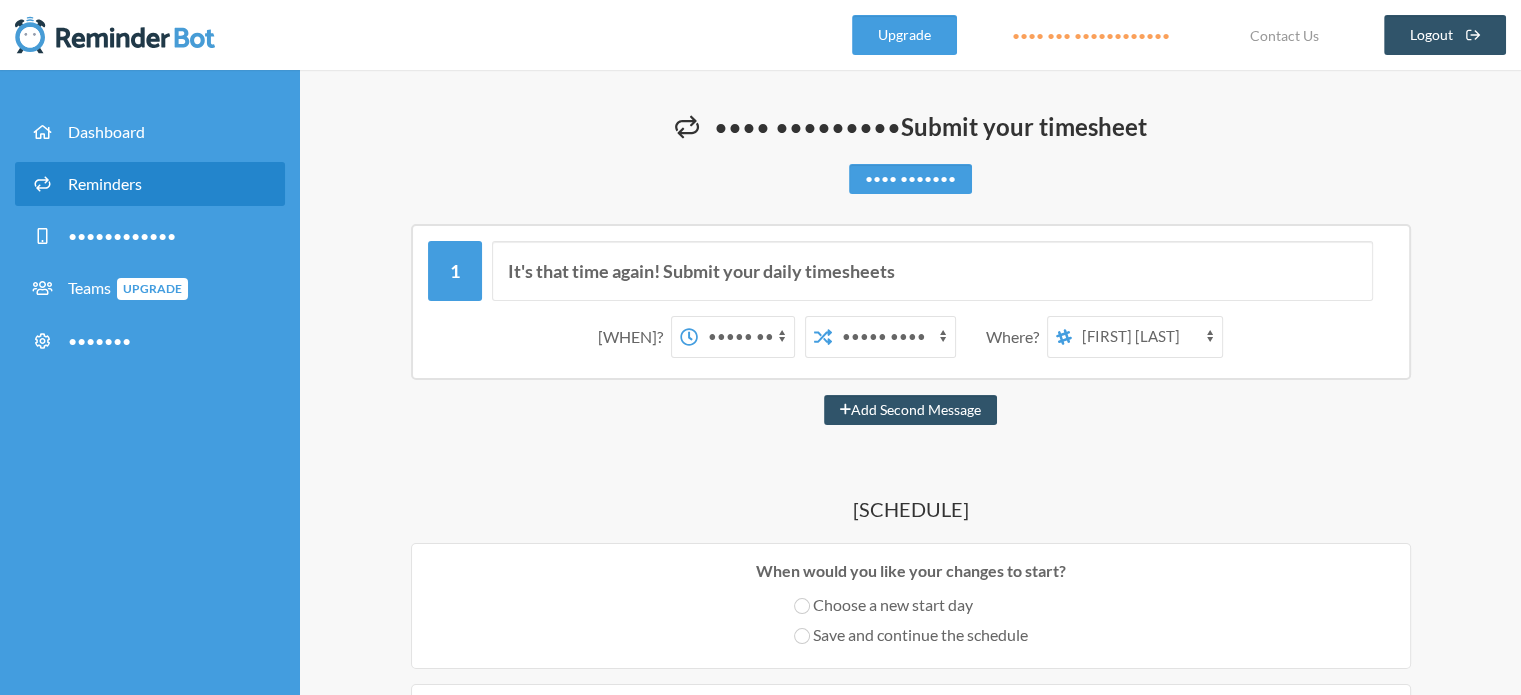 click on "[FIRST] [LAST] SaleSquad | Geral" at bounding box center [1147, 337] 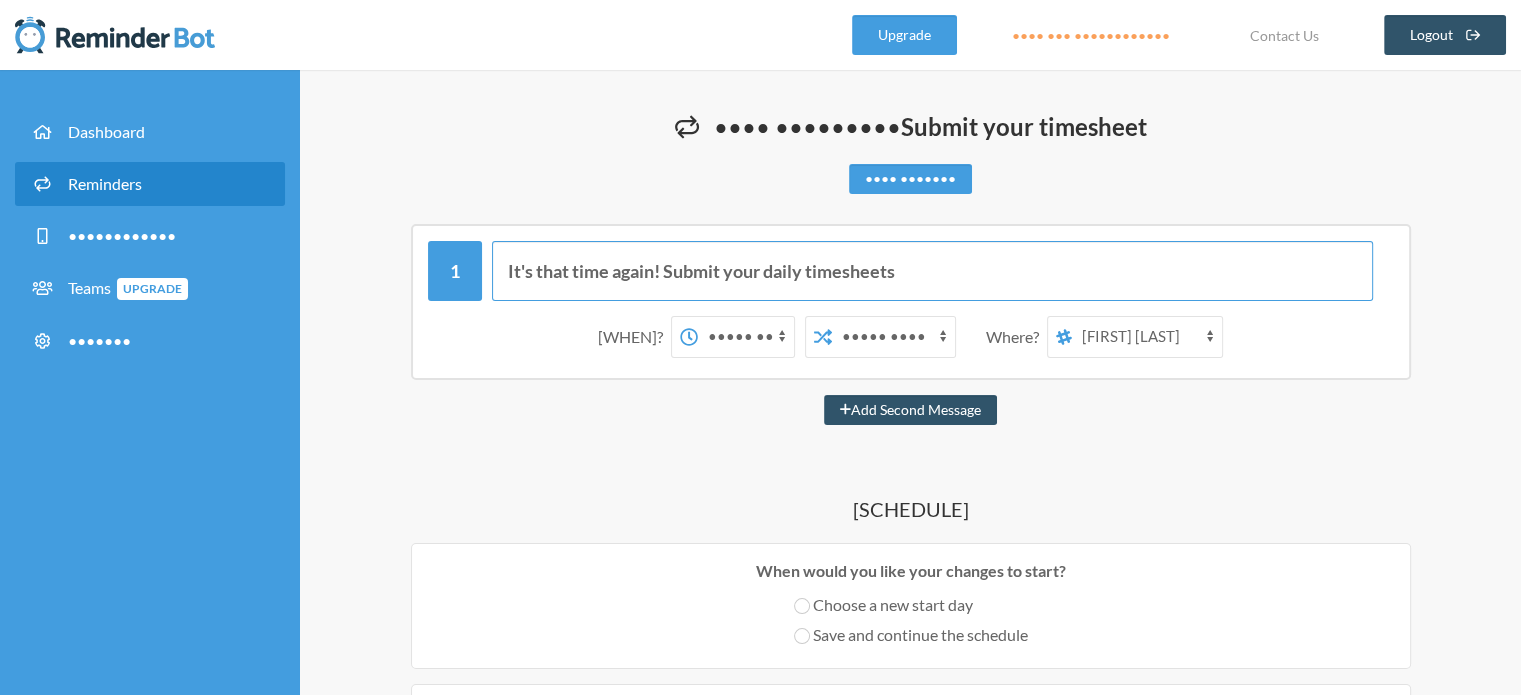 click on "It's that time again! Submit your daily timesheets" at bounding box center [932, 271] 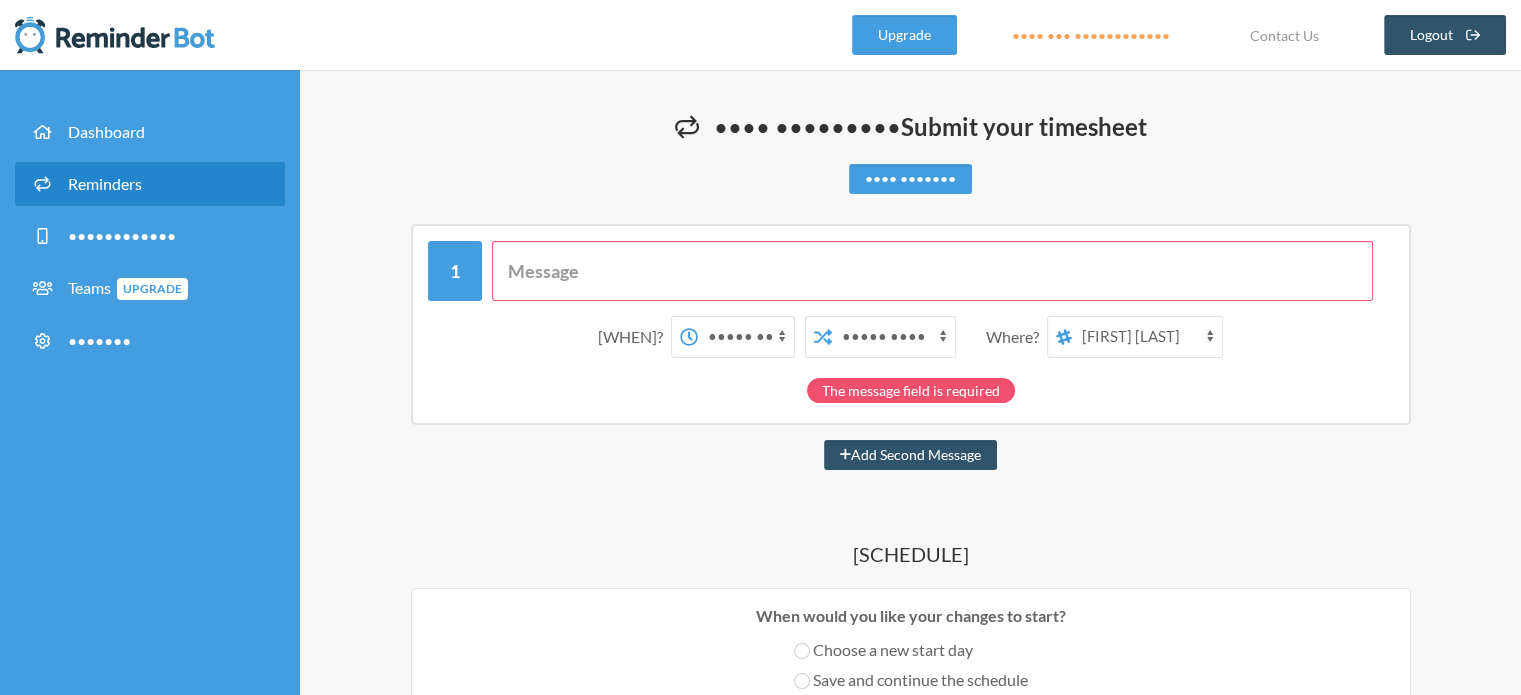 paste on "•• ••• •• ••••••••••• •• ••••• ••••• •• •••••••••••  ••••••••••••••••••••••••••••••••••••••••••" 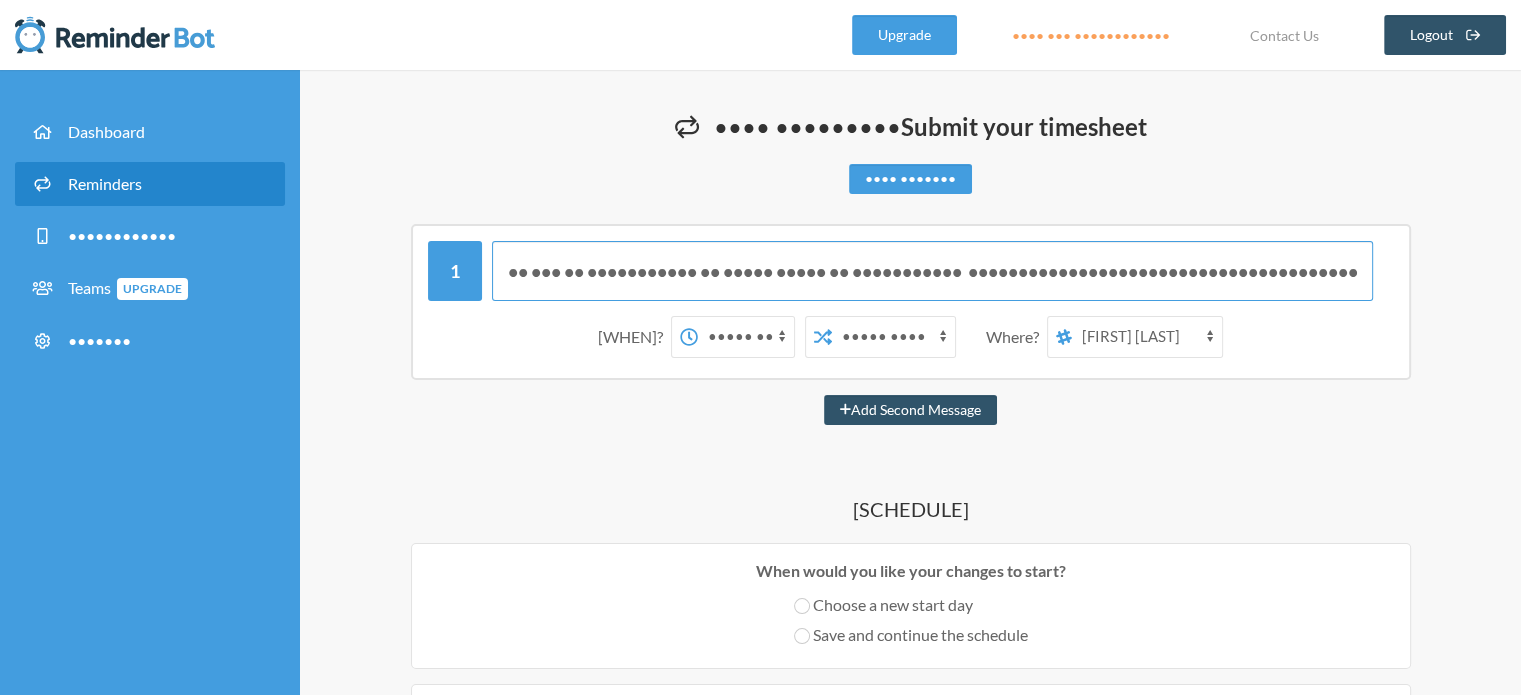 click on "•• ••• •• ••••••••••• •• ••••• ••••• •• •••••••••••  ••••••••••••••••••••••••••••••••••••••••••" at bounding box center [932, 271] 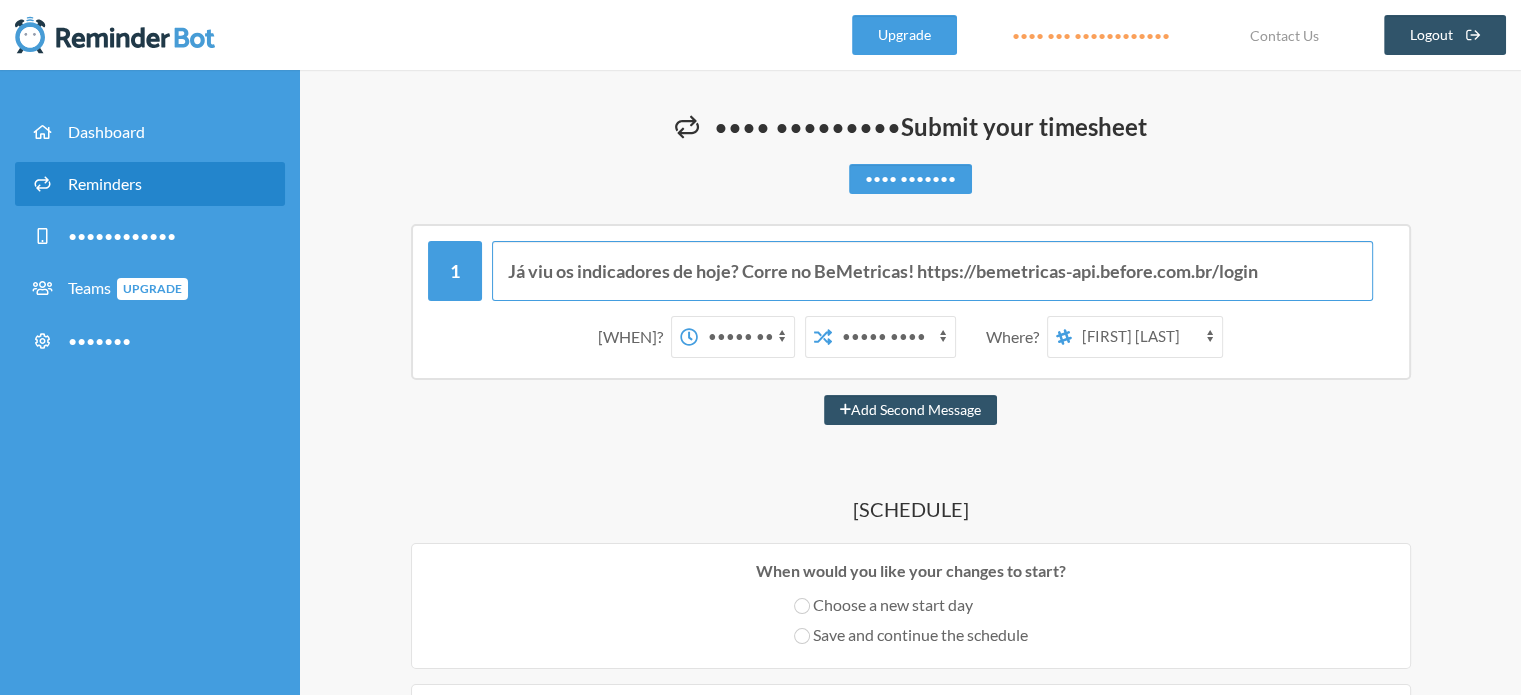 scroll, scrollTop: 0, scrollLeft: 0, axis: both 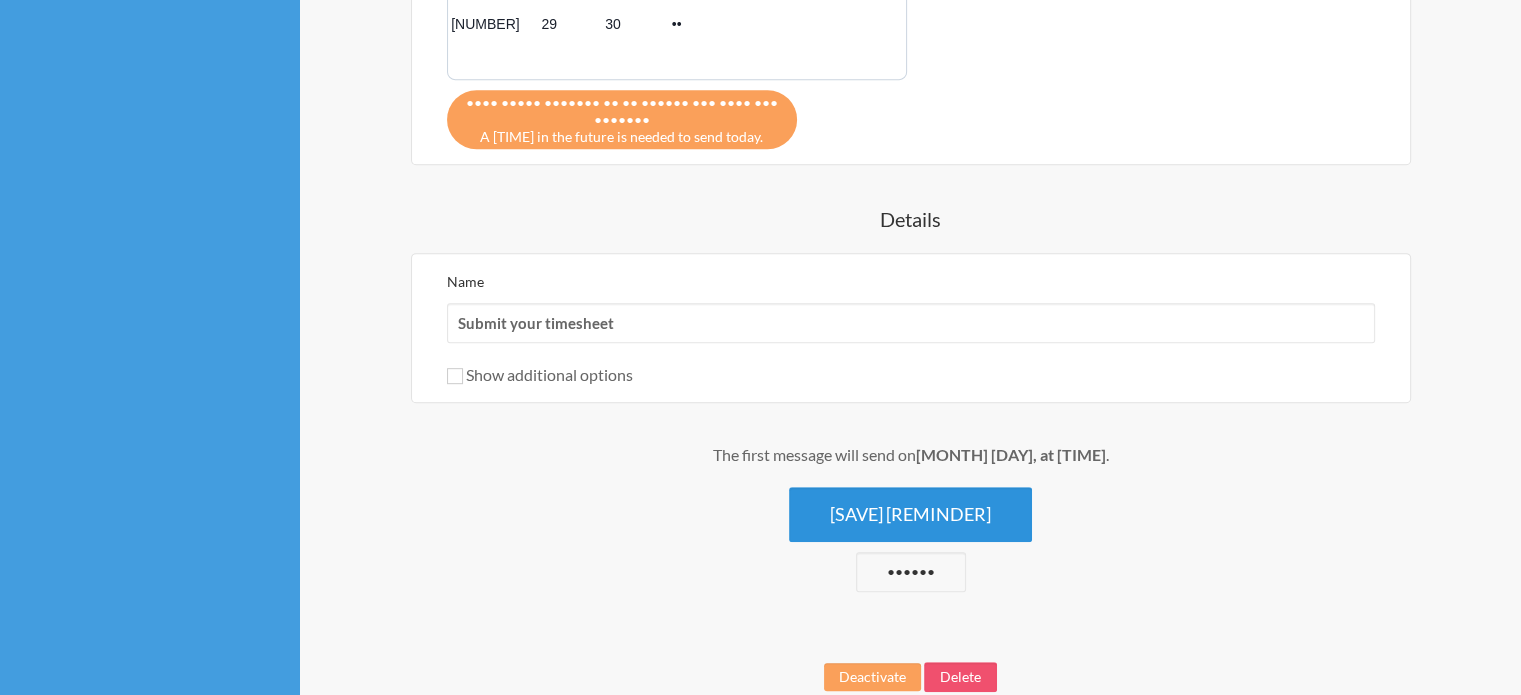 click on "[SAVE] [REMINDER]" at bounding box center (910, 514) 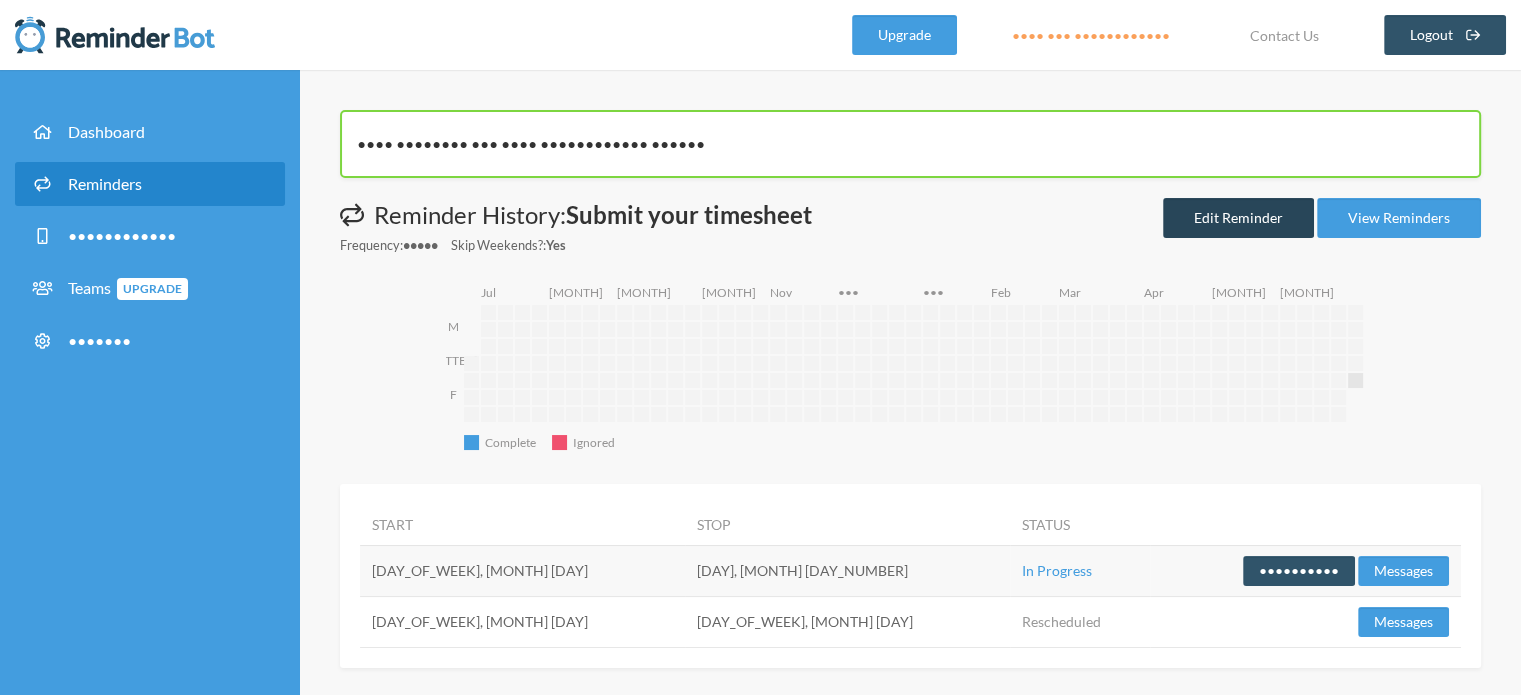 click on "Edit Reminder" at bounding box center (1238, 218) 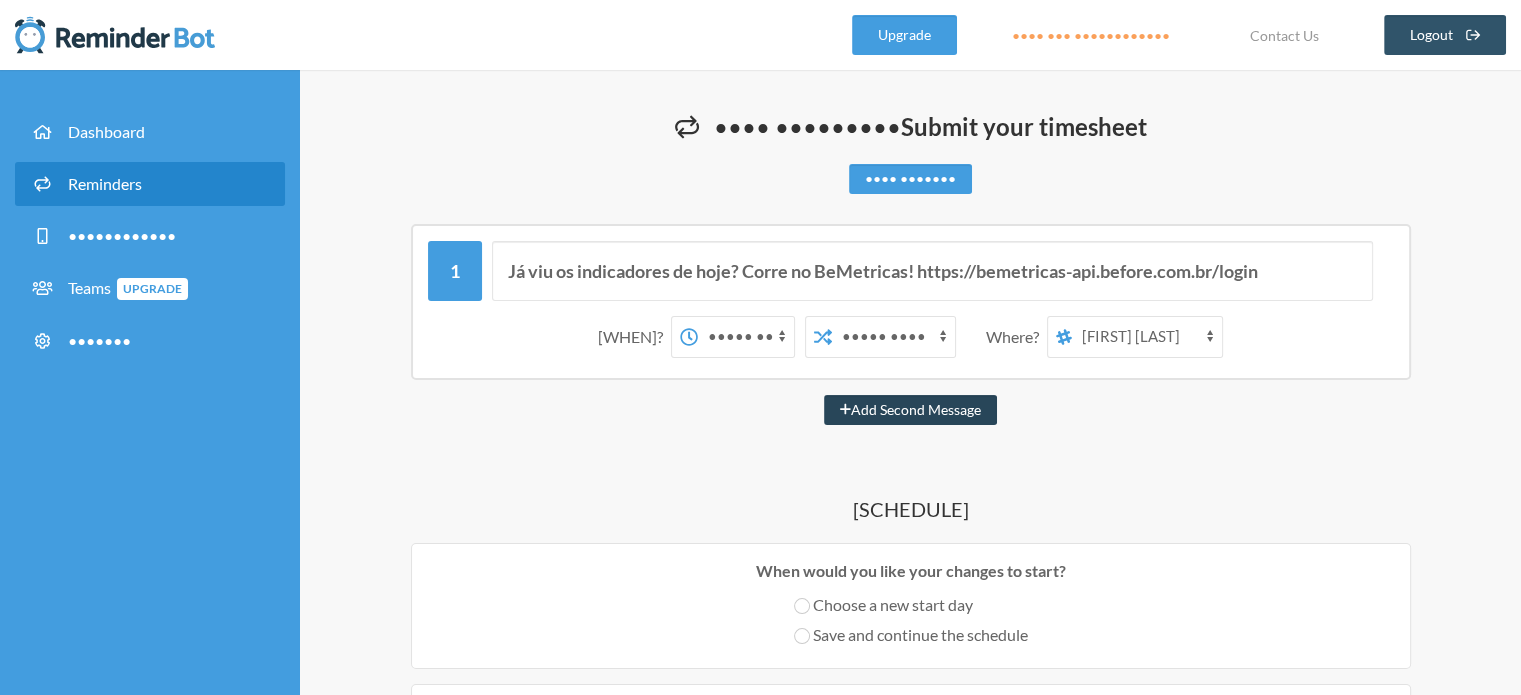 click on "Add Second Message" at bounding box center (910, 410) 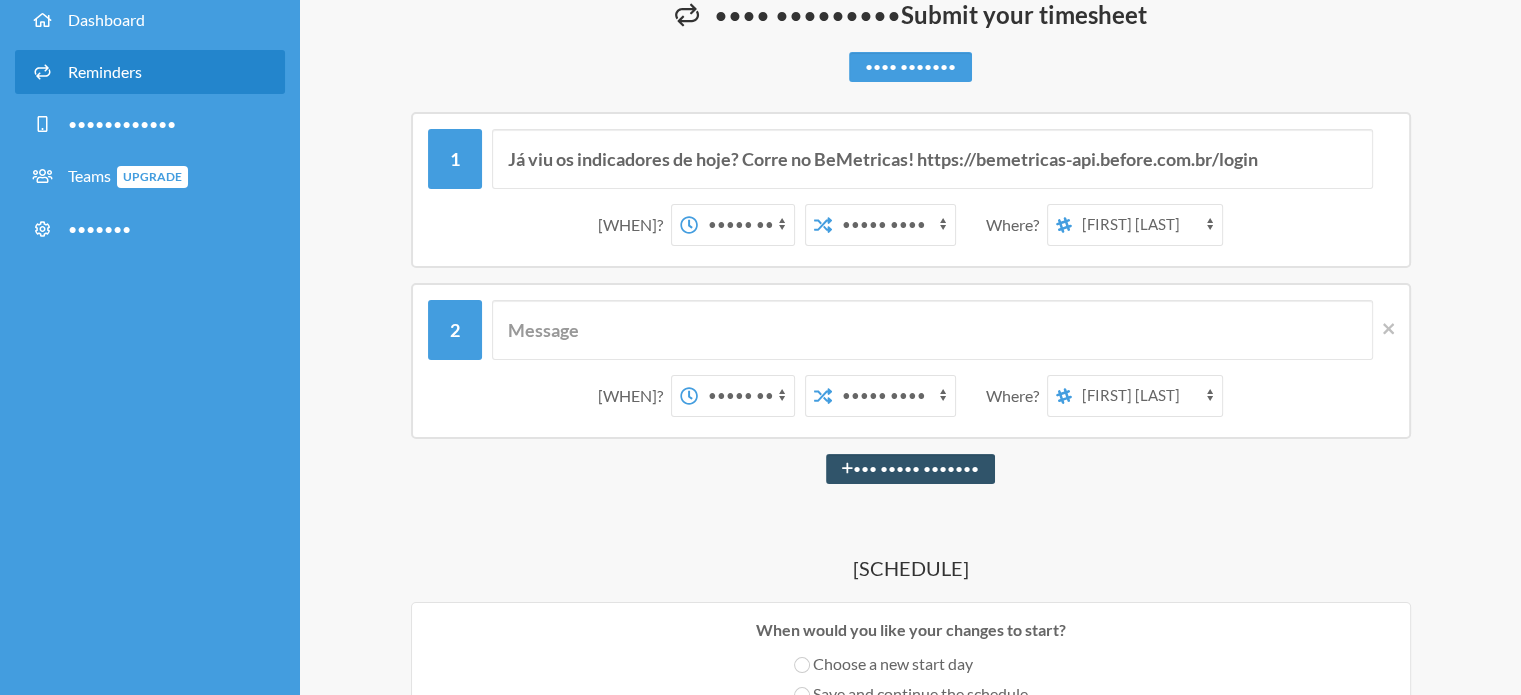 scroll, scrollTop: 0, scrollLeft: 0, axis: both 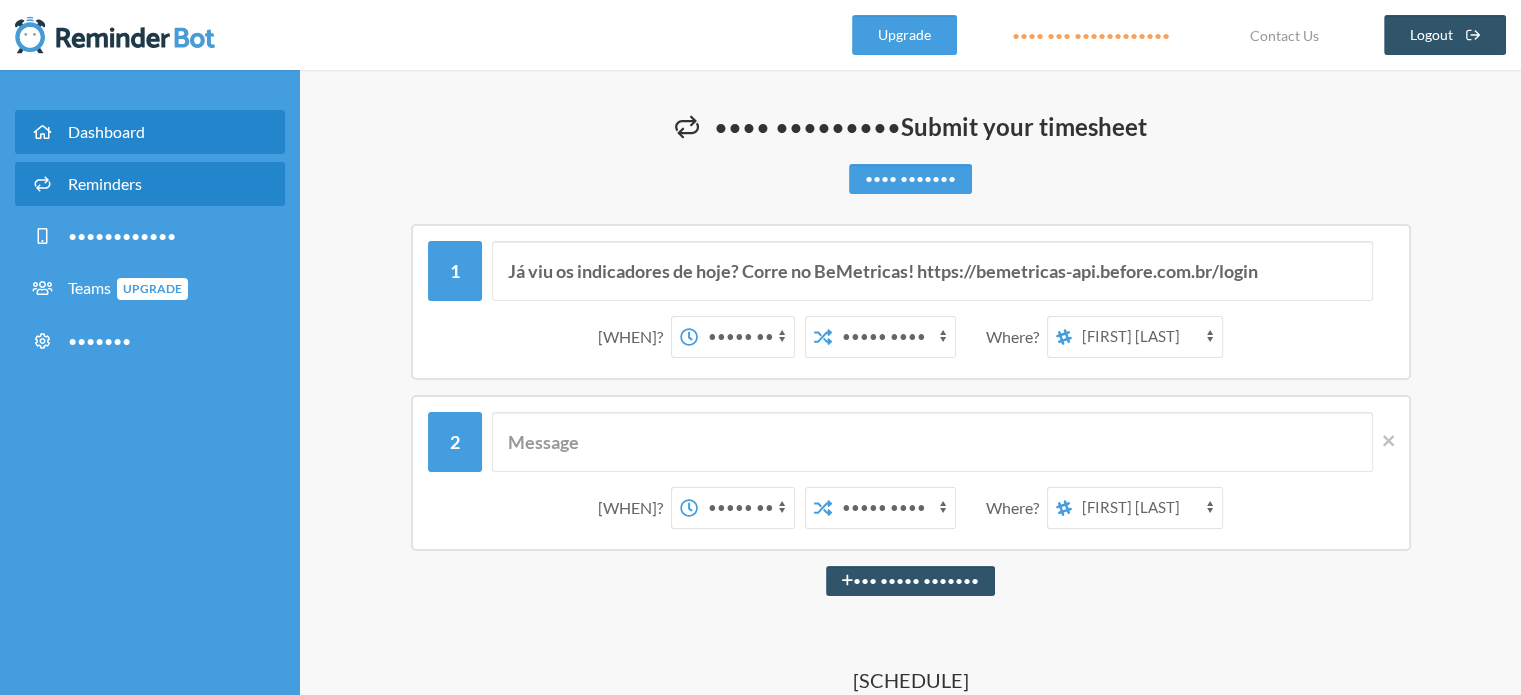 click on "Dashboard" at bounding box center [150, 132] 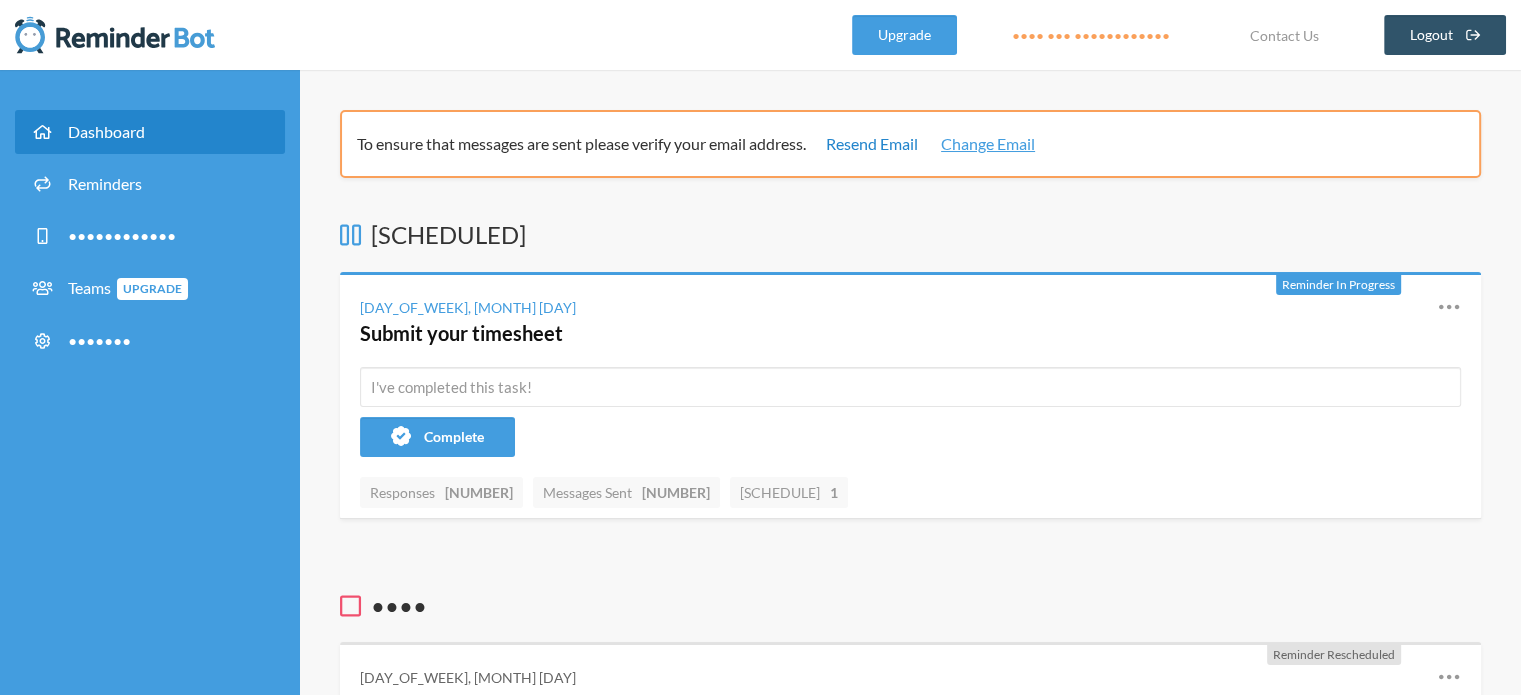 click on "Resend Email" at bounding box center [872, 144] 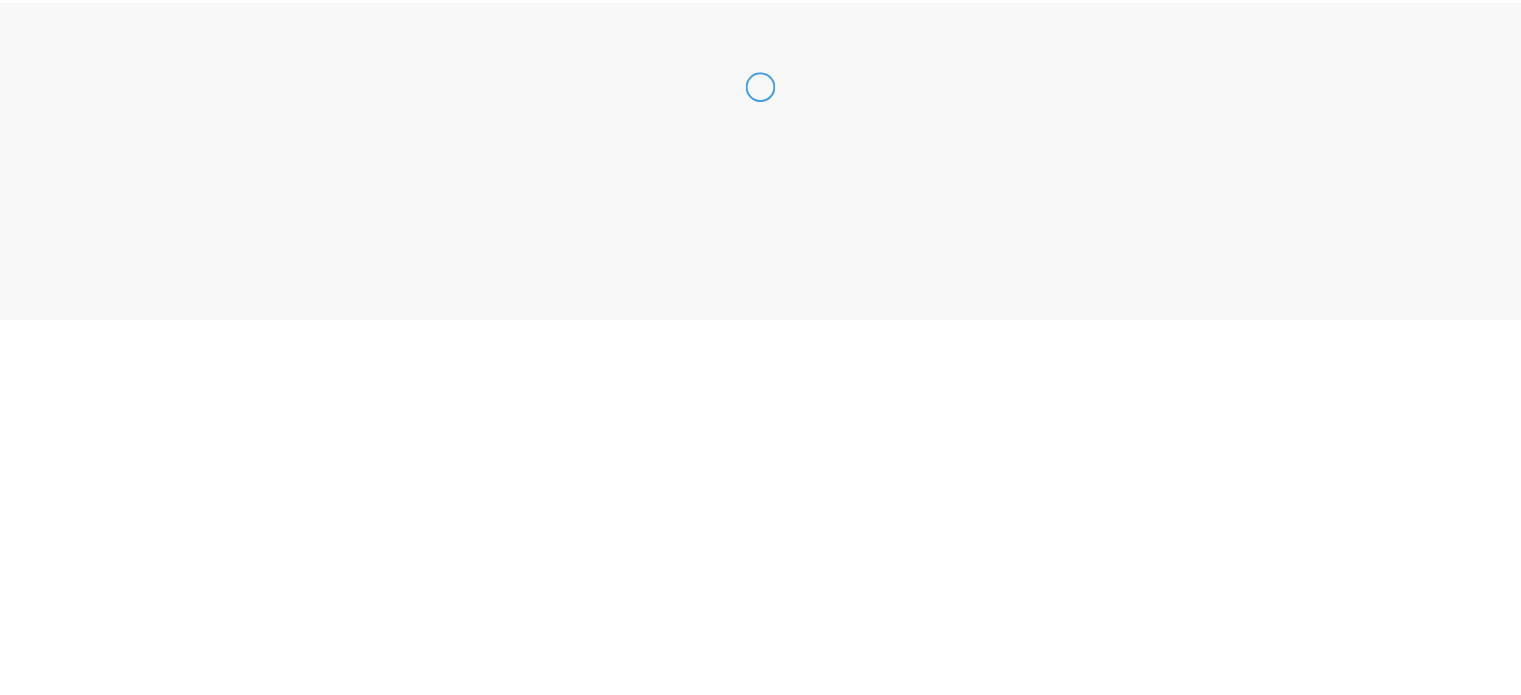 scroll, scrollTop: 0, scrollLeft: 0, axis: both 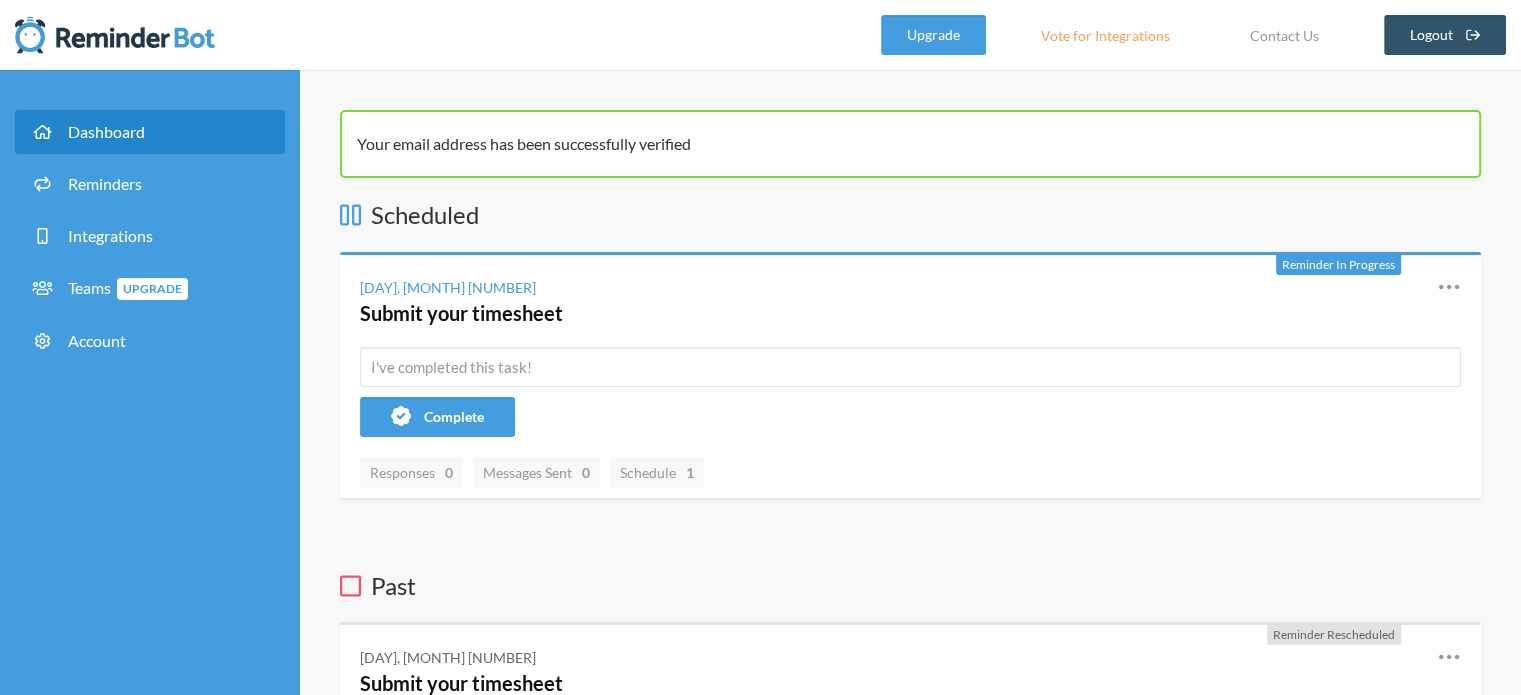 click on "Dashboard" at bounding box center (106, 131) 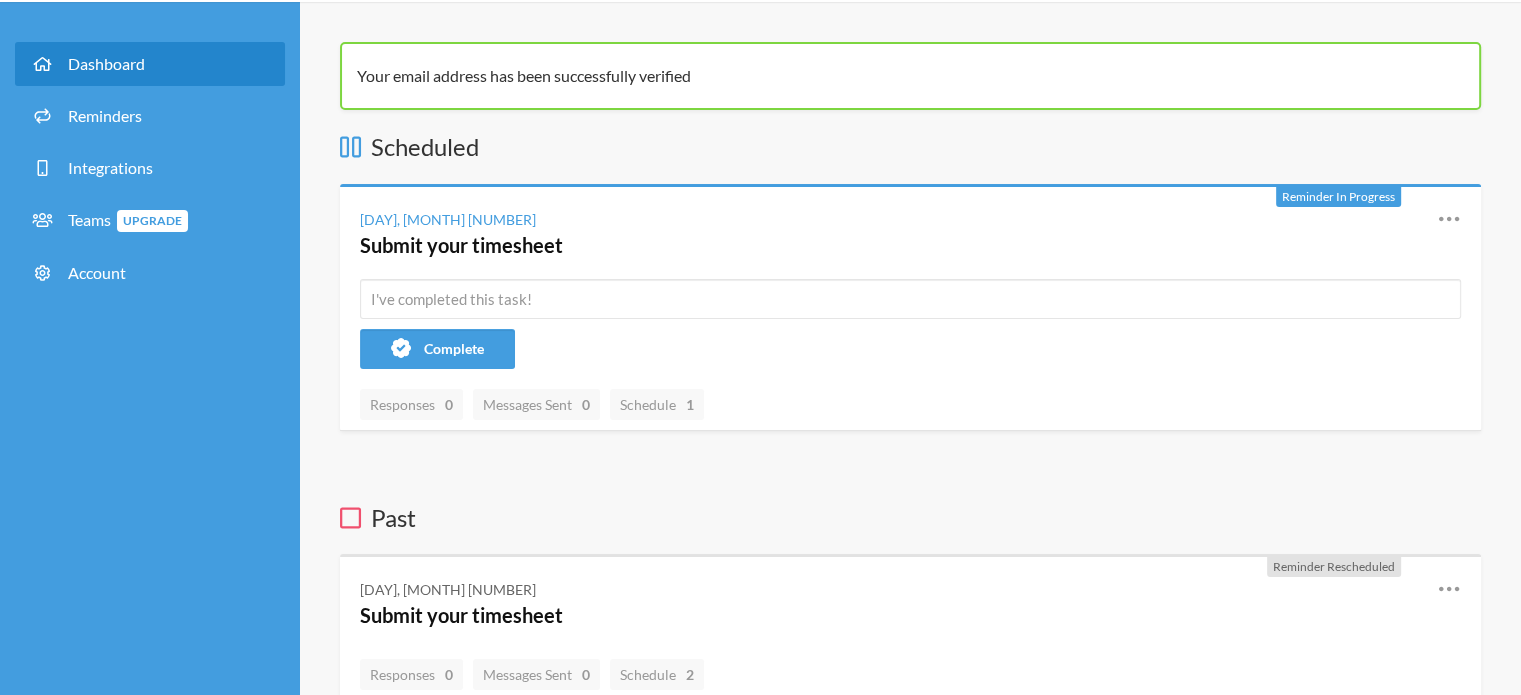 scroll, scrollTop: 66, scrollLeft: 0, axis: vertical 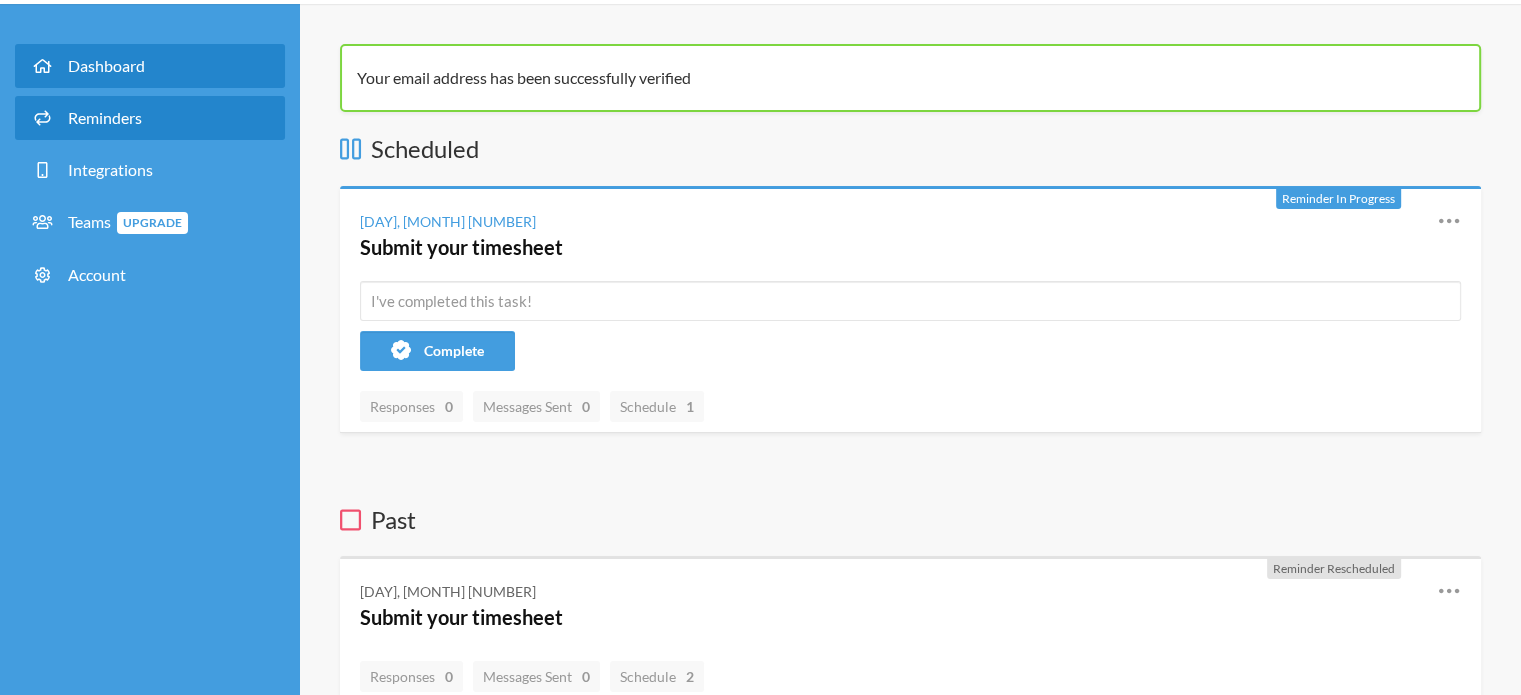 click on "Reminders" at bounding box center (105, 117) 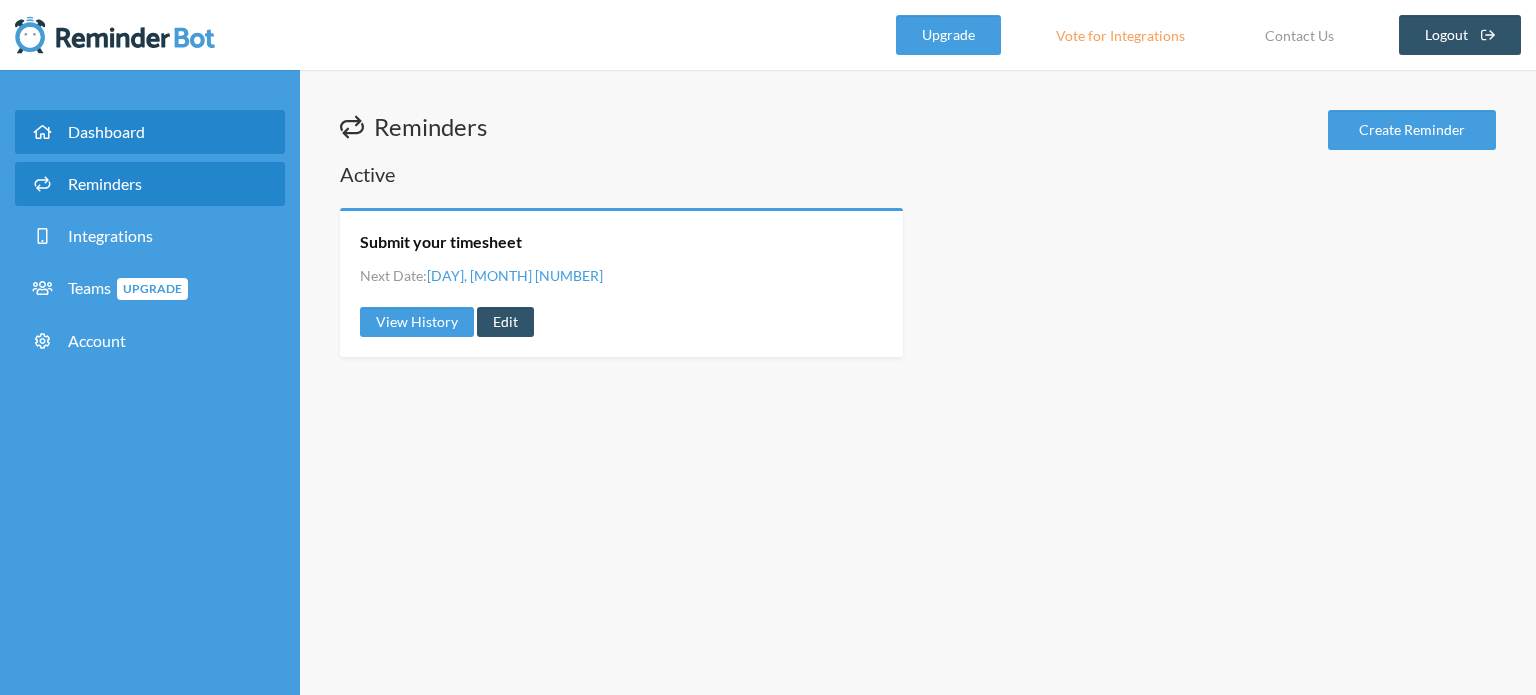 click on "Dashboard" at bounding box center [150, 132] 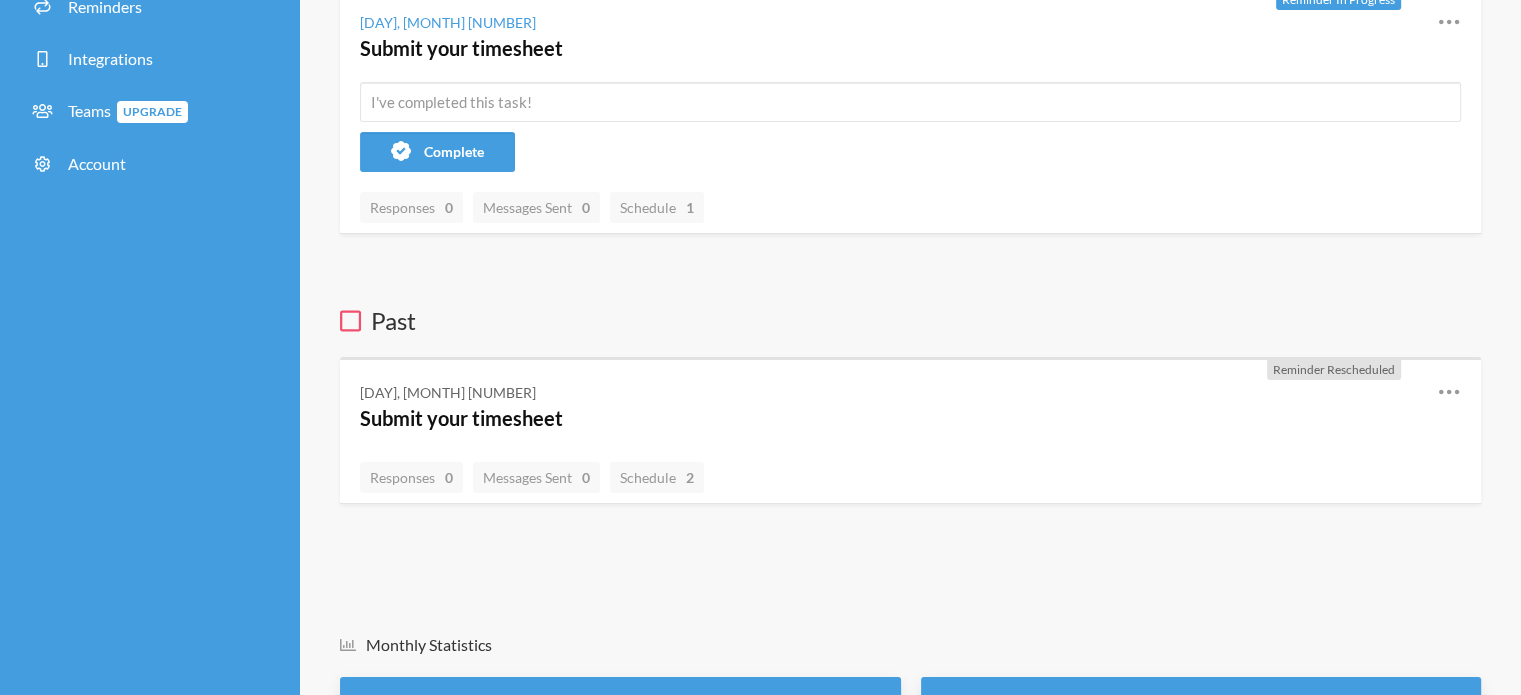 scroll, scrollTop: 153, scrollLeft: 0, axis: vertical 